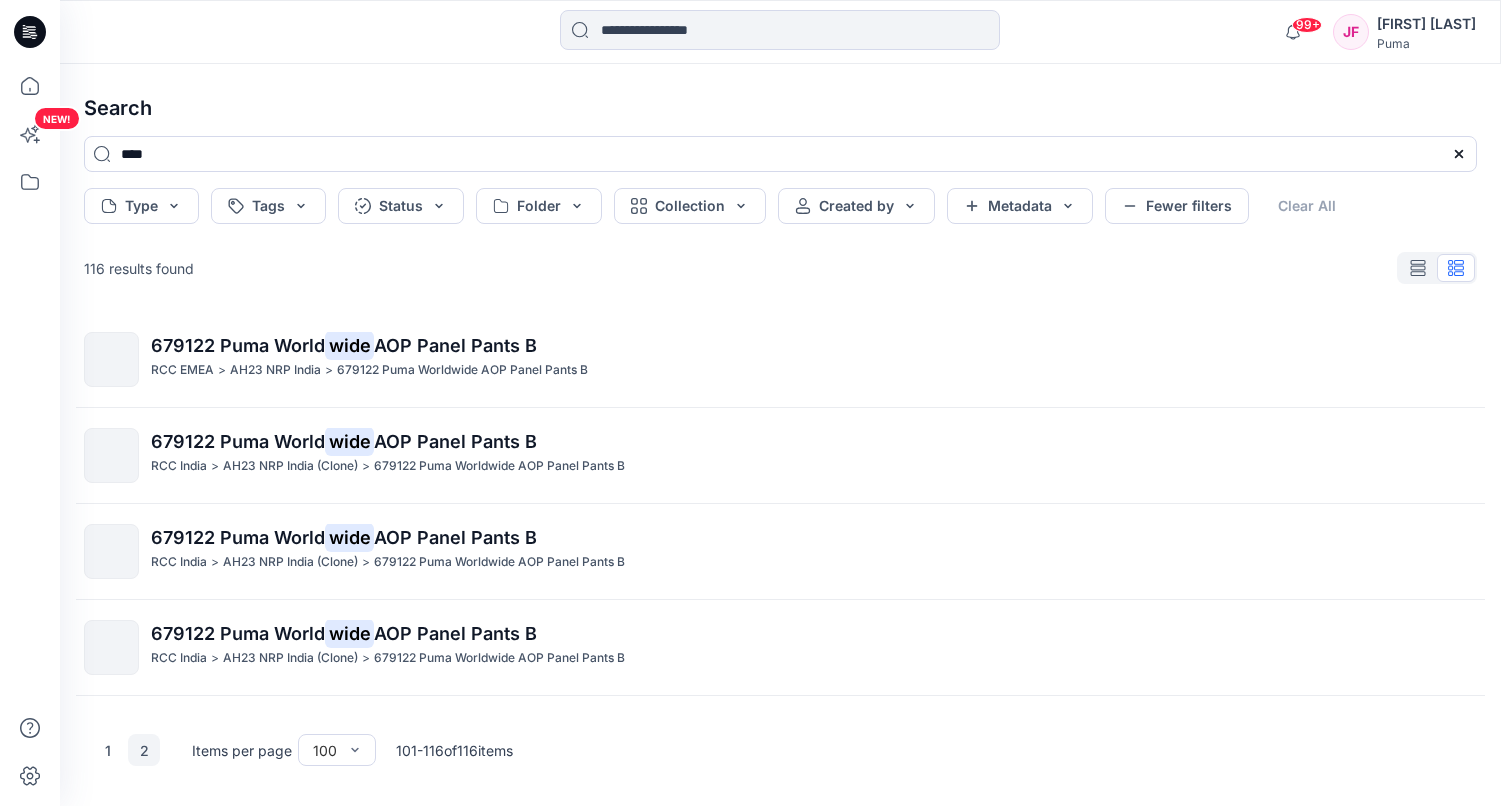 scroll, scrollTop: 0, scrollLeft: 0, axis: both 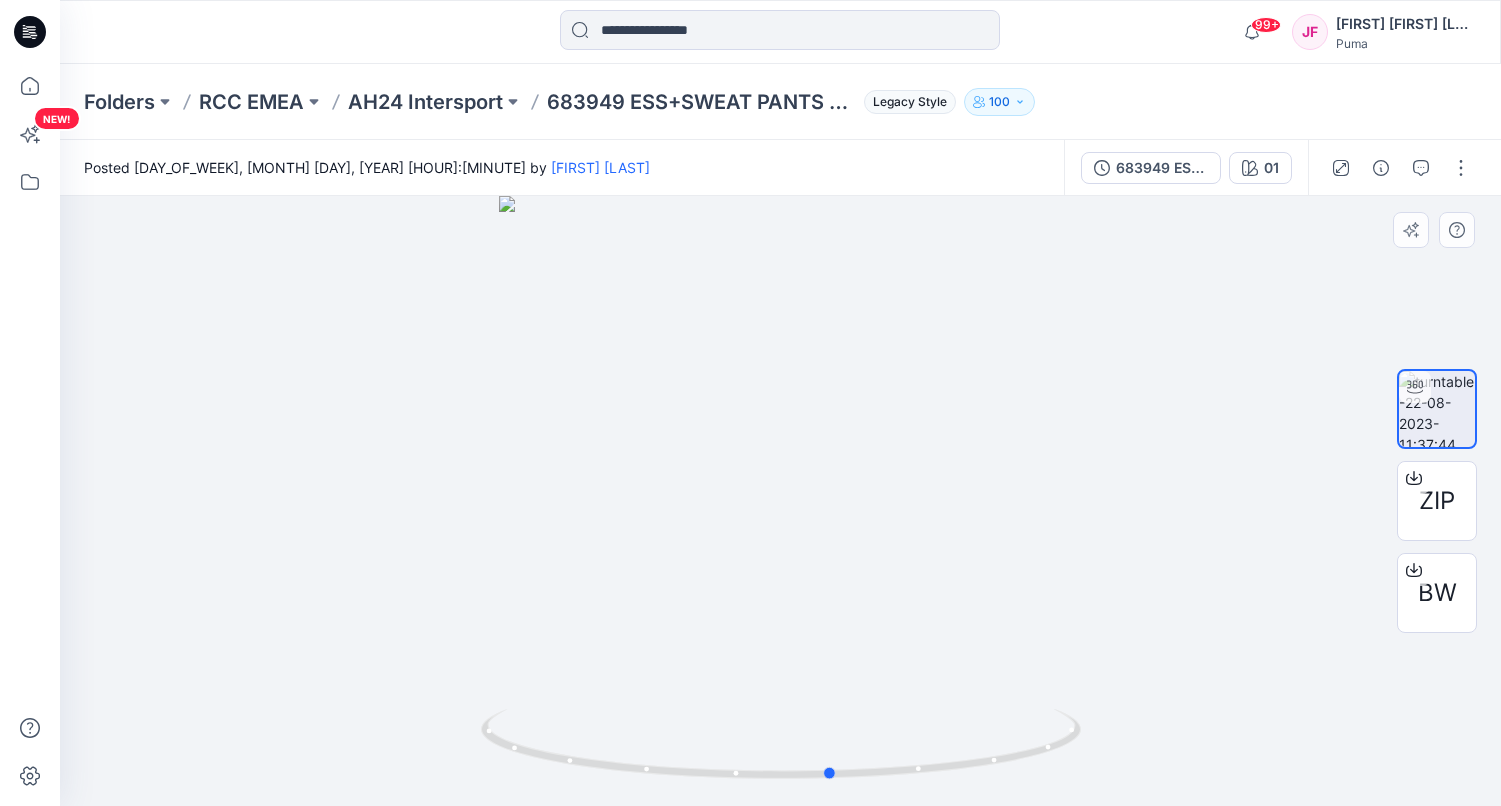 drag, startPoint x: 814, startPoint y: 492, endPoint x: 934, endPoint y: 493, distance: 120.004166 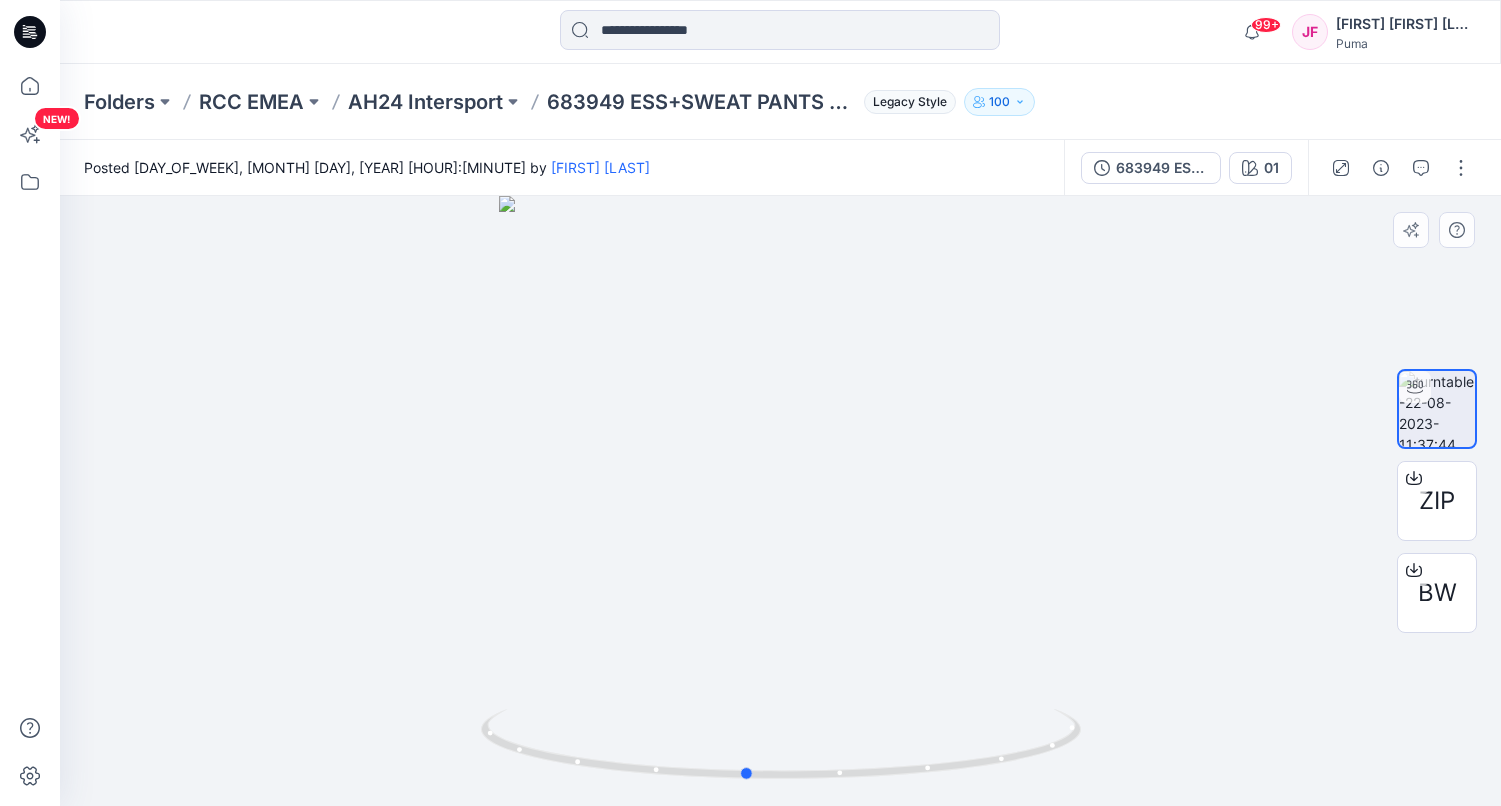 drag, startPoint x: 826, startPoint y: 544, endPoint x: 1264, endPoint y: 551, distance: 438.05594 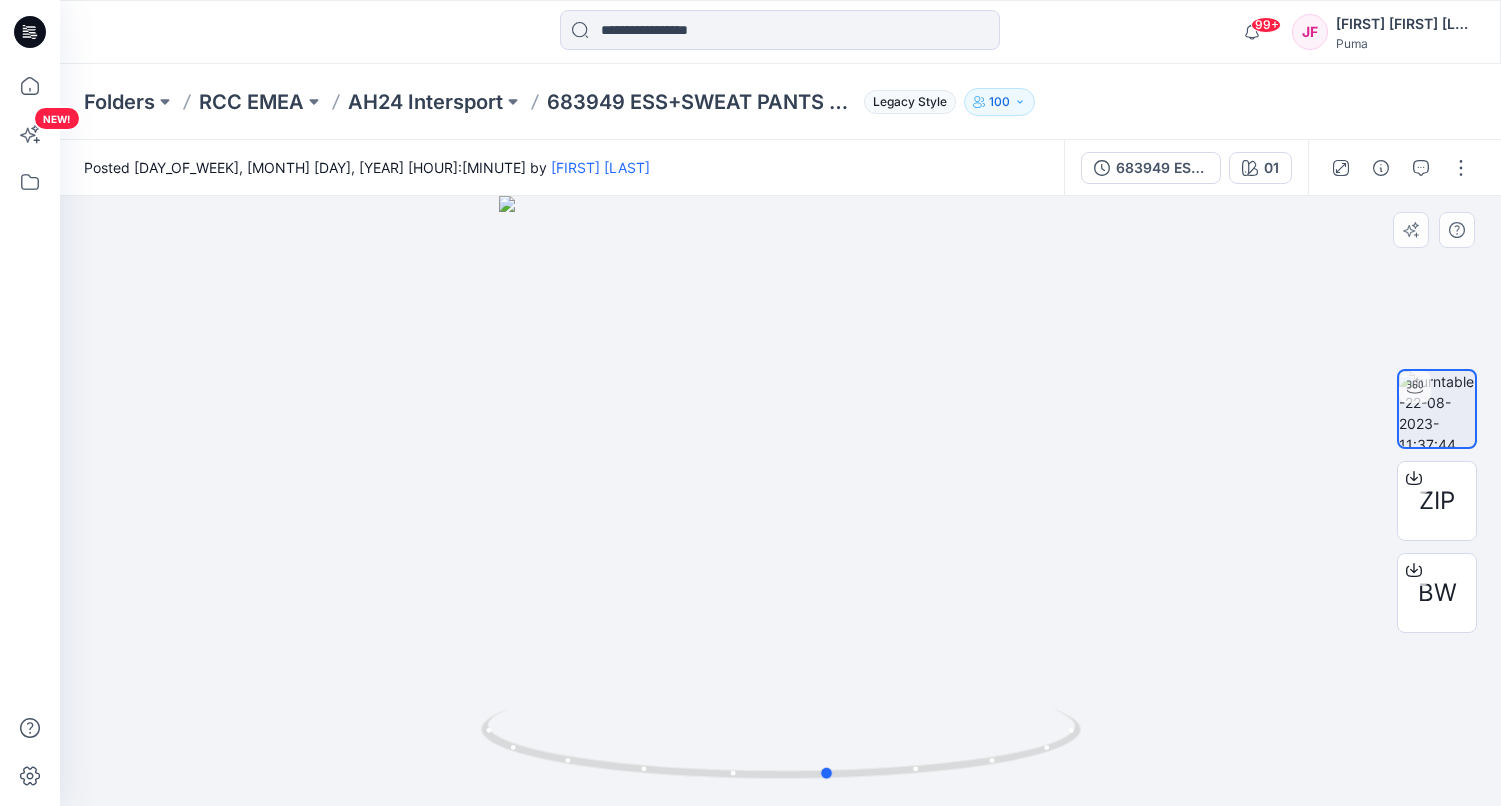 drag, startPoint x: 870, startPoint y: 553, endPoint x: 841, endPoint y: 547, distance: 29.614185 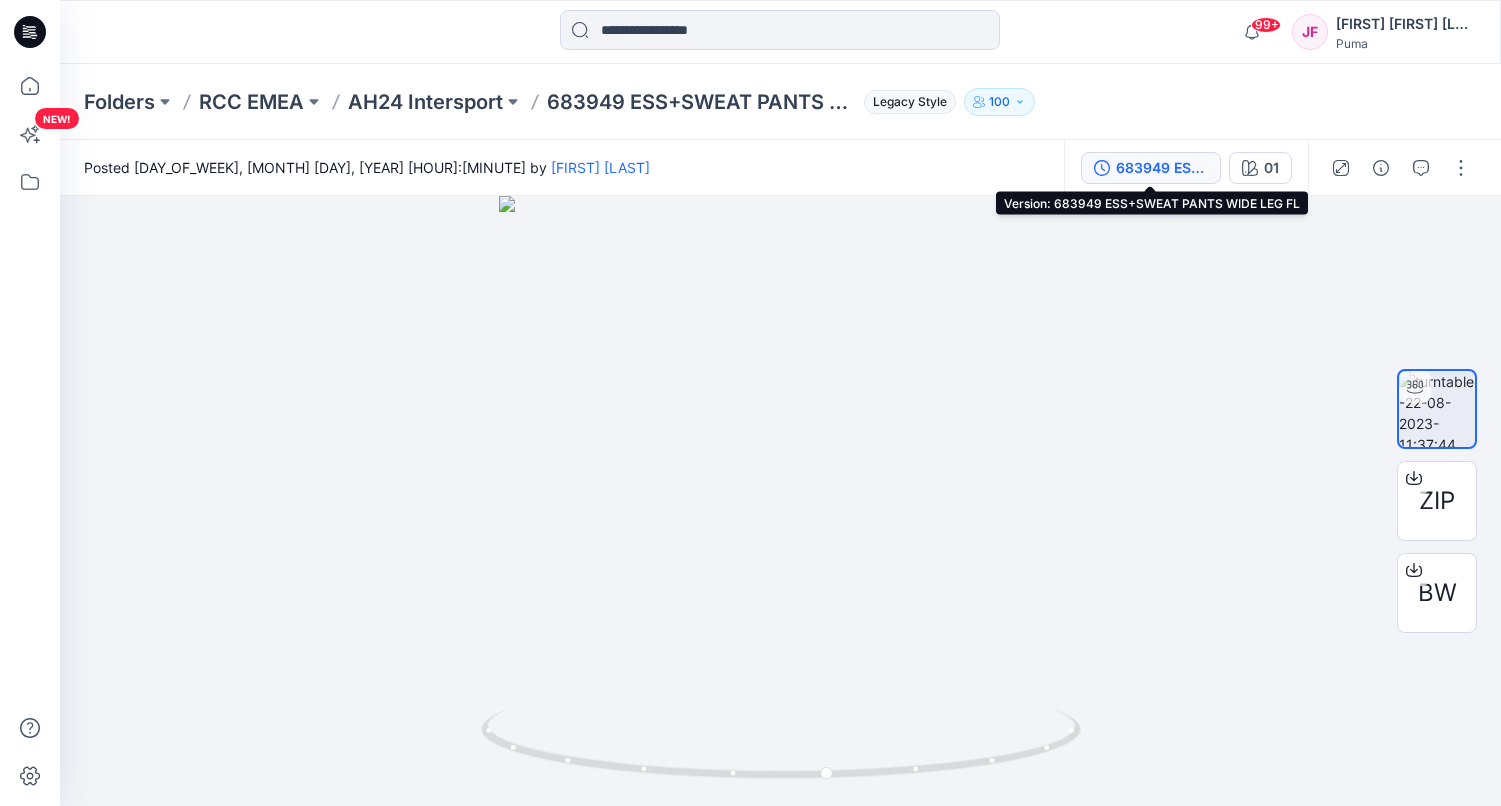 drag, startPoint x: 1188, startPoint y: 168, endPoint x: 1213, endPoint y: 180, distance: 27.730848 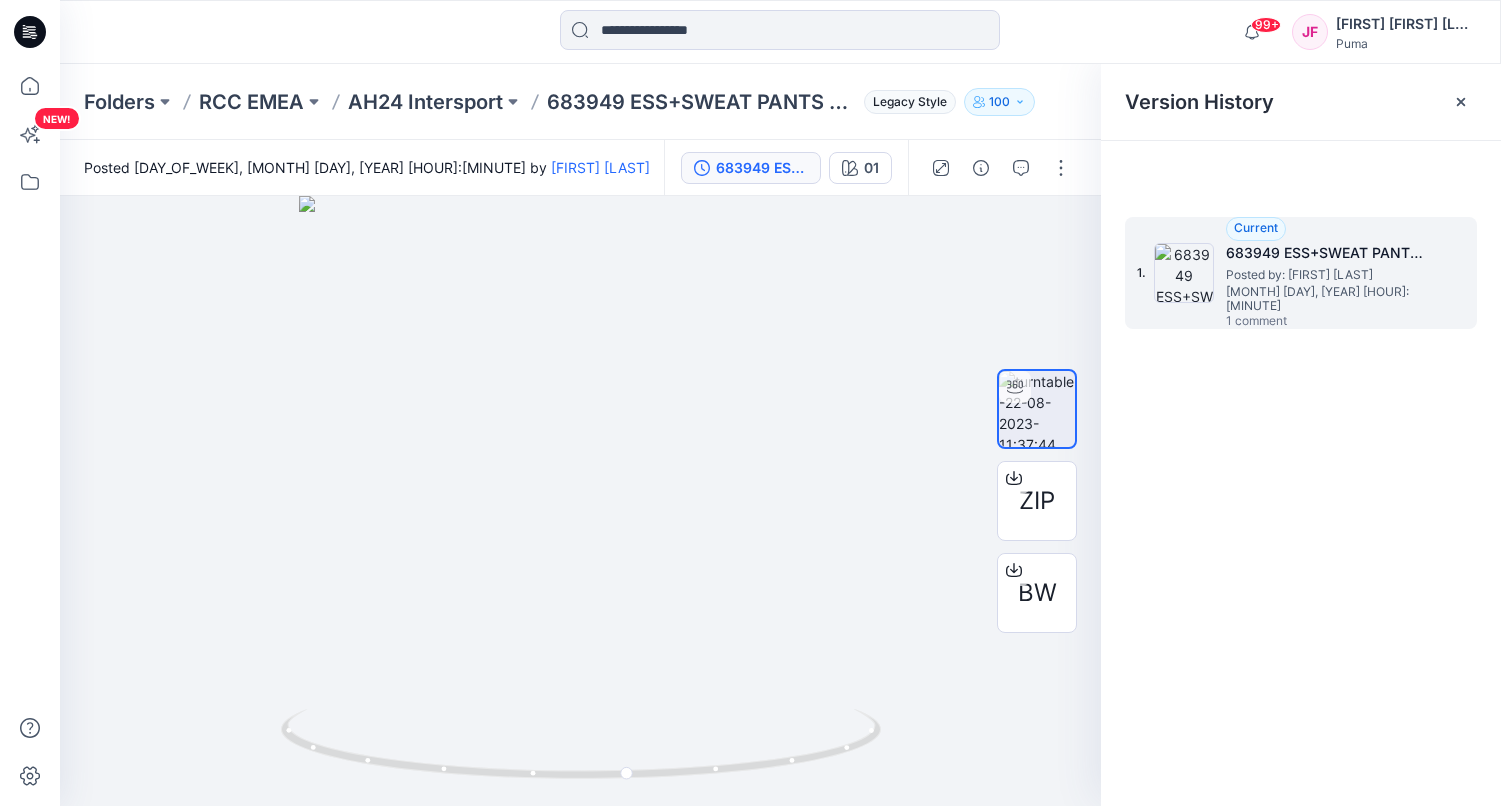 click on "683949 ESS+SWEAT PANTS WIDE LEG FL" at bounding box center (1326, 253) 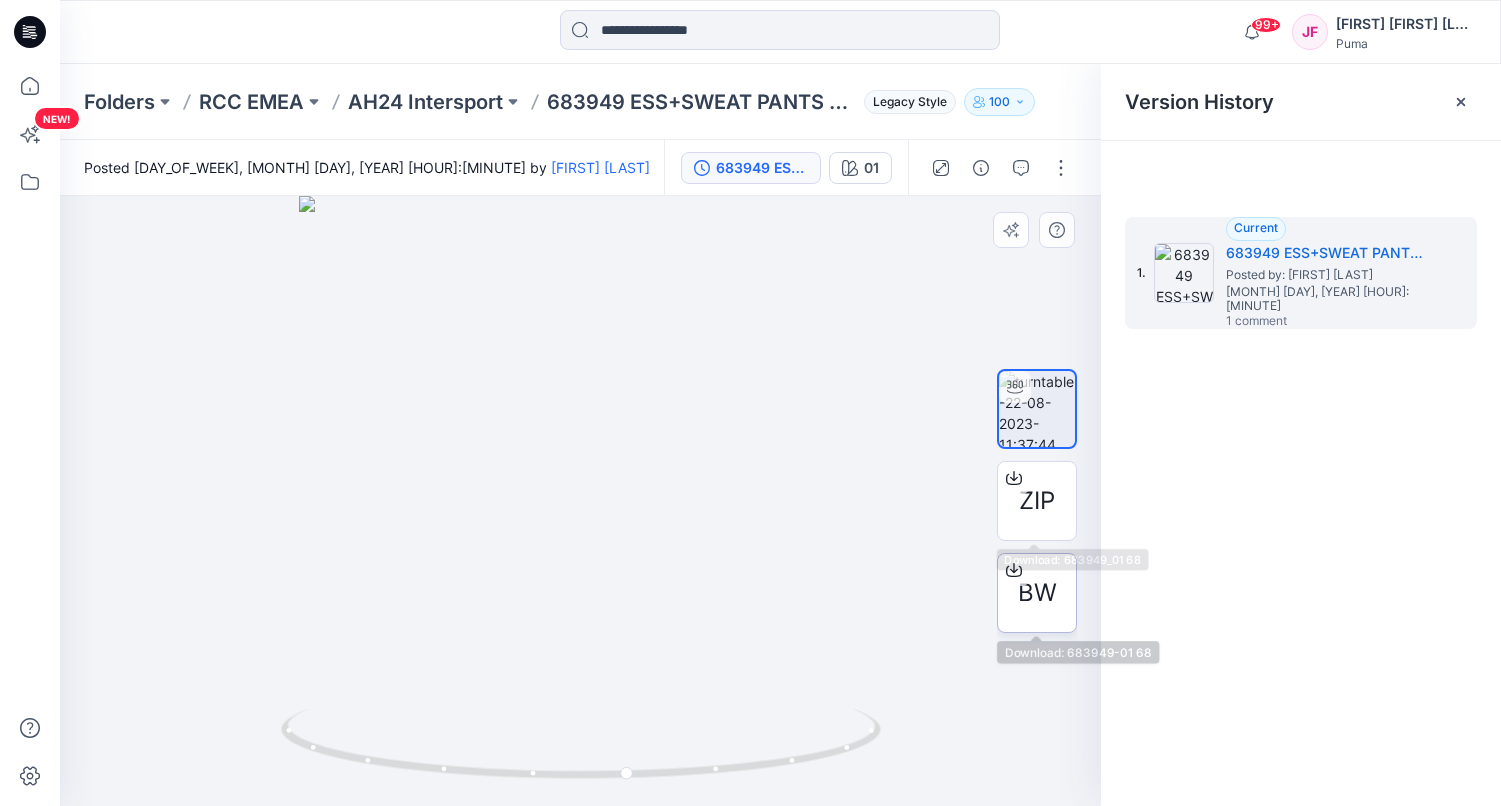 click on "BW" at bounding box center [1037, 593] 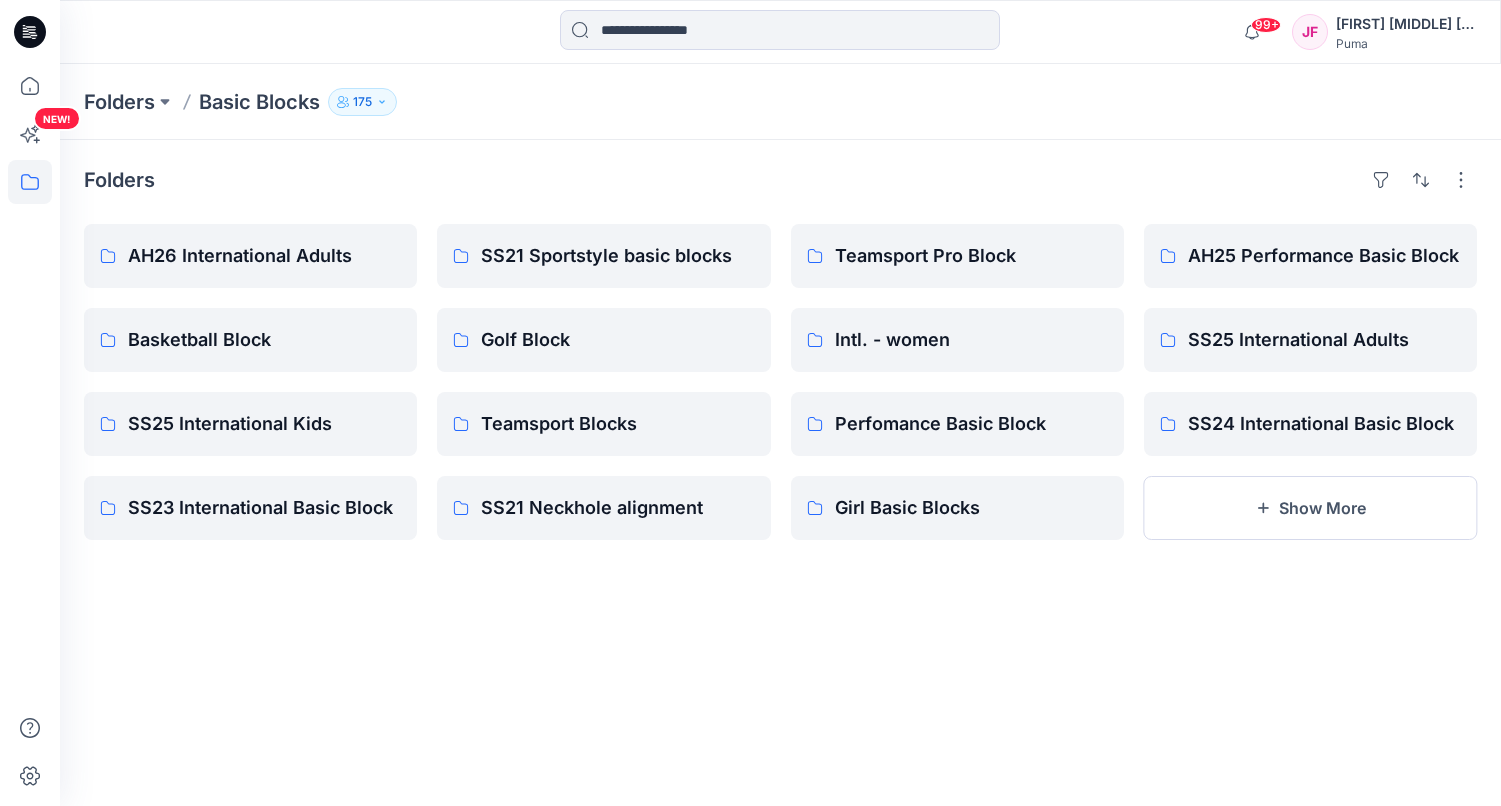scroll, scrollTop: 0, scrollLeft: 0, axis: both 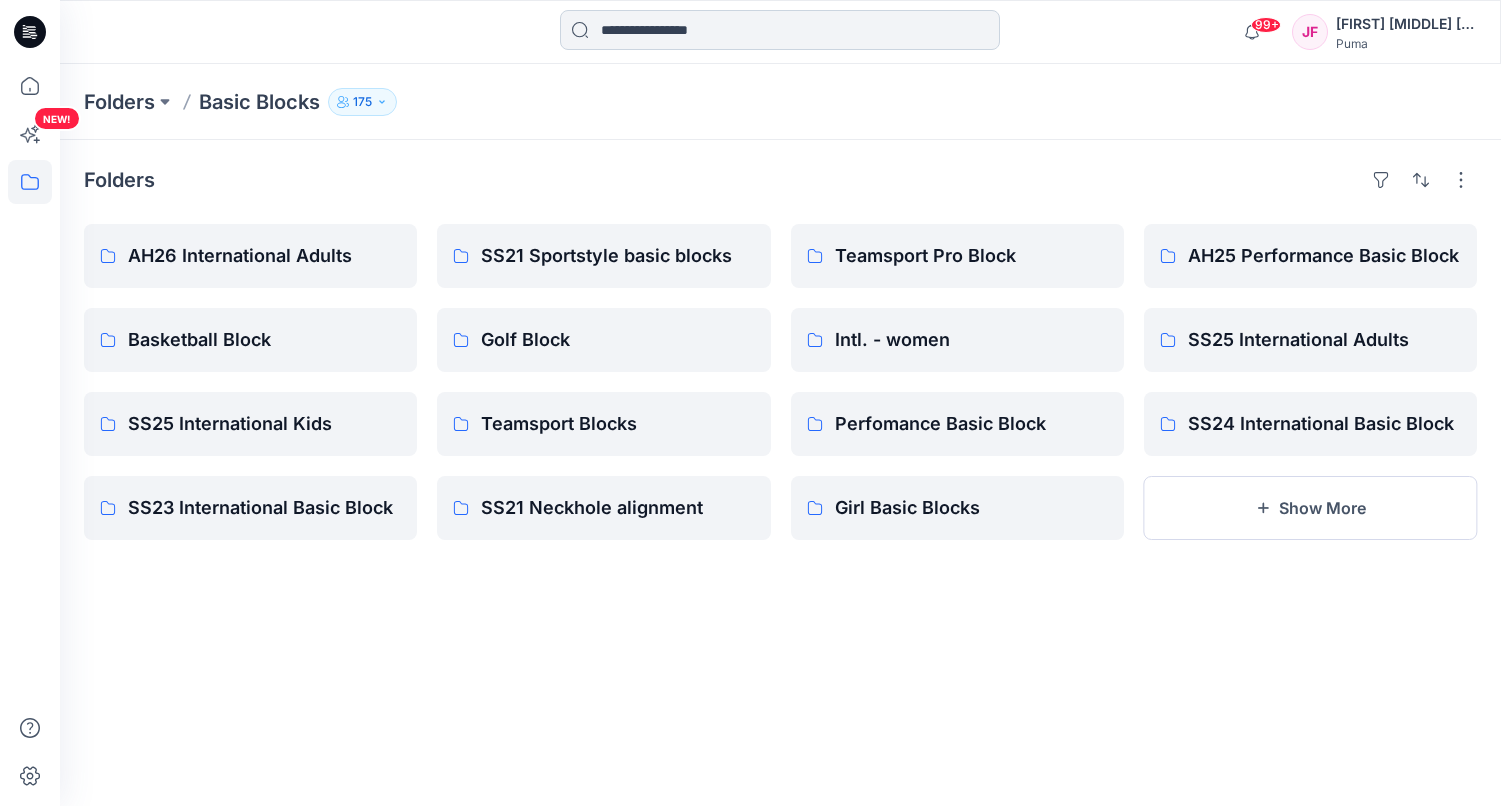 click at bounding box center [780, 30] 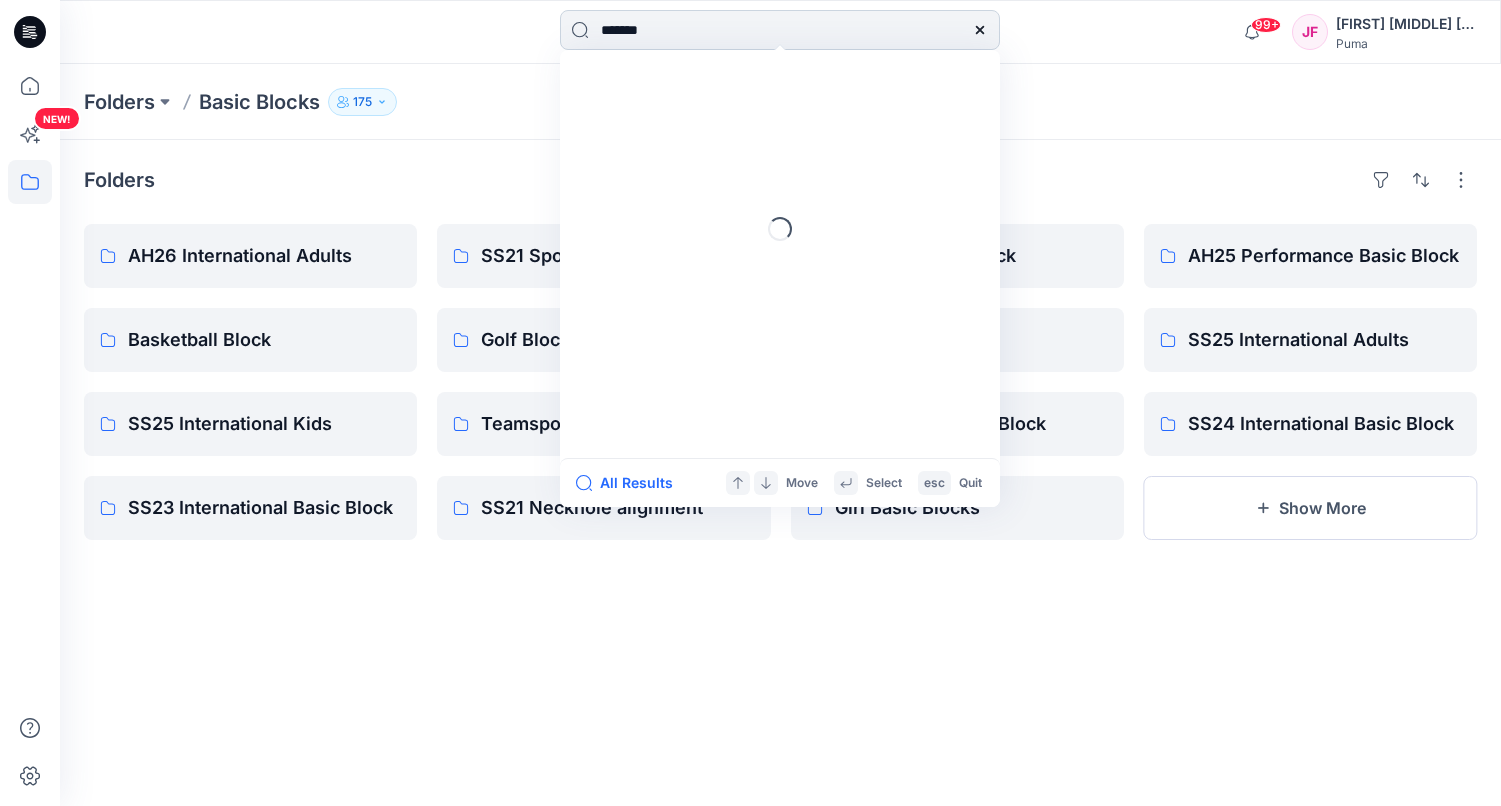 type on "******" 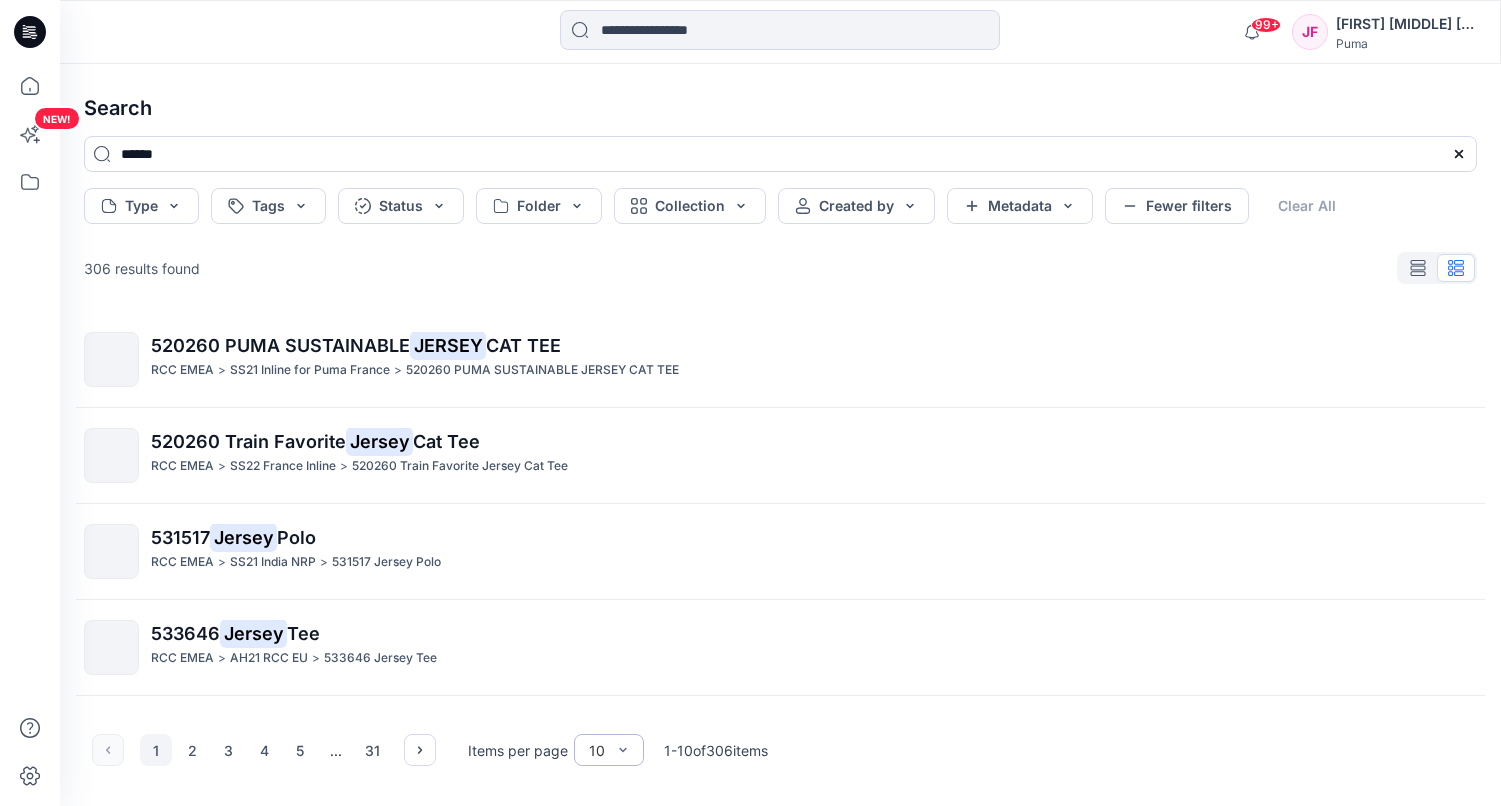 click on "10" at bounding box center [597, 750] 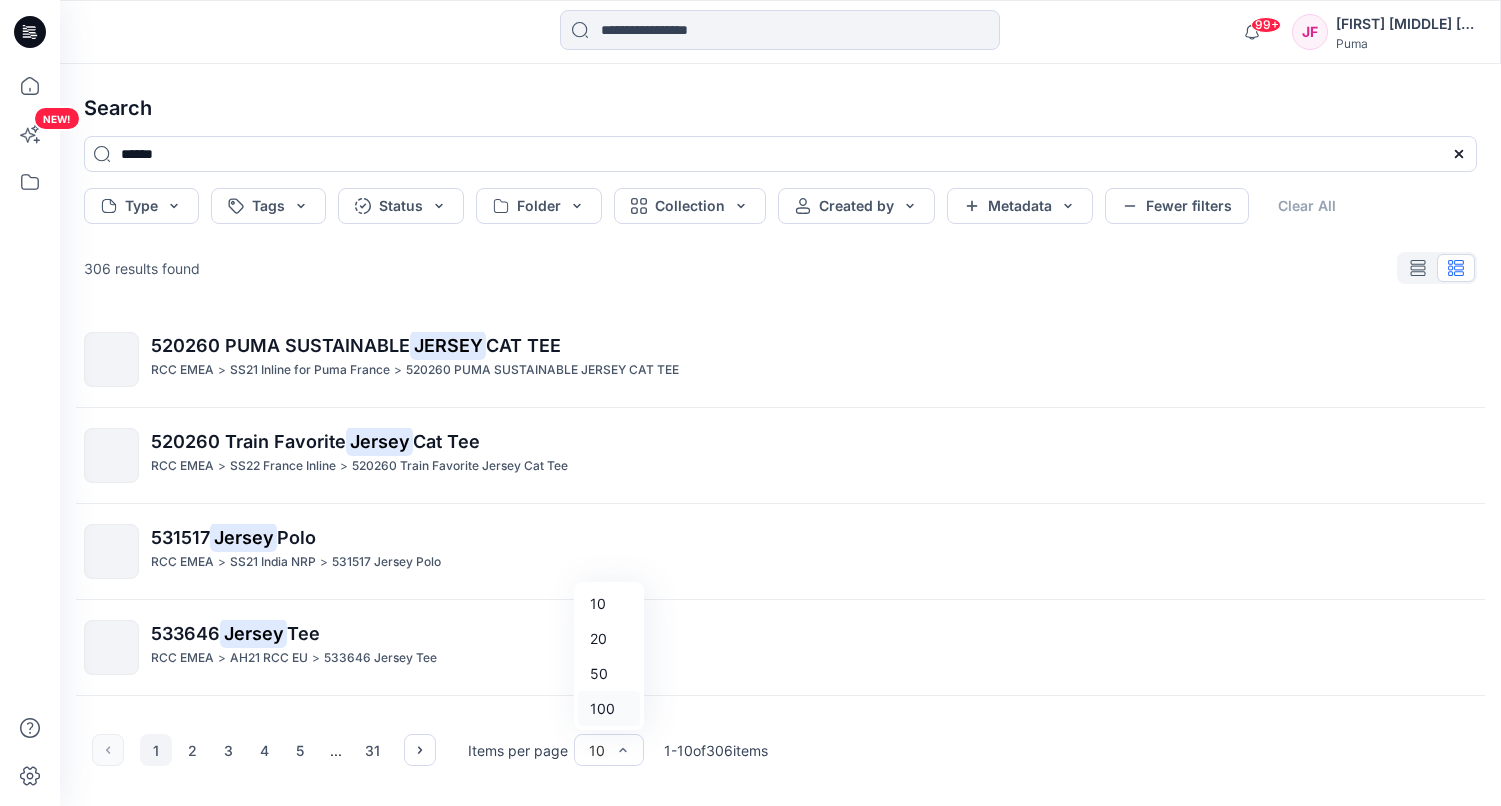 click on "100" at bounding box center (609, 708) 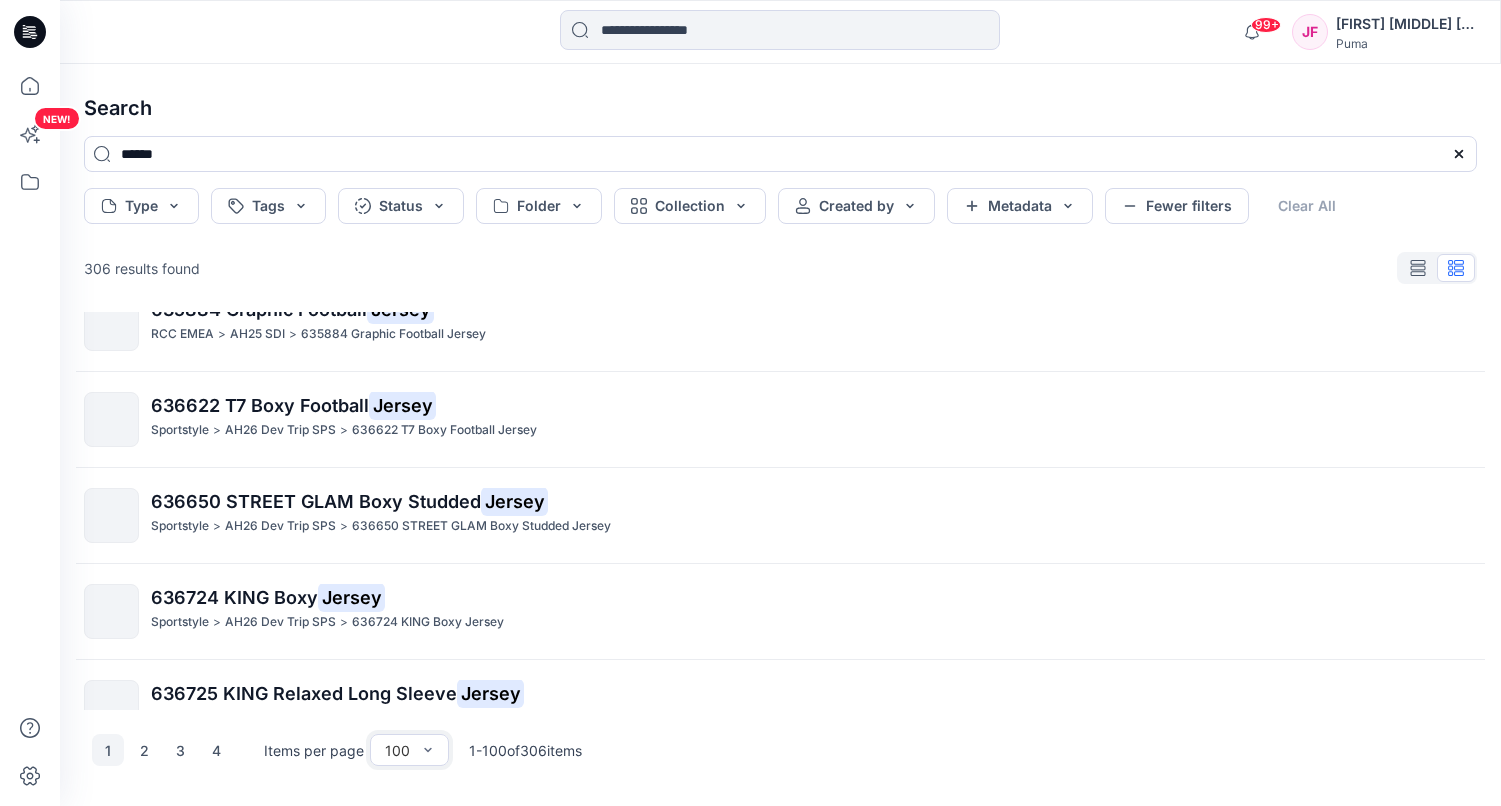 scroll, scrollTop: 8064, scrollLeft: 0, axis: vertical 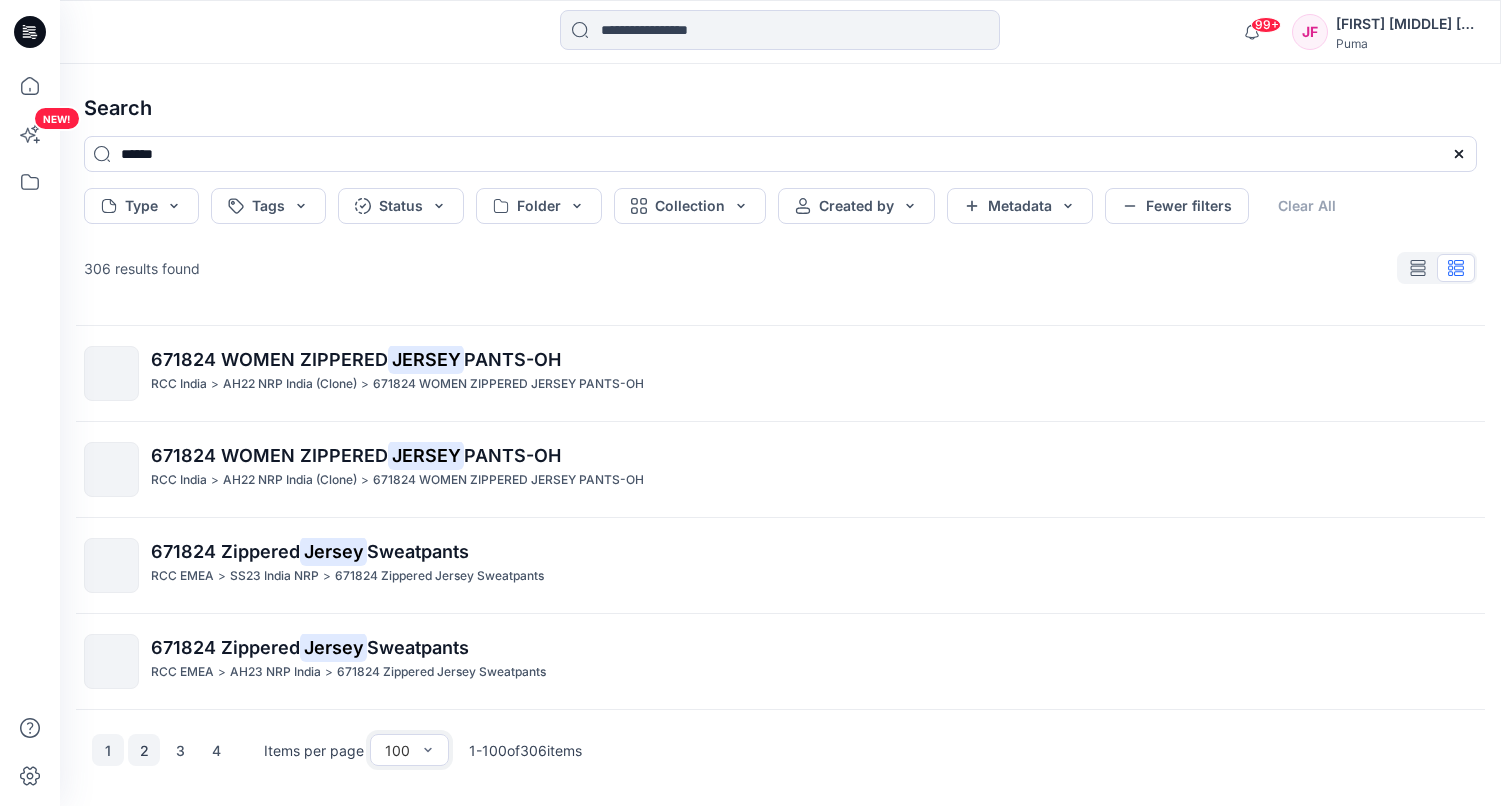 click on "2" at bounding box center (144, 750) 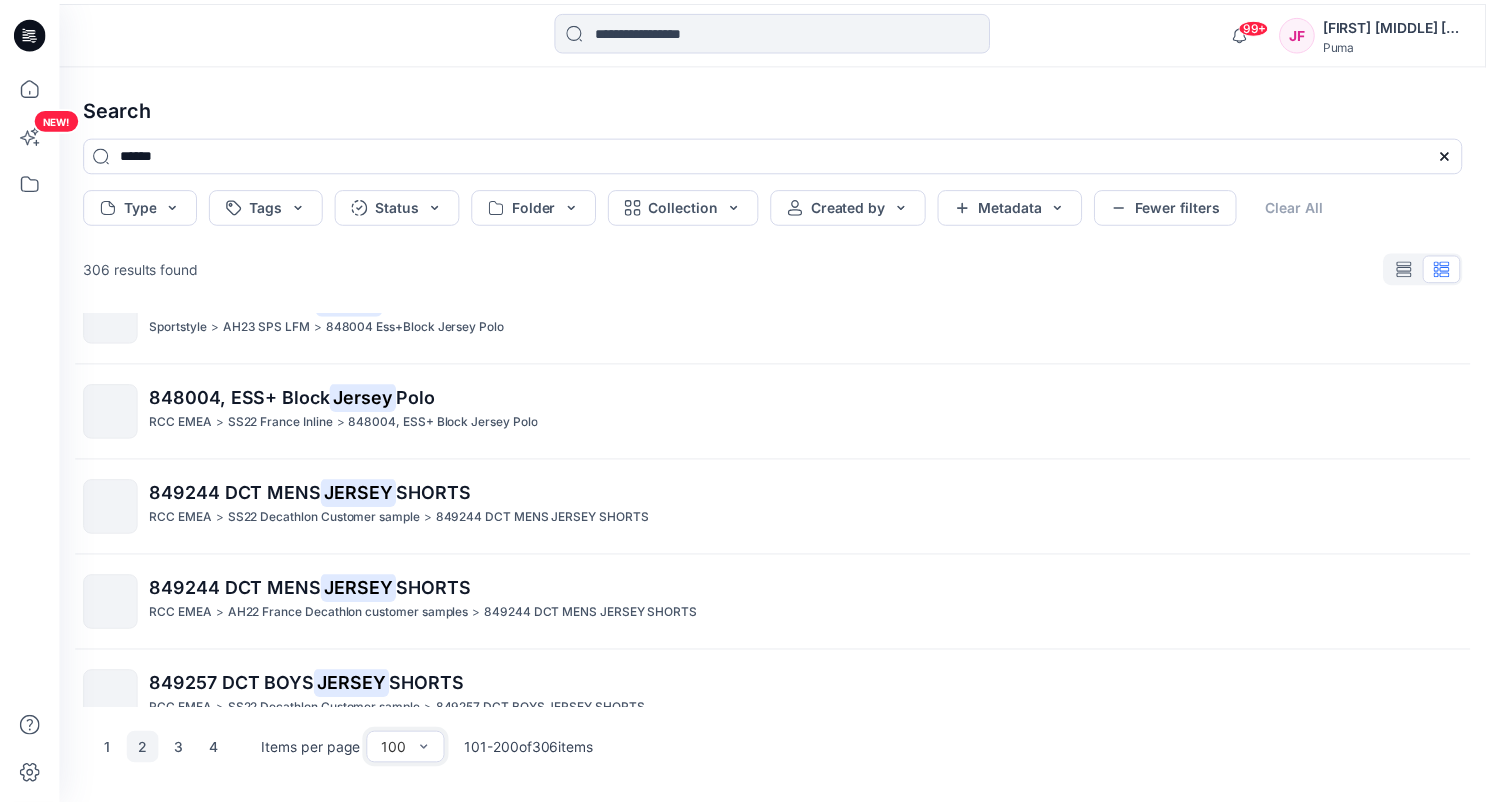 scroll, scrollTop: 6432, scrollLeft: 0, axis: vertical 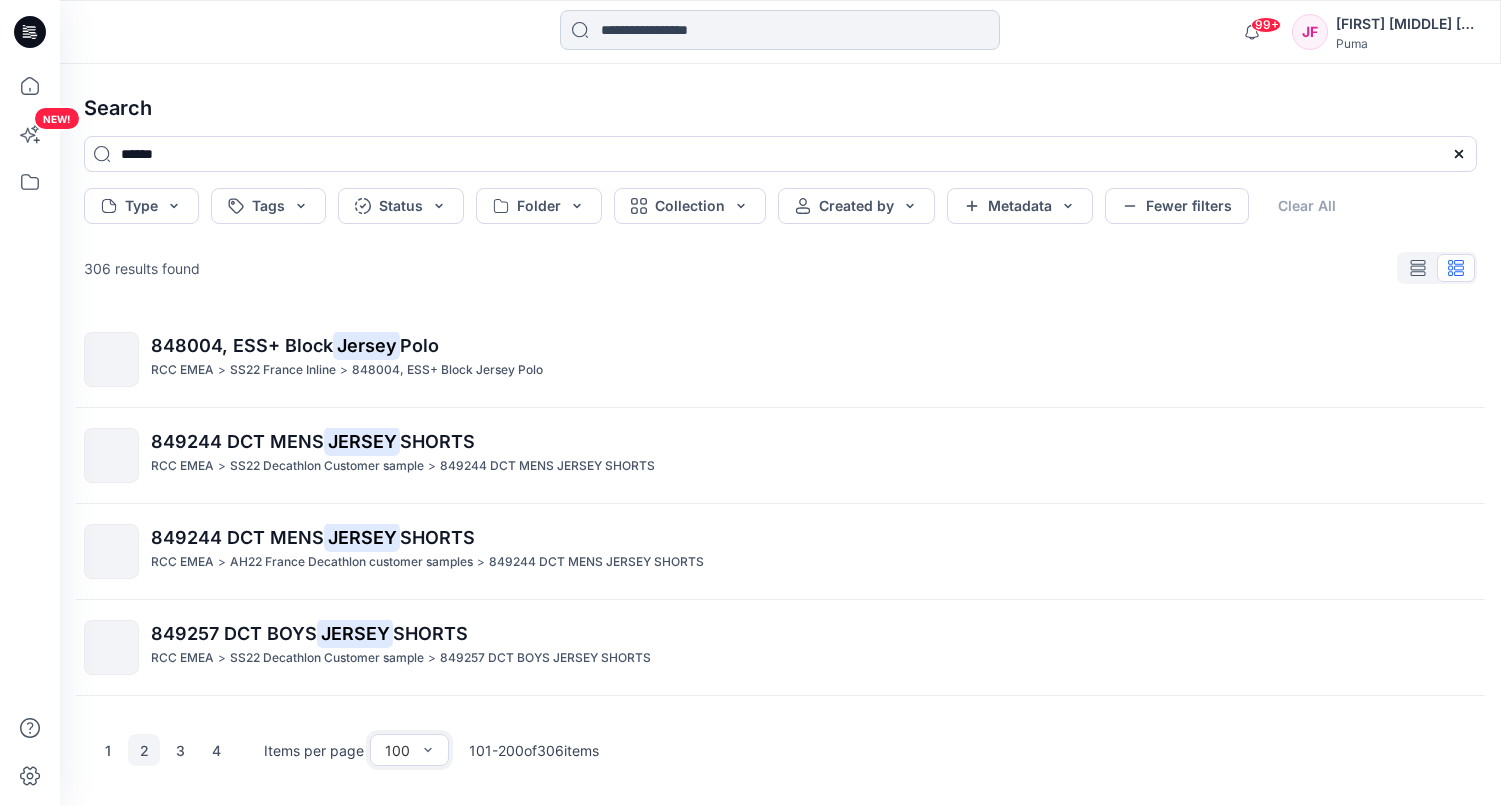 click at bounding box center [780, 30] 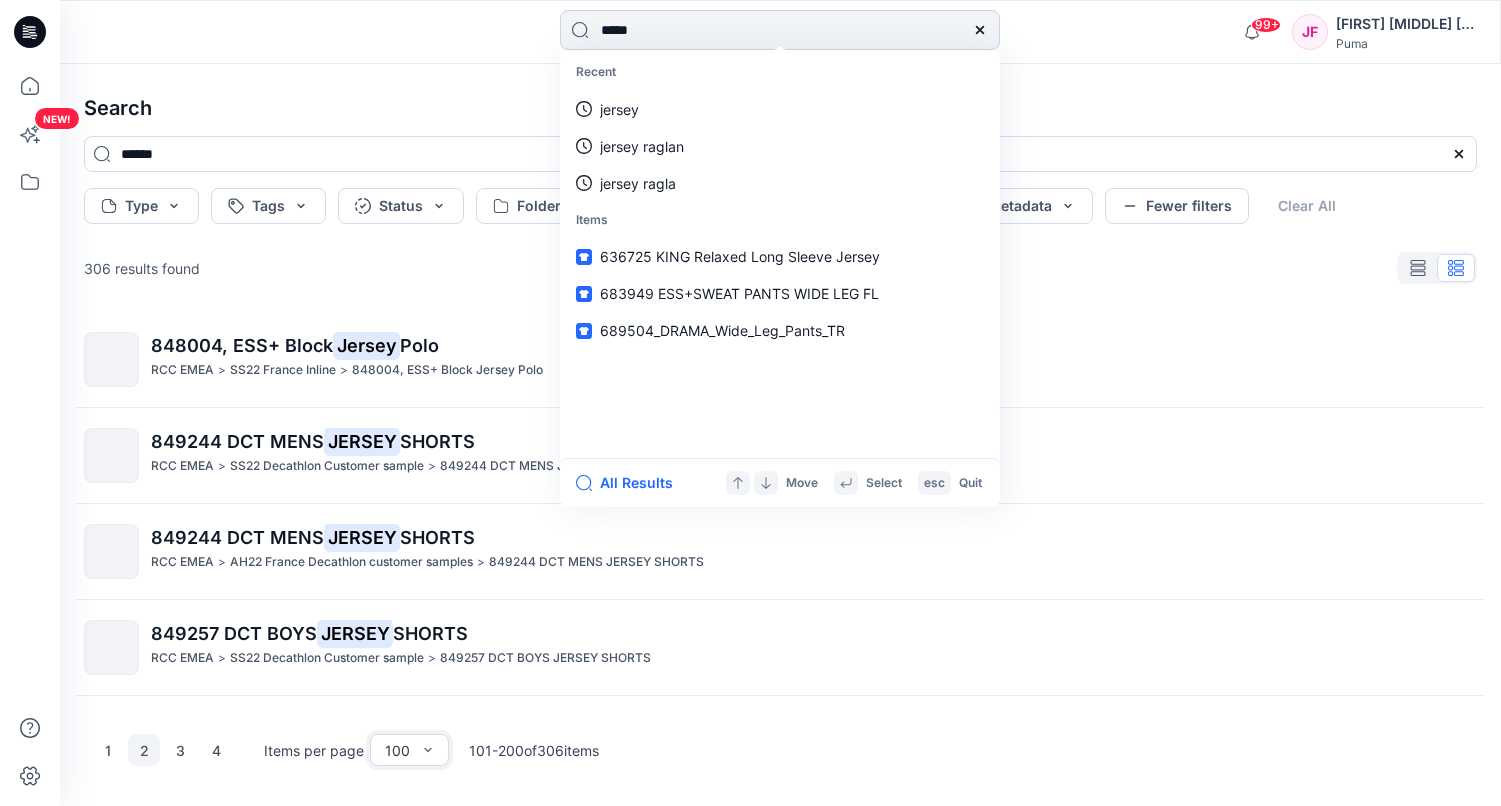 type on "******" 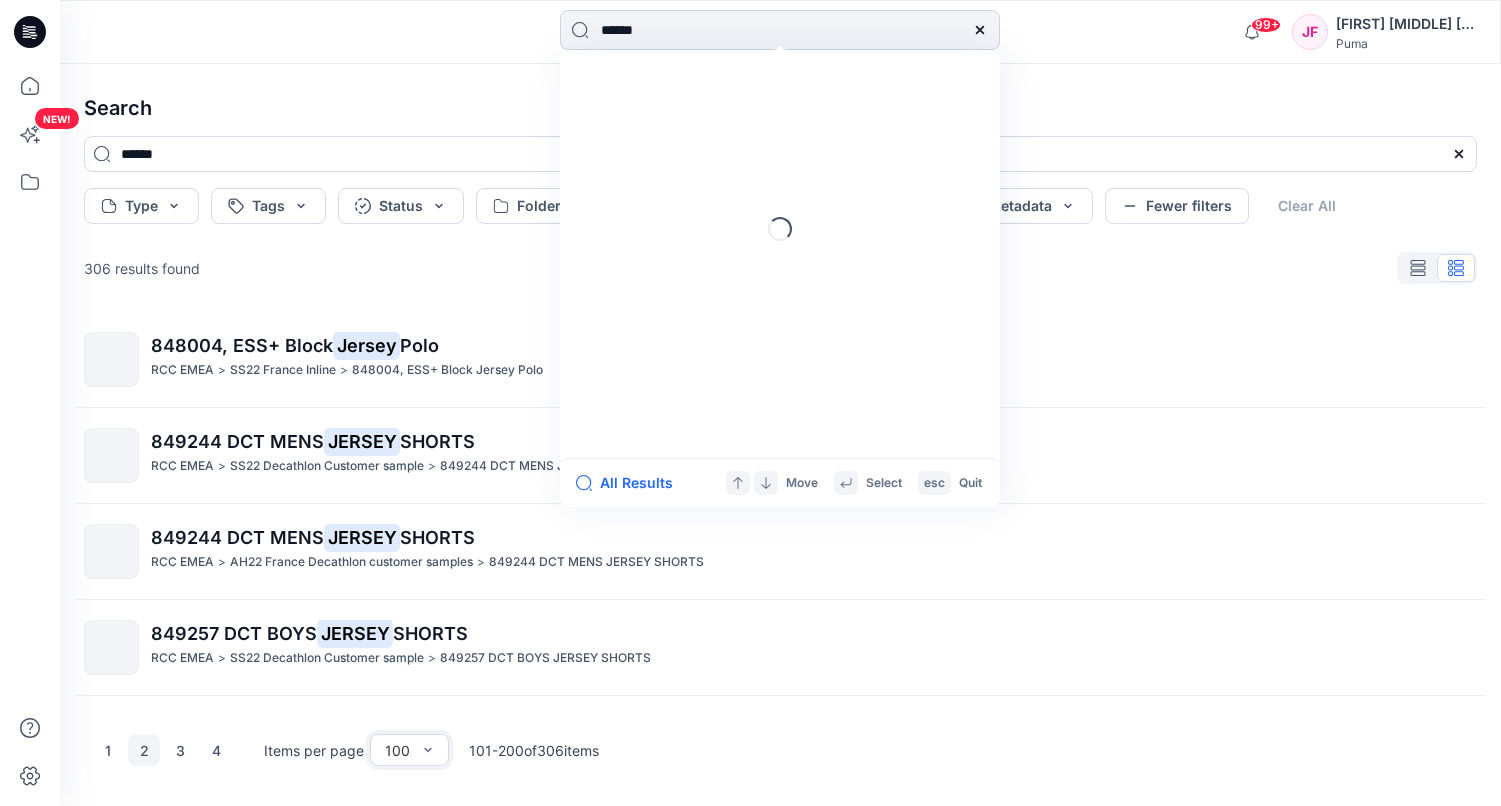 type 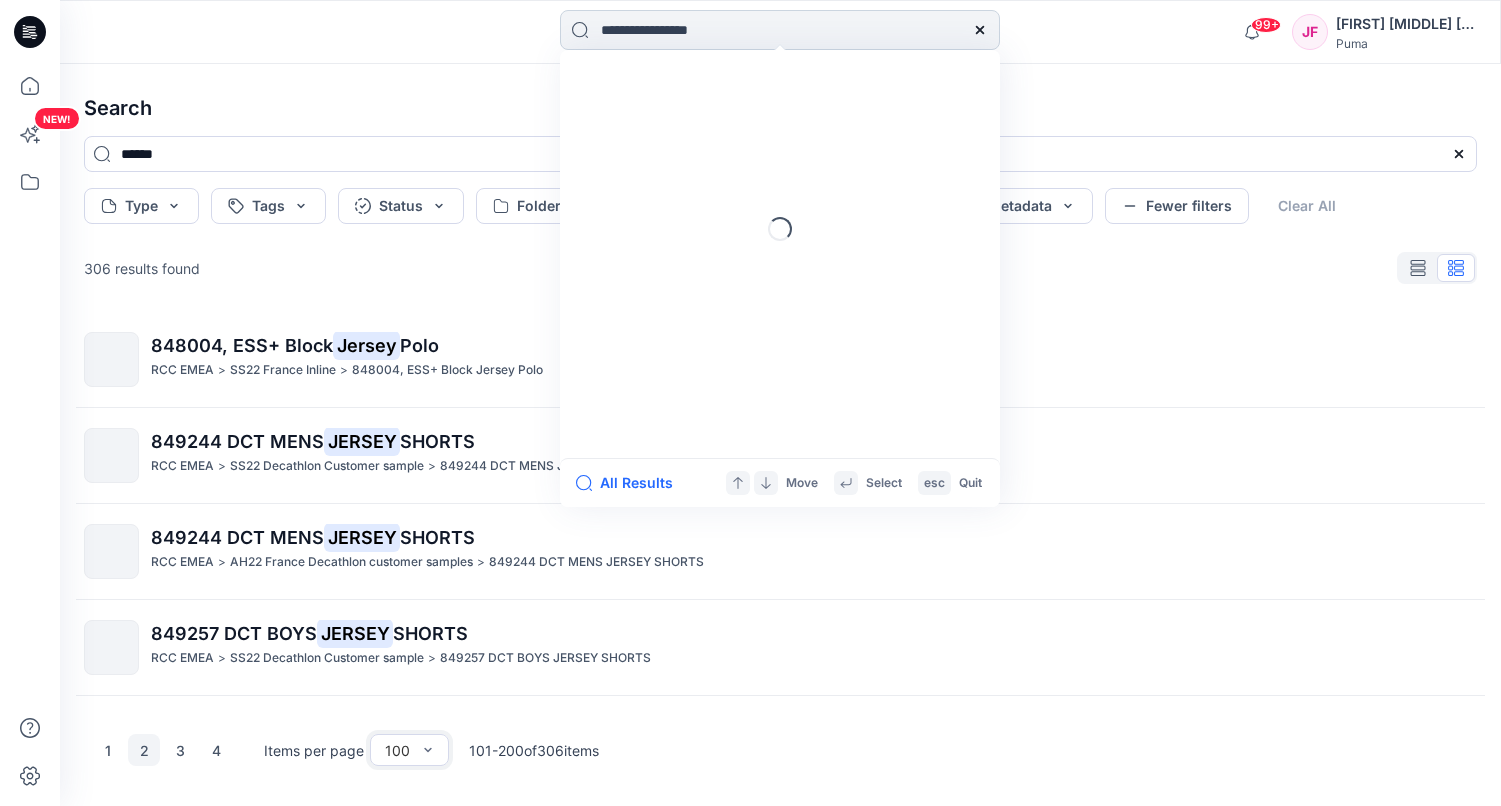 type on "******" 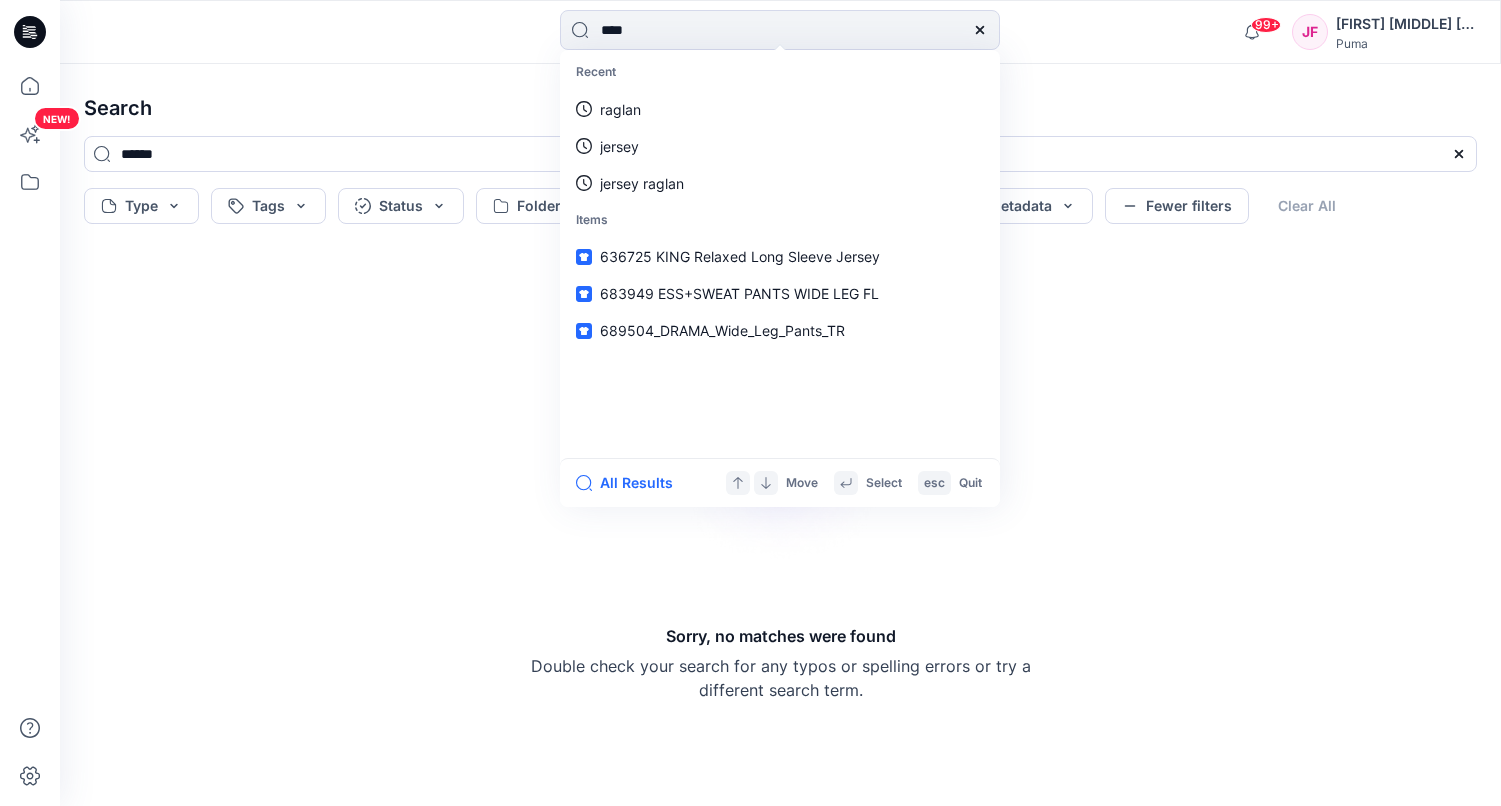 type on "*****" 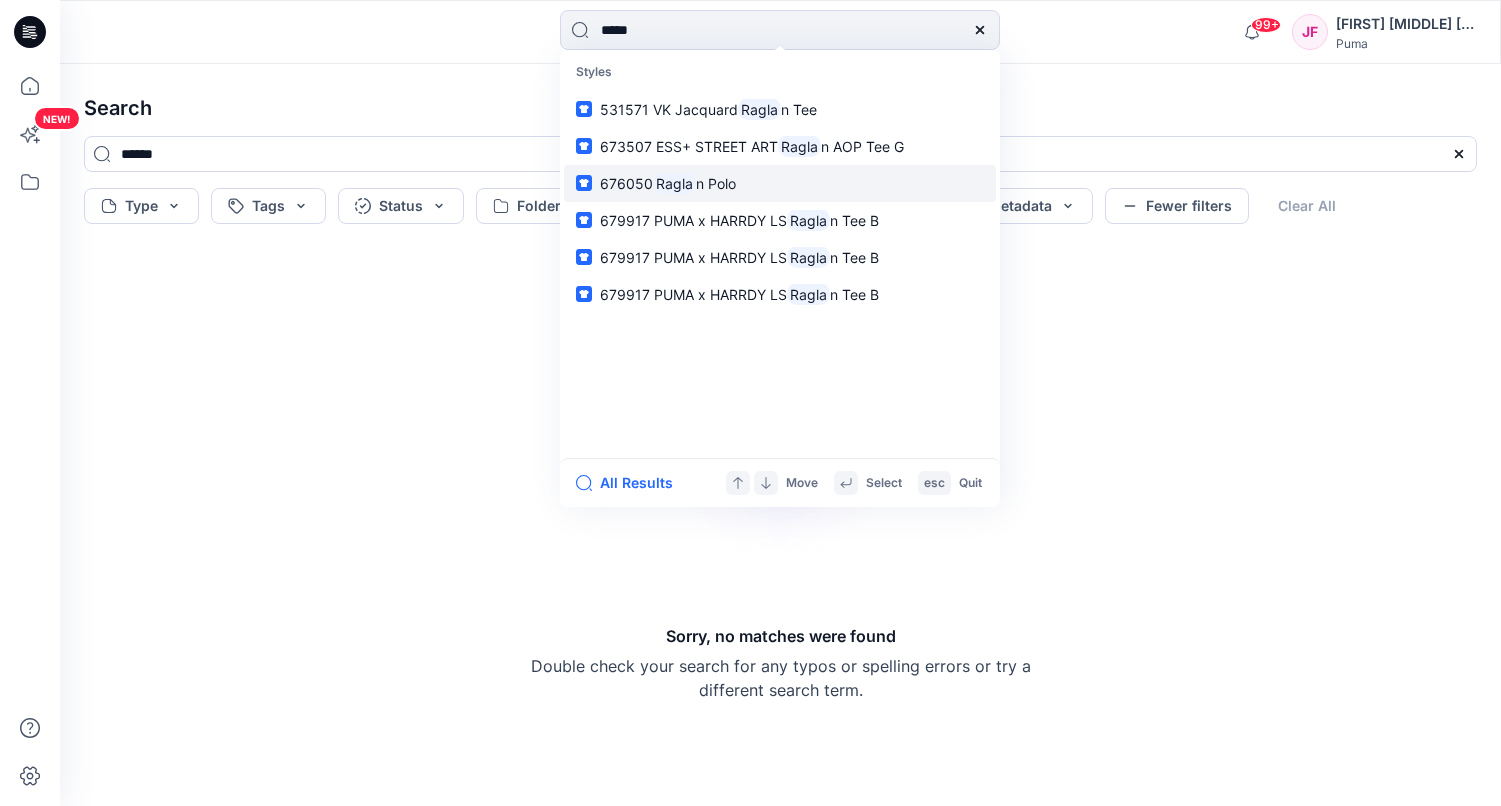 type 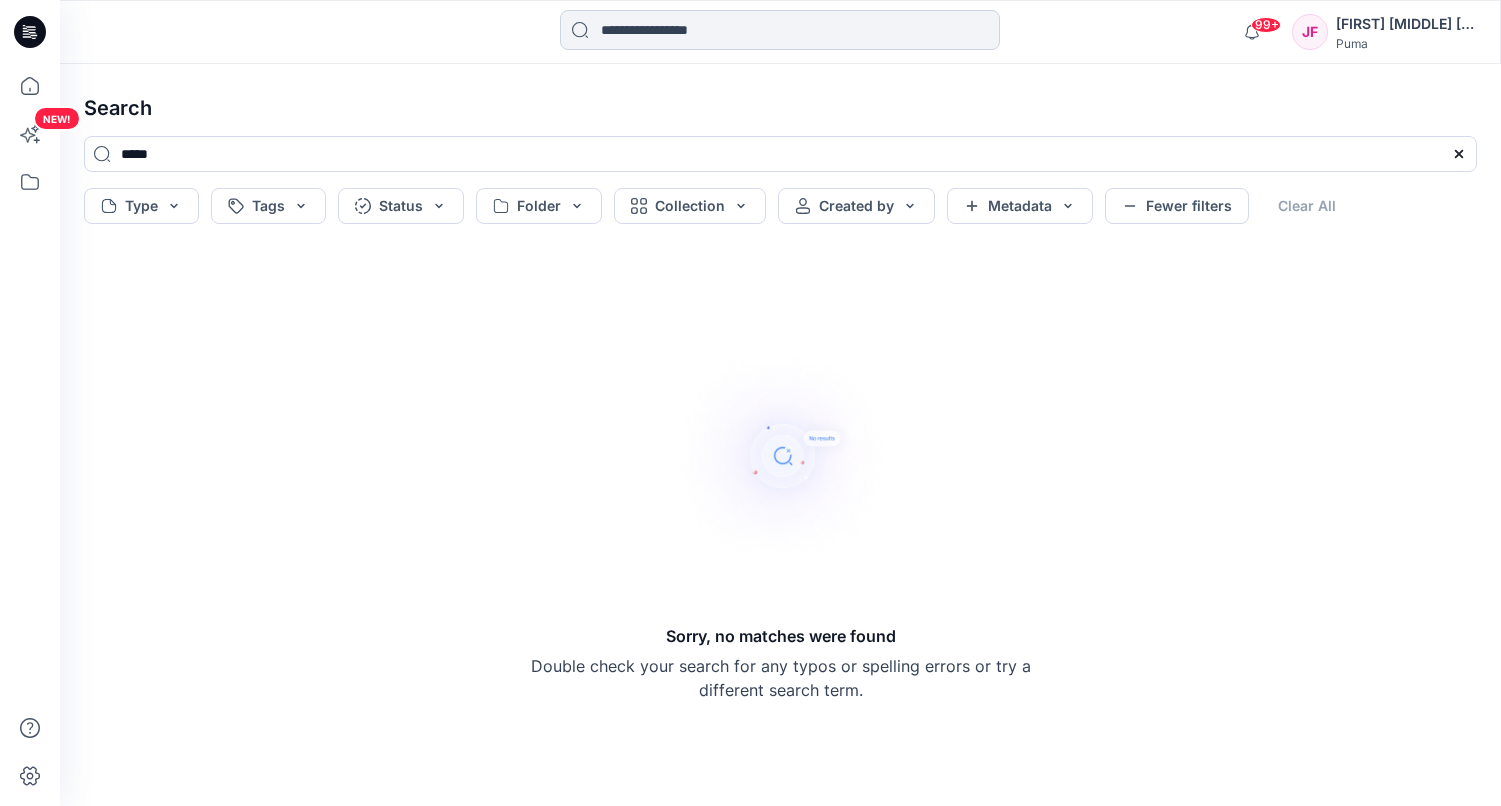 click at bounding box center (780, 30) 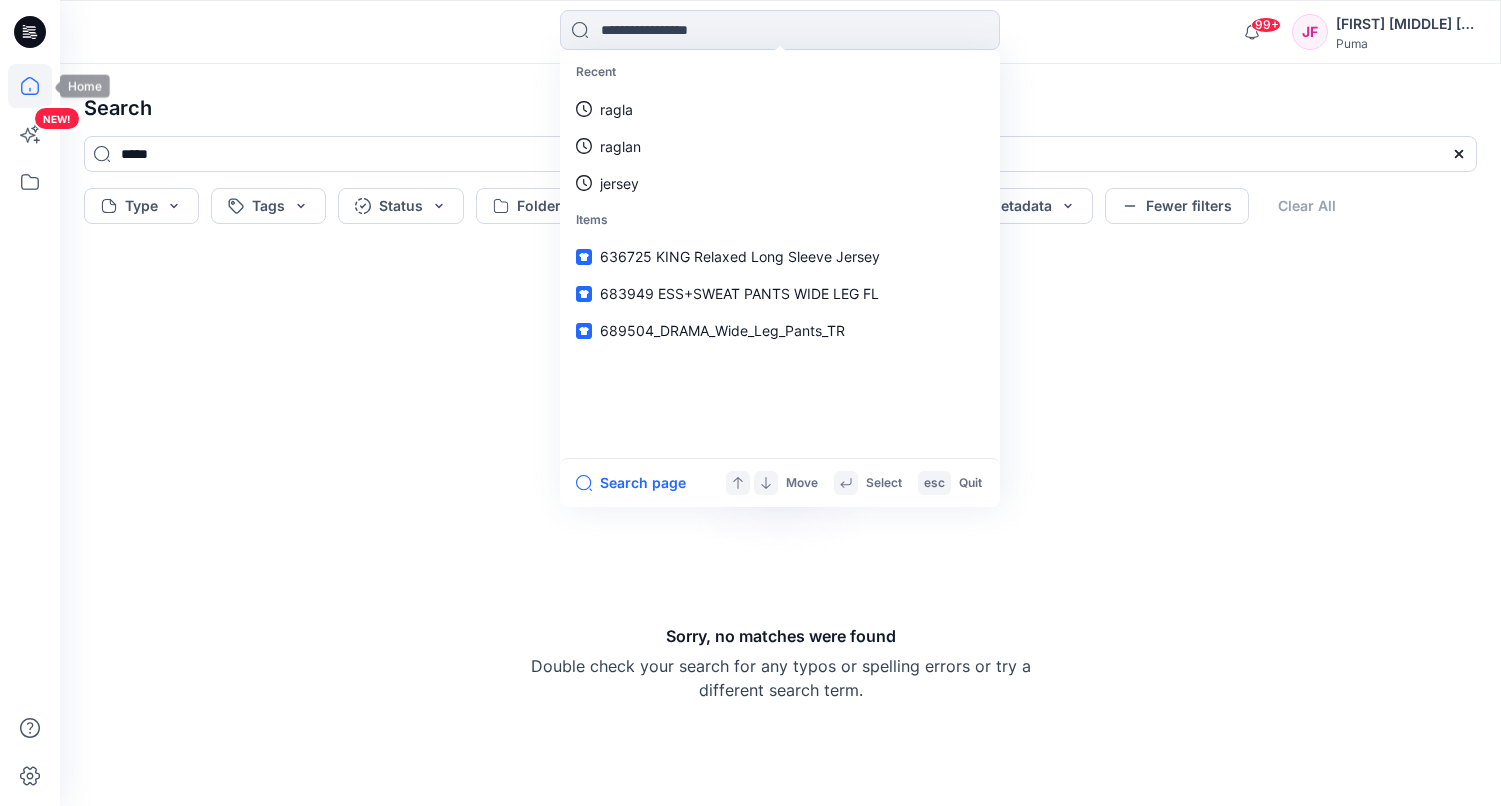 click 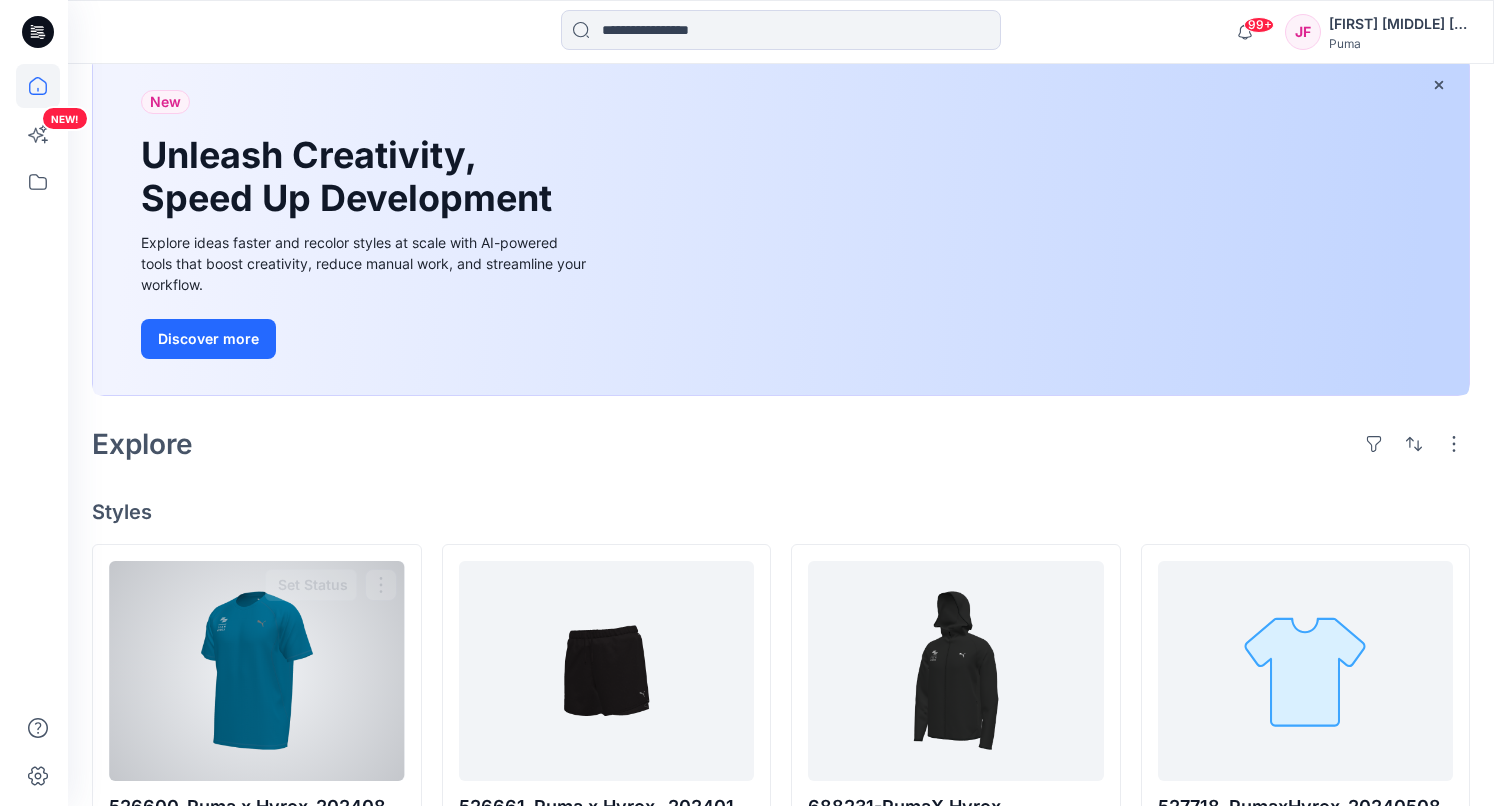 scroll, scrollTop: 0, scrollLeft: 0, axis: both 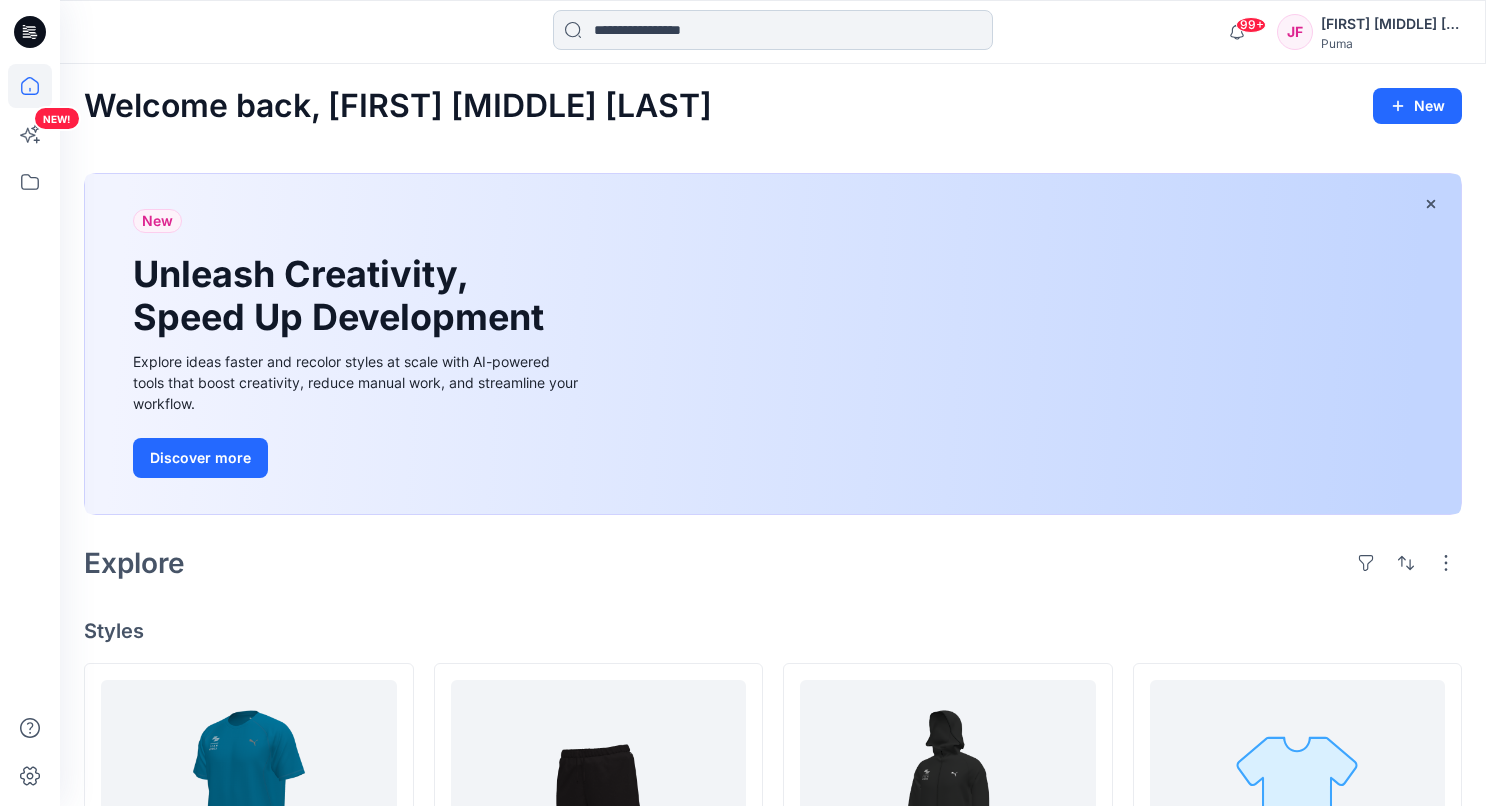 click at bounding box center (773, 30) 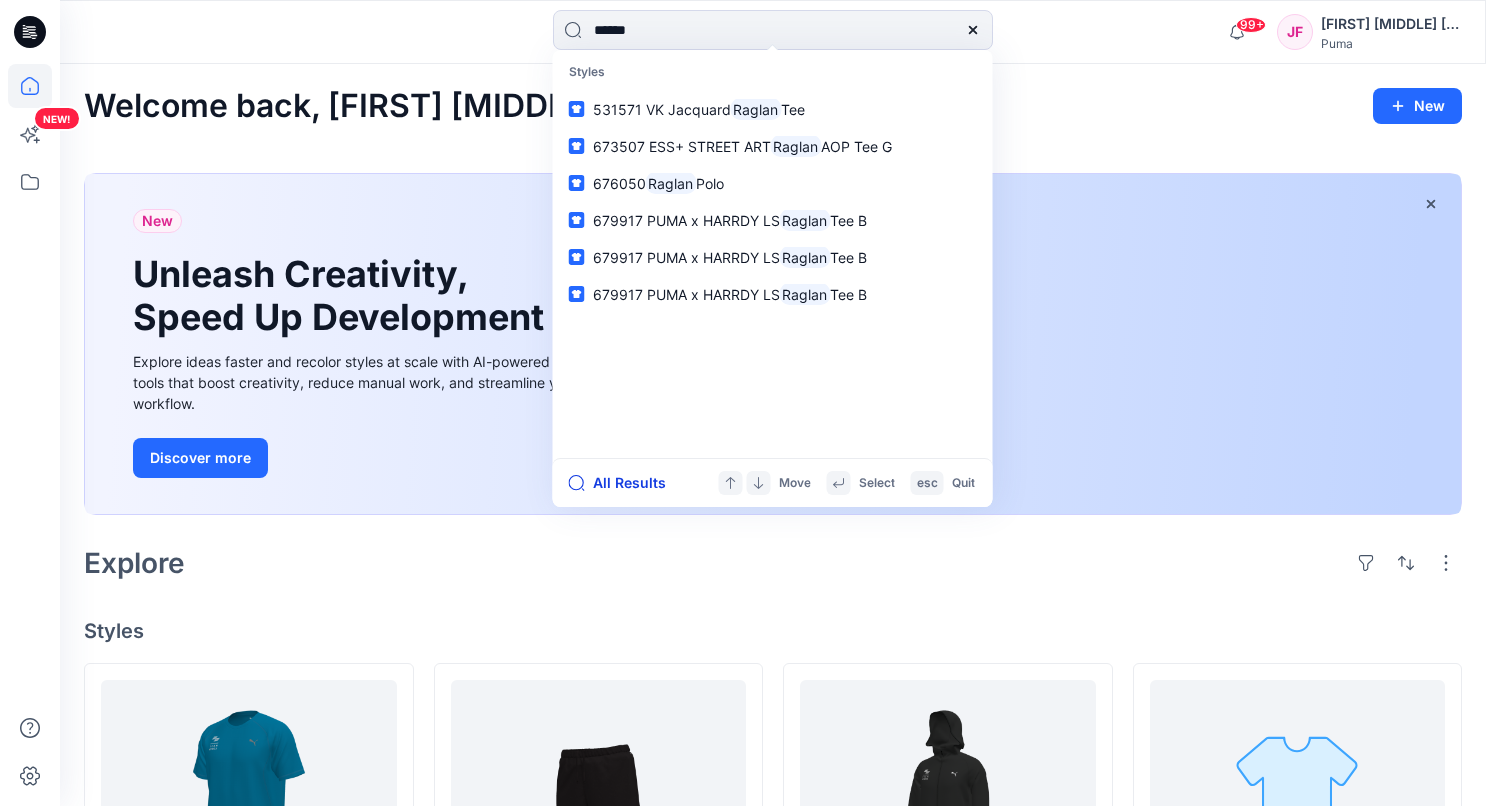 type on "******" 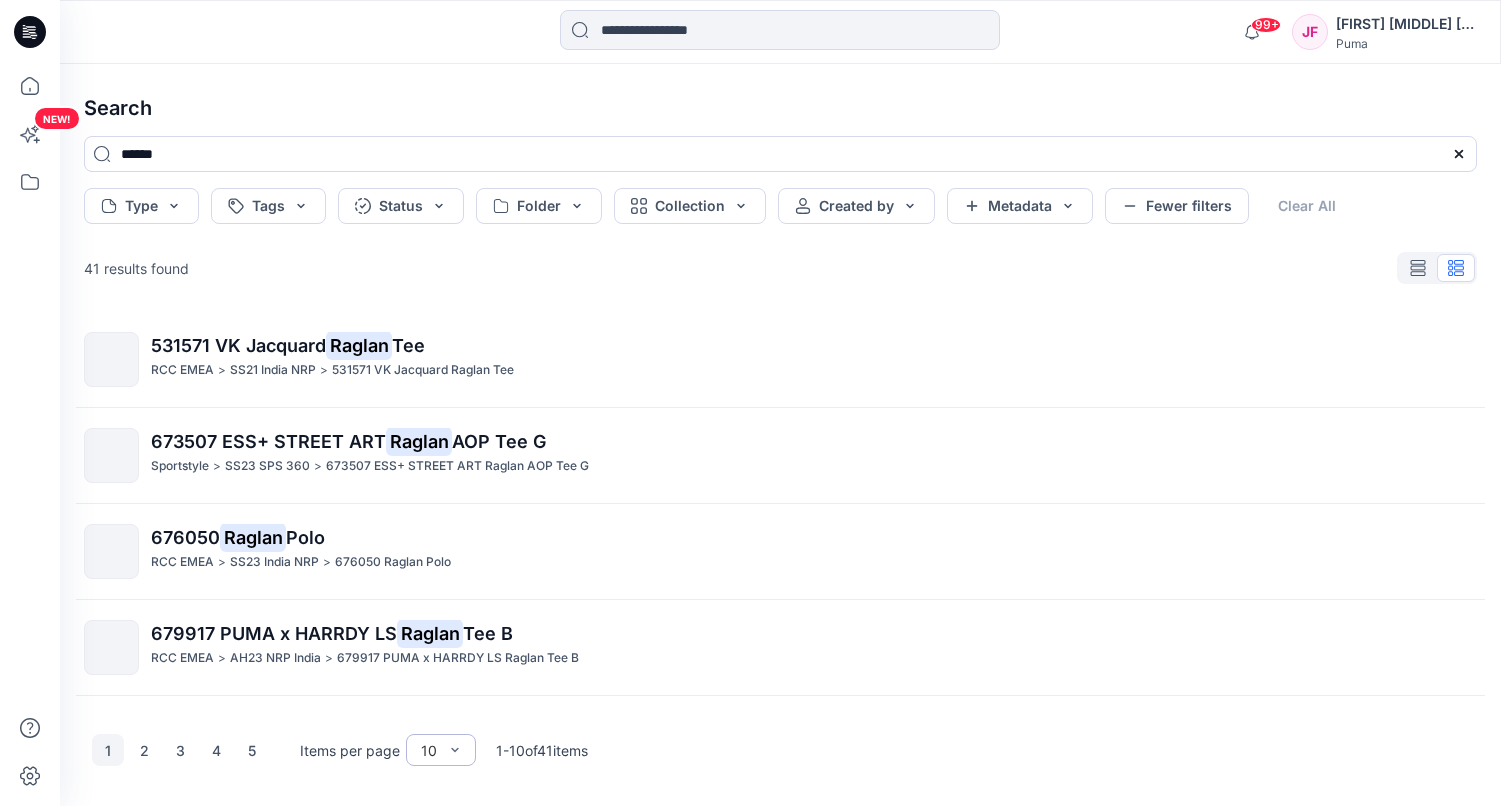click on "10" at bounding box center [429, 750] 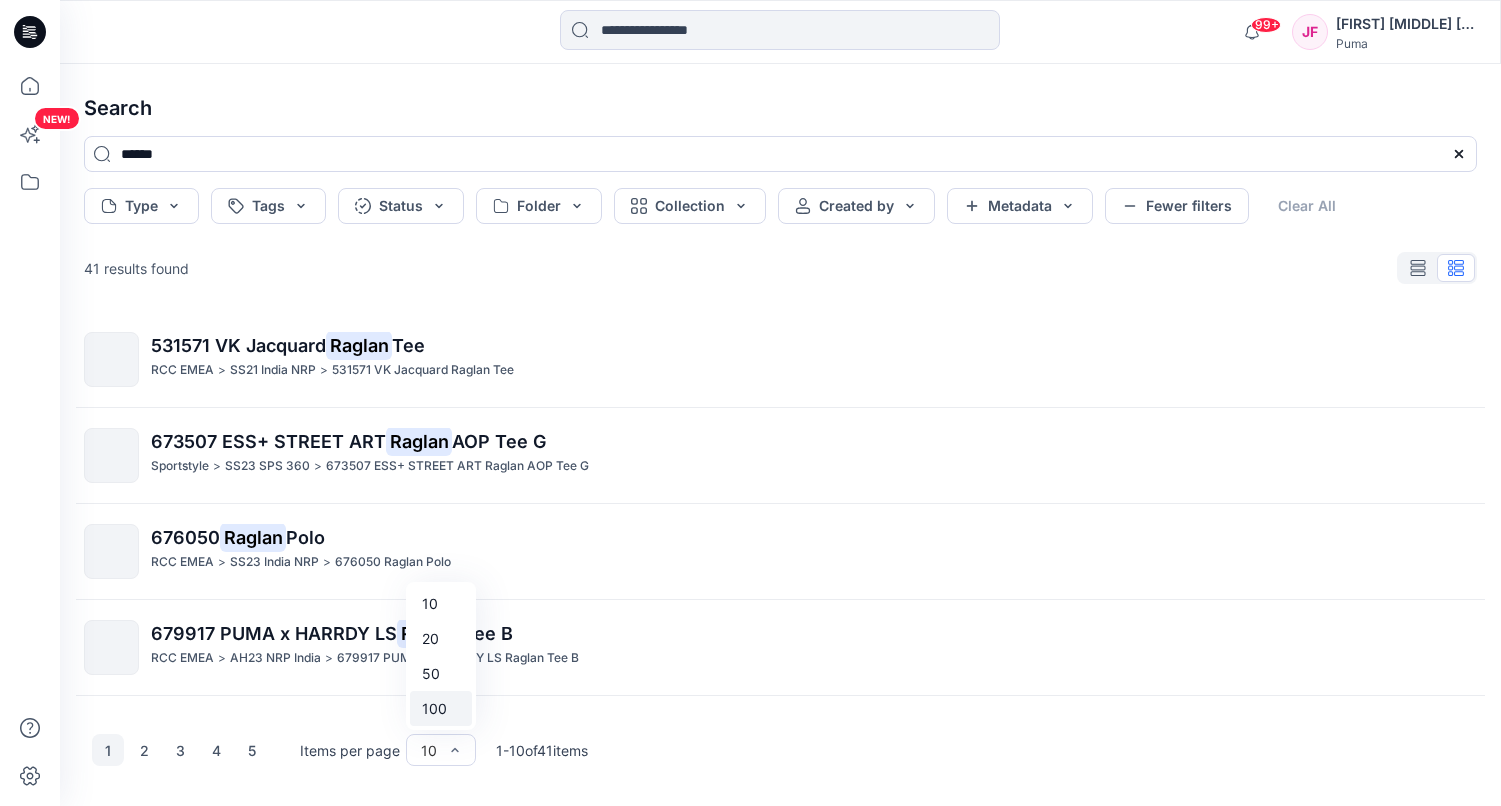 click on "100" at bounding box center [441, 708] 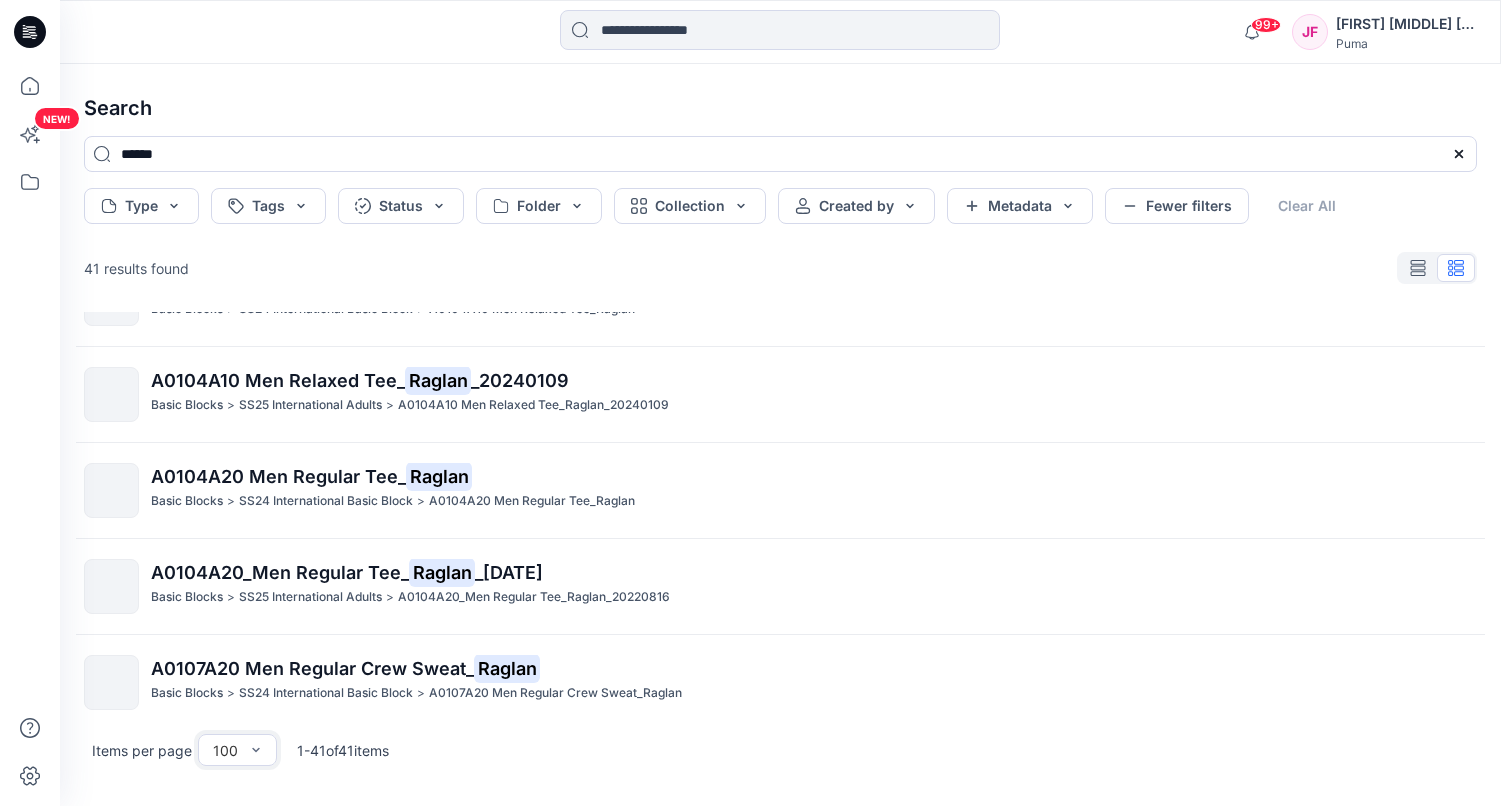 scroll, scrollTop: 796, scrollLeft: 0, axis: vertical 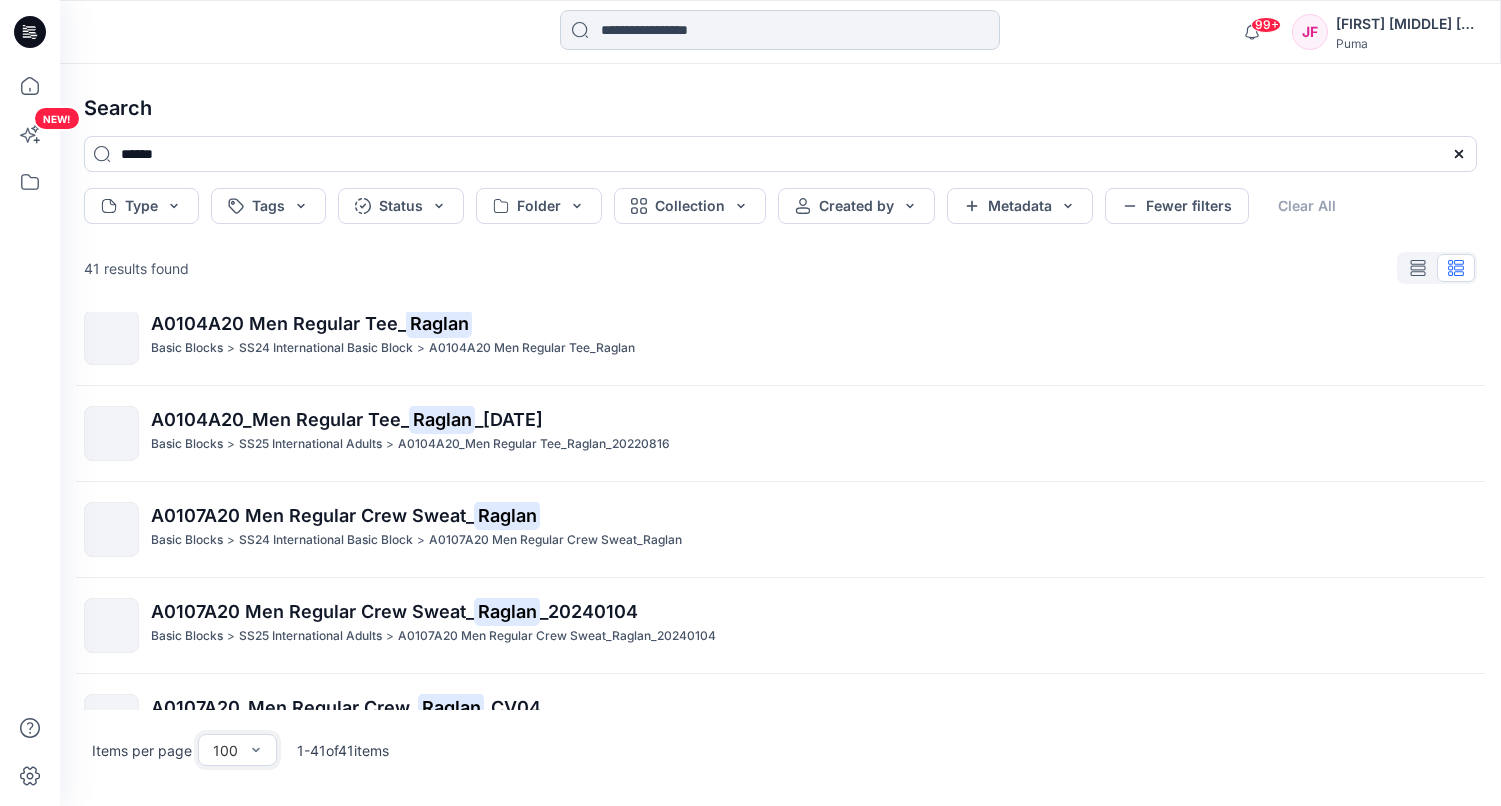 click at bounding box center [780, 30] 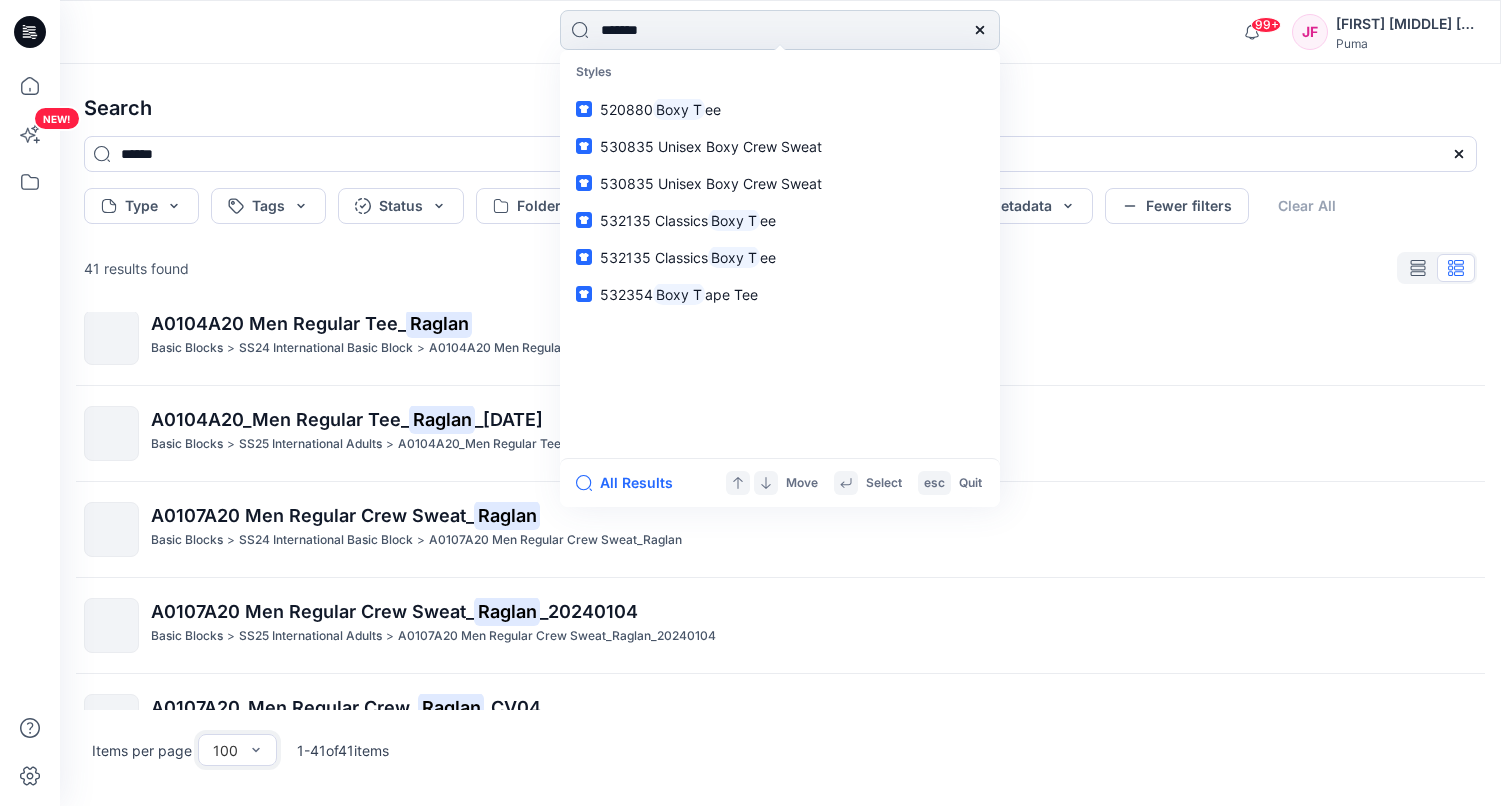 type on "********" 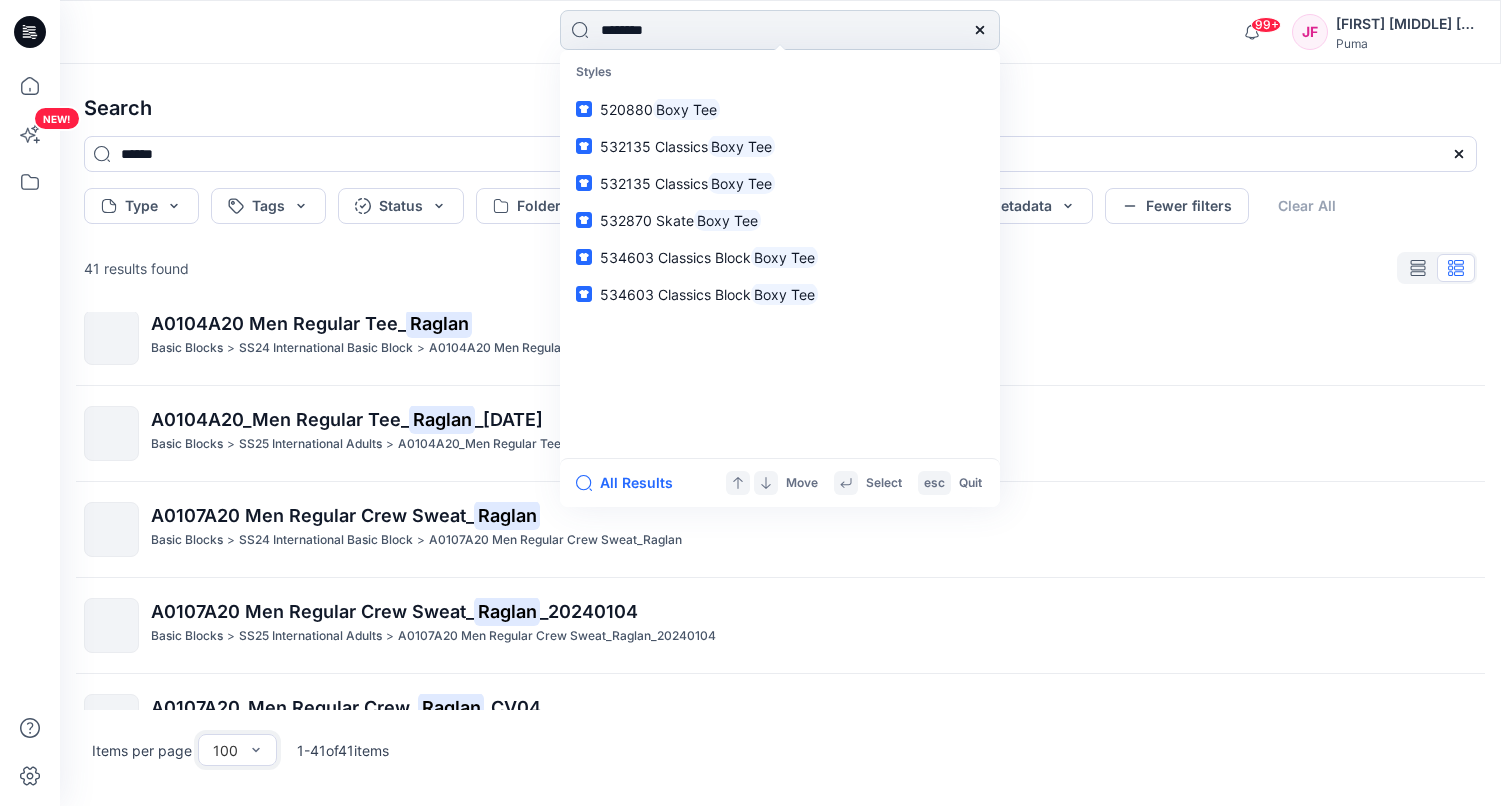 type 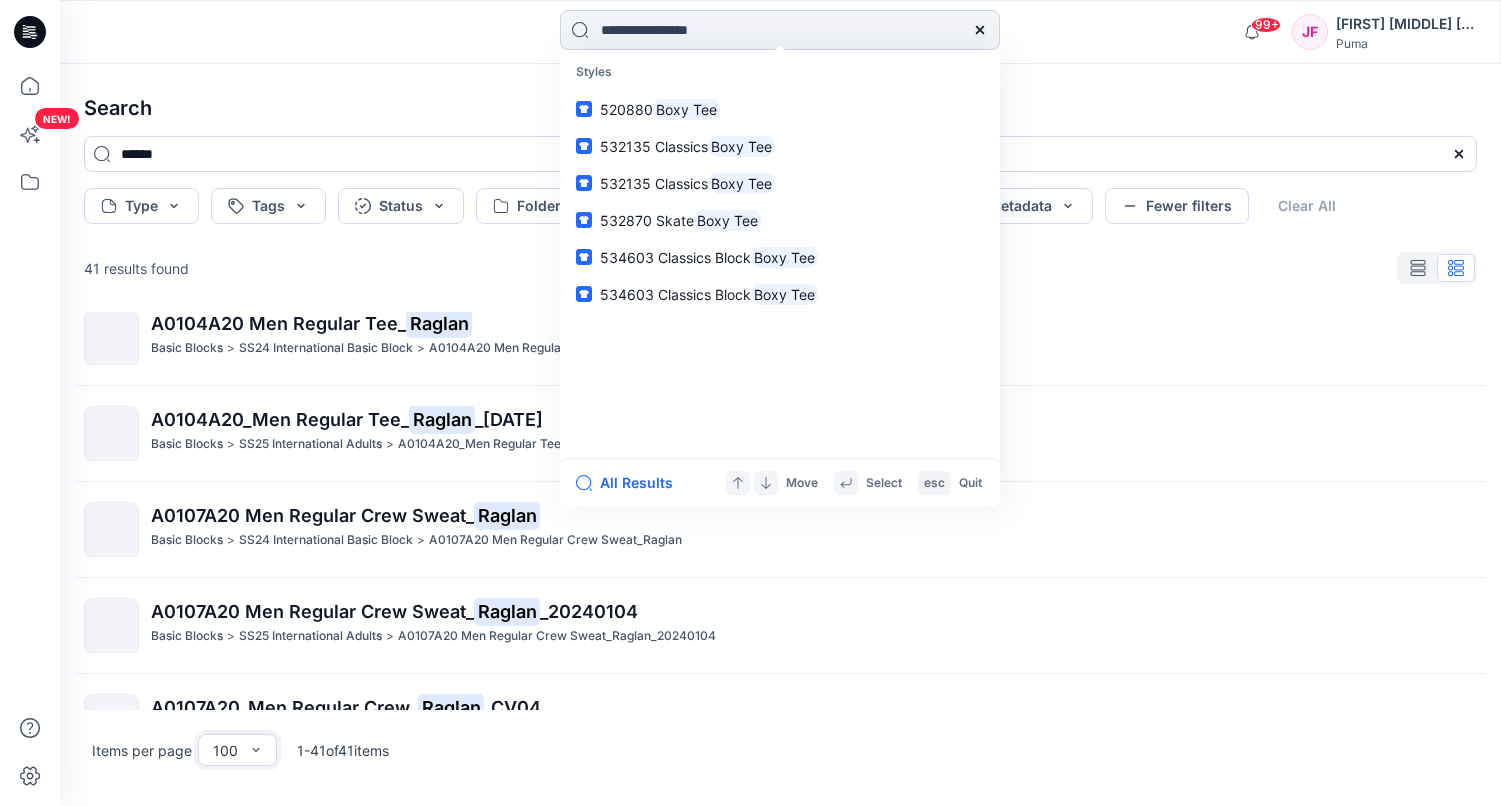 type on "********" 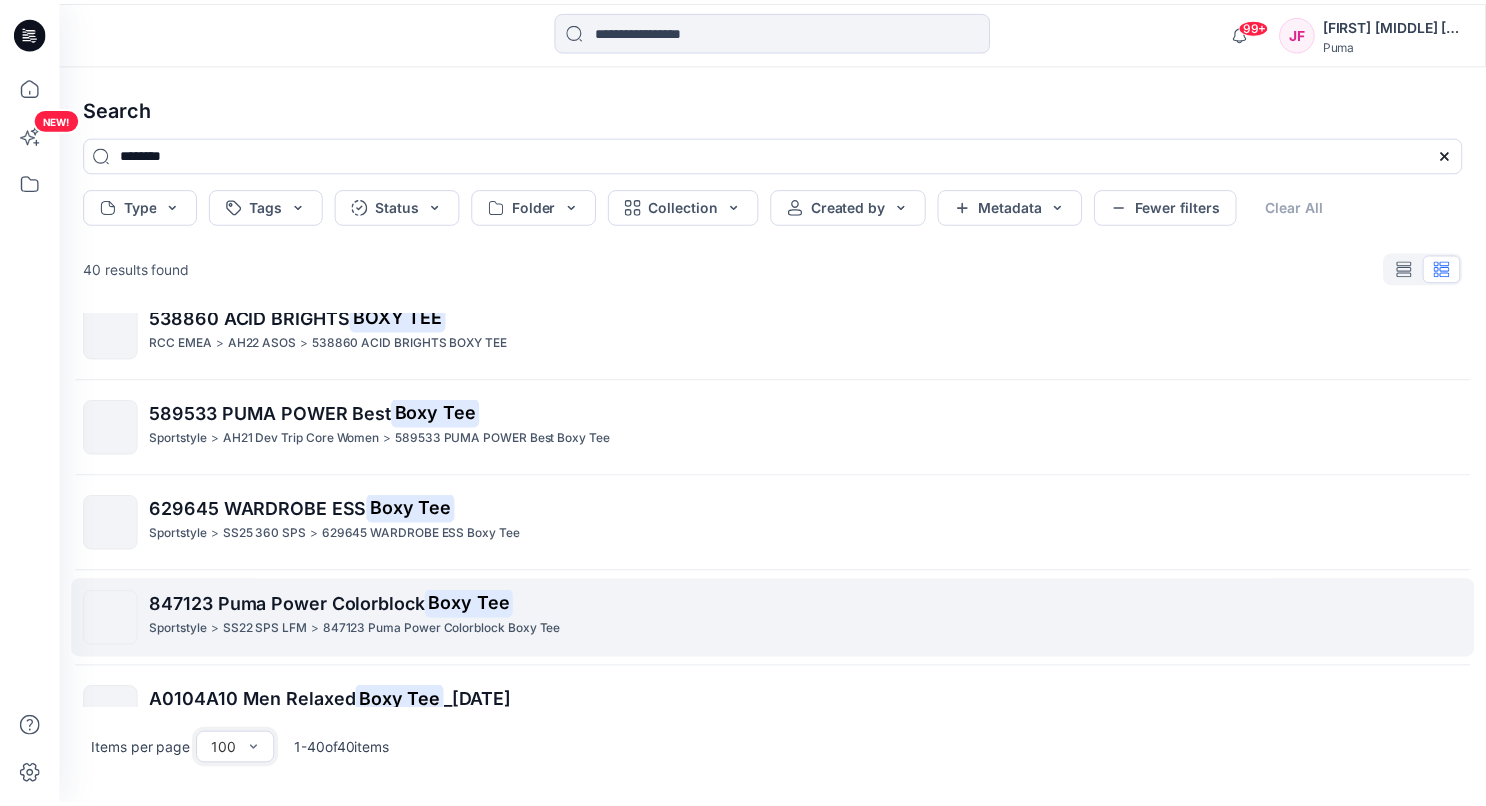 scroll, scrollTop: 3328, scrollLeft: 0, axis: vertical 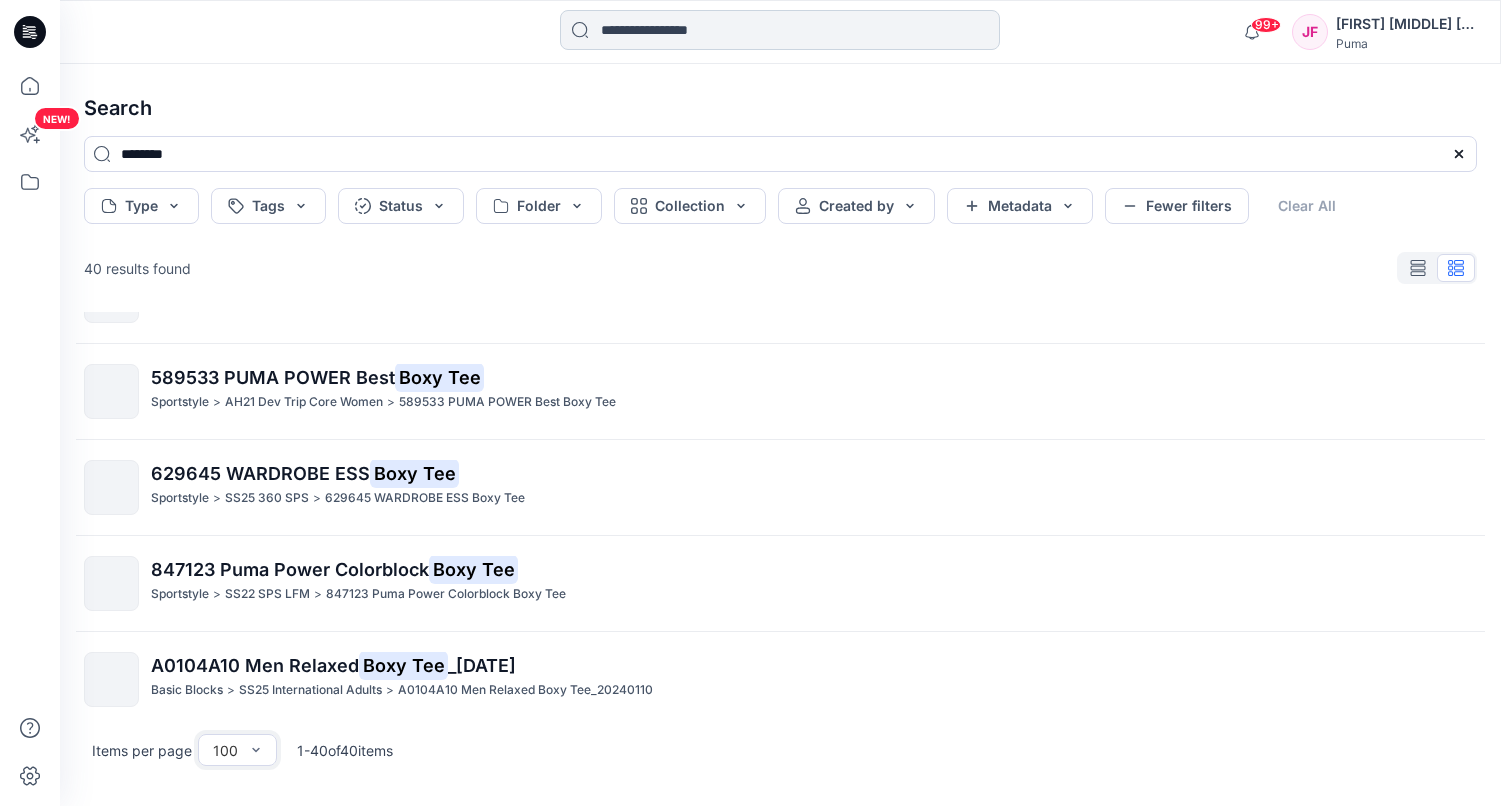 click at bounding box center (780, 30) 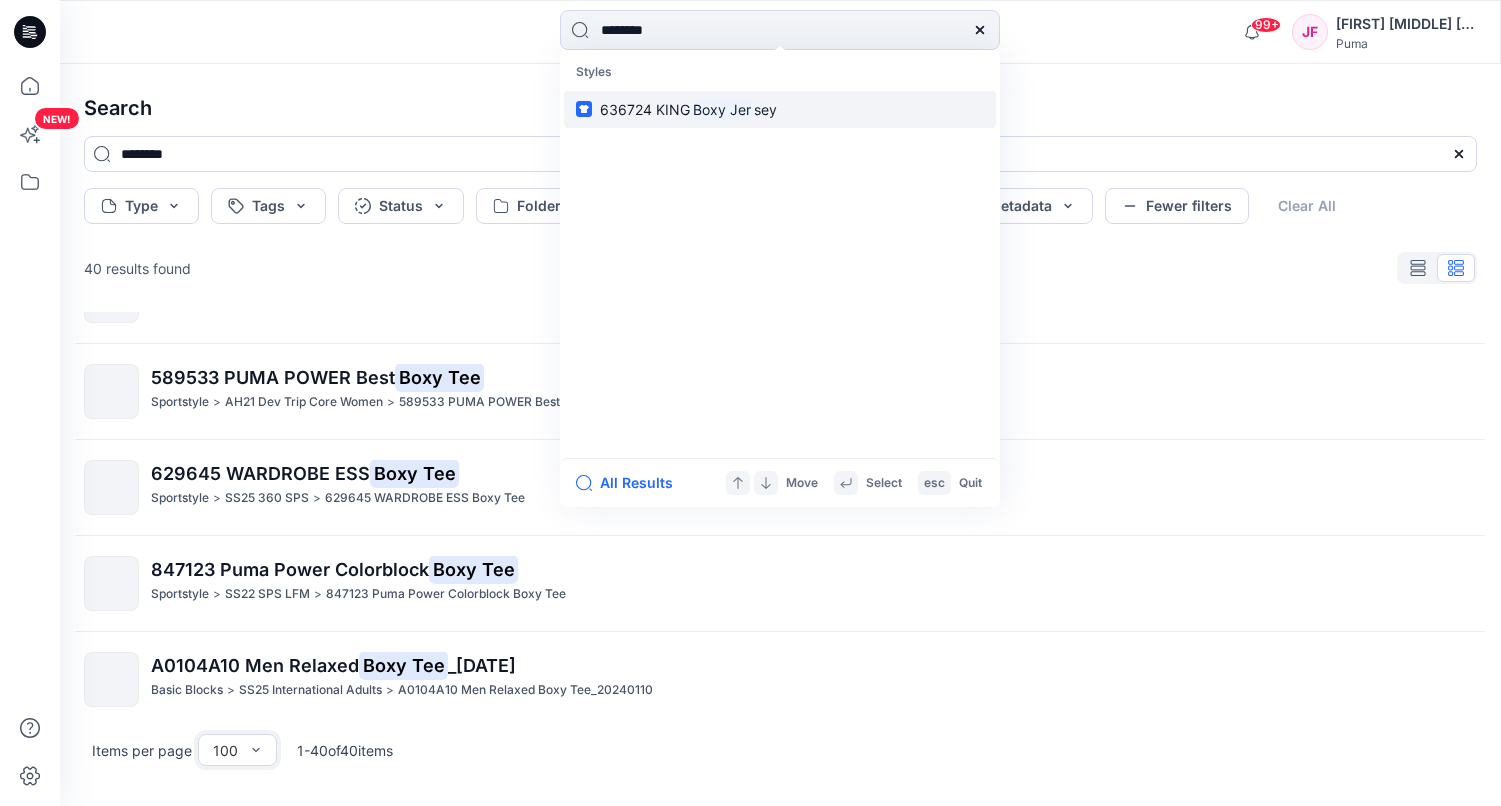type on "********" 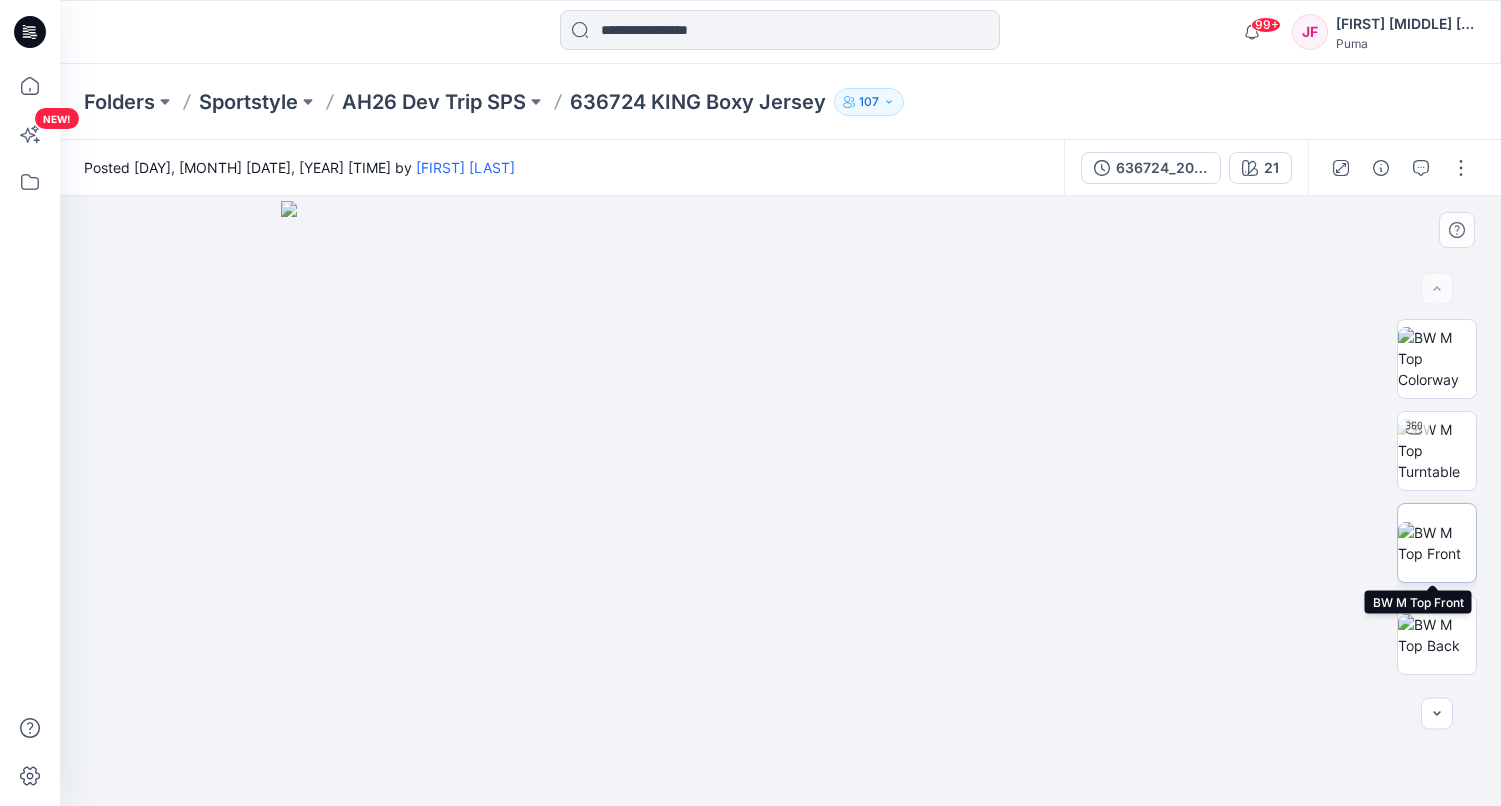 click at bounding box center (1437, 543) 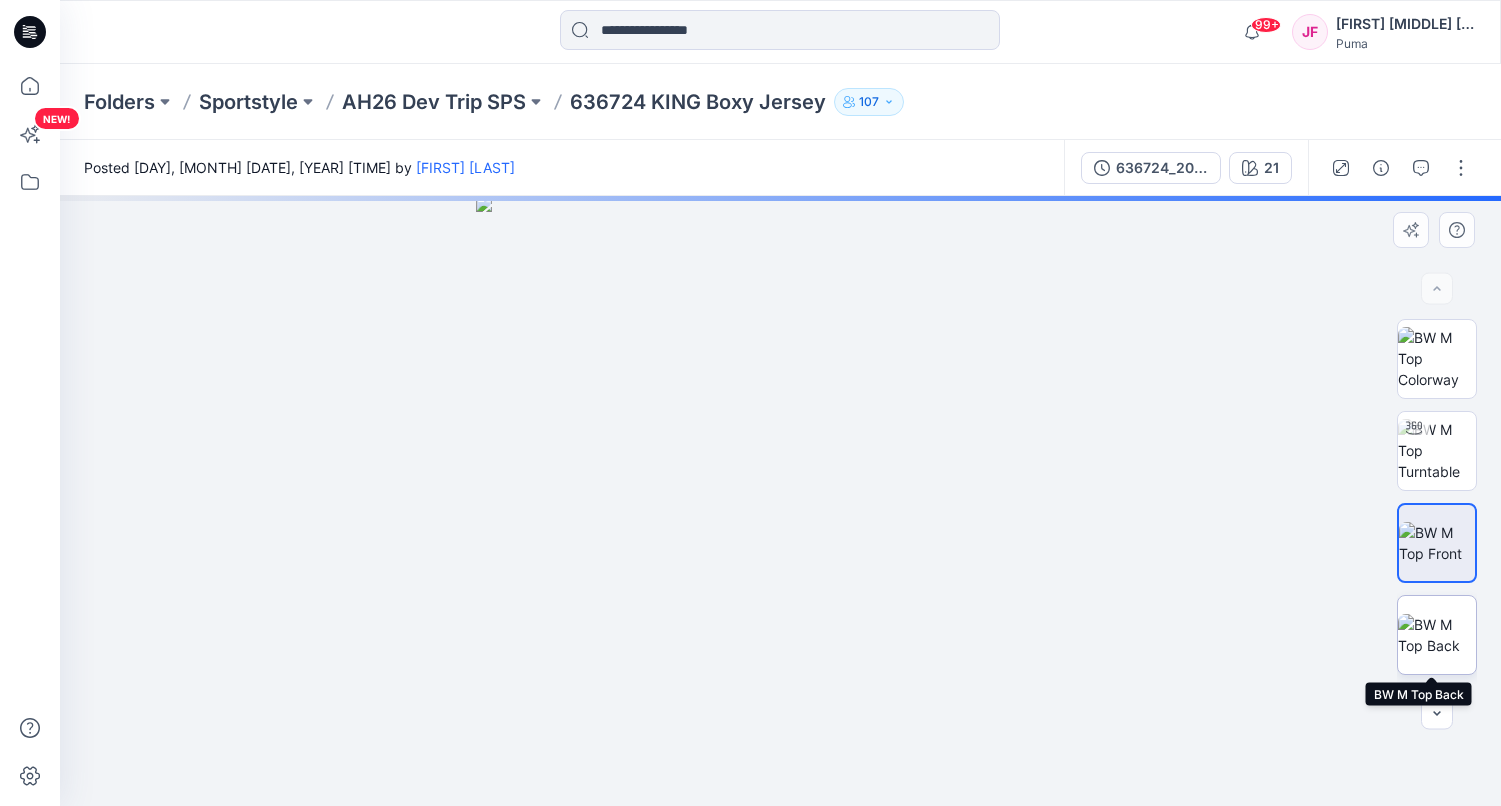 click at bounding box center [1437, 635] 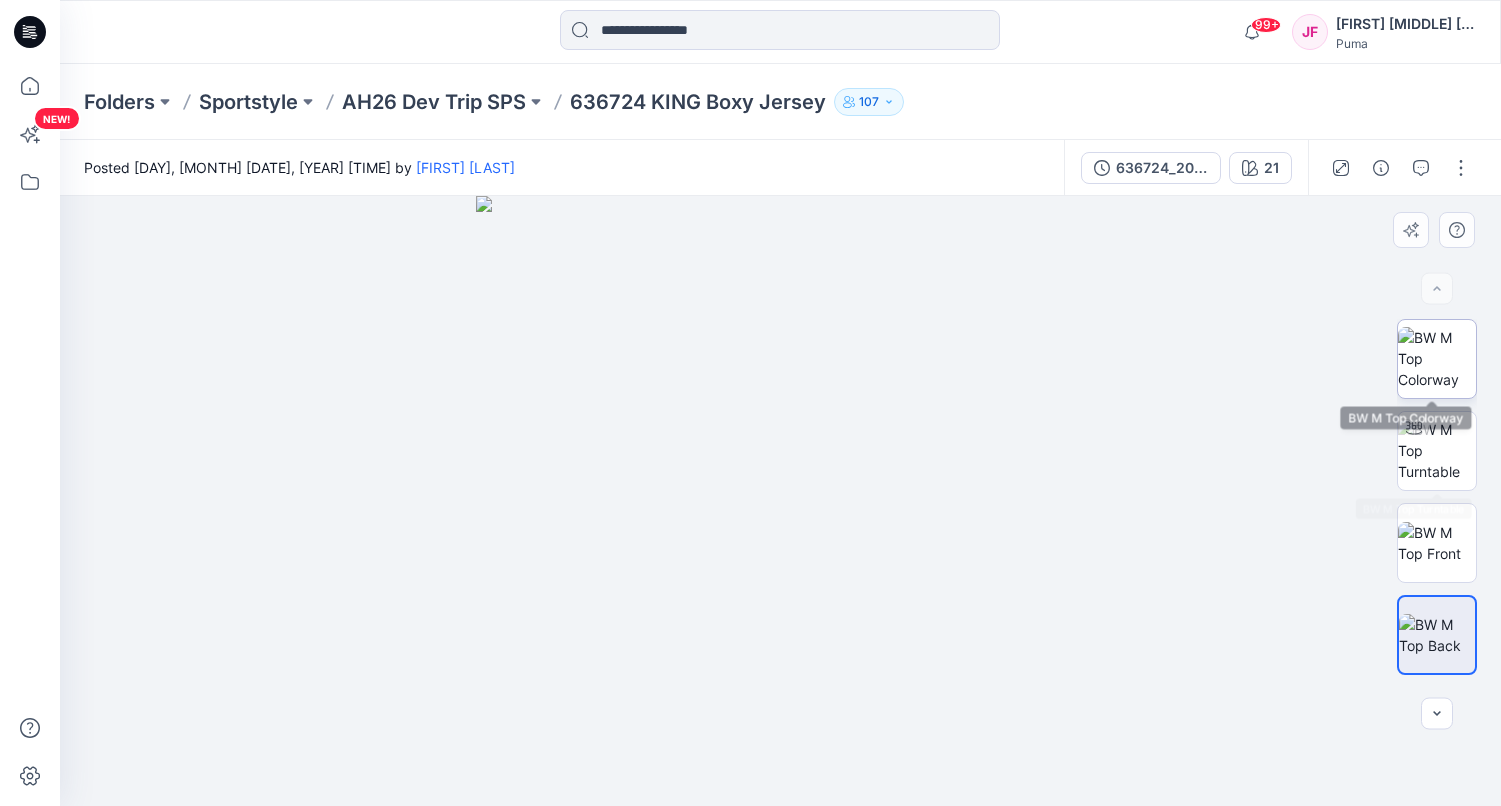 click at bounding box center [1437, 358] 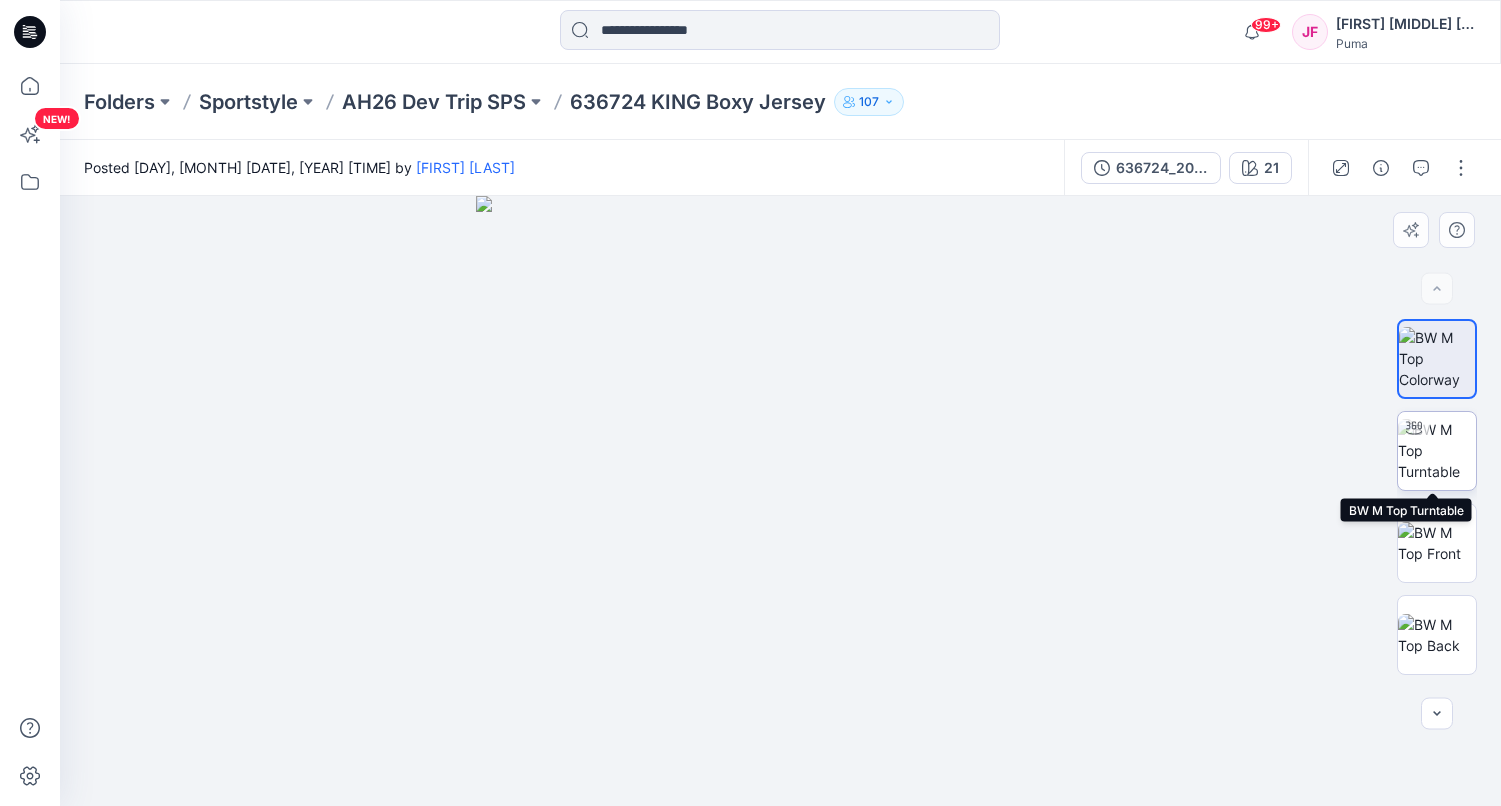click at bounding box center (1437, 450) 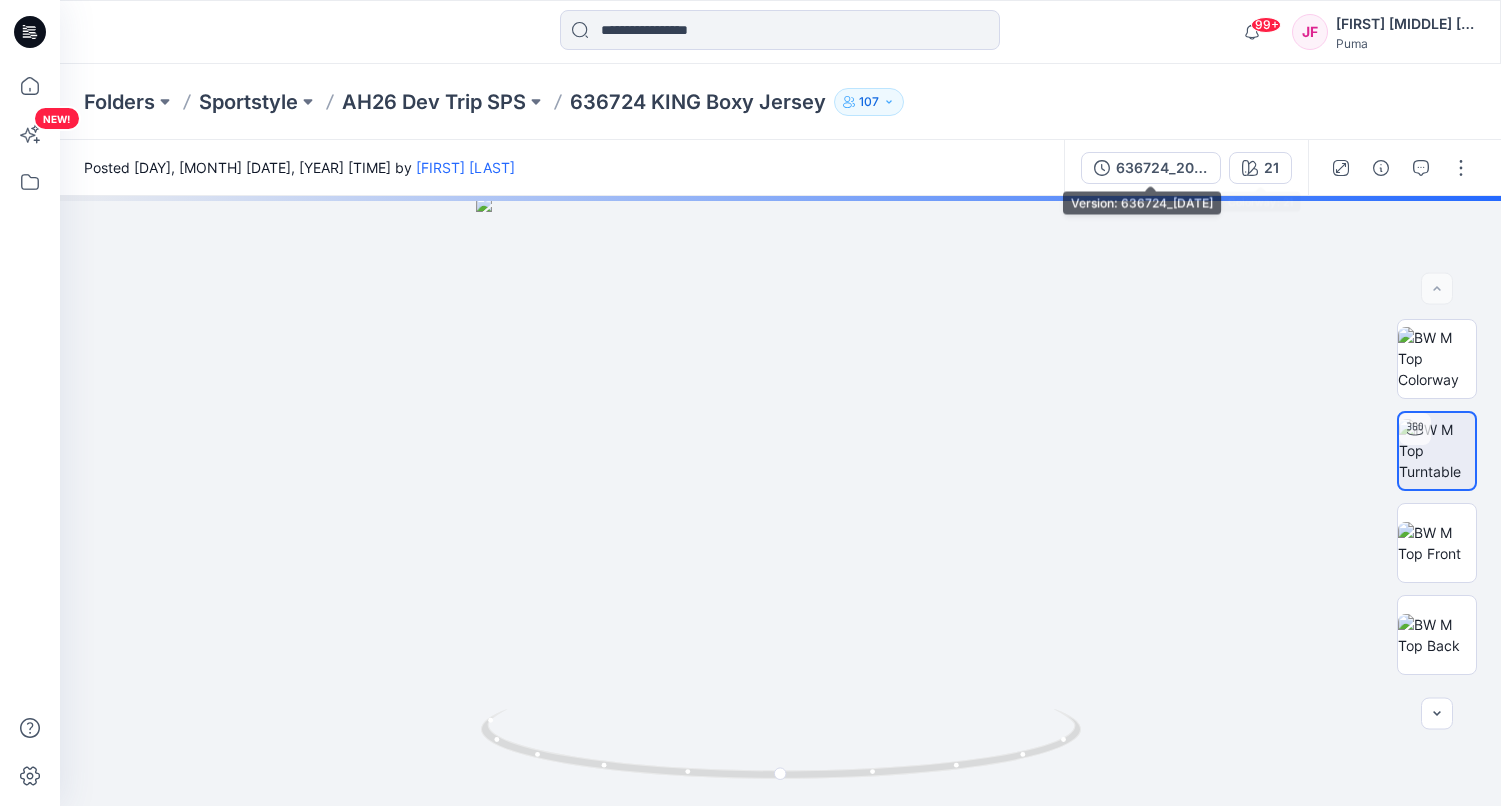 click on "636724_20250415" at bounding box center [1162, 168] 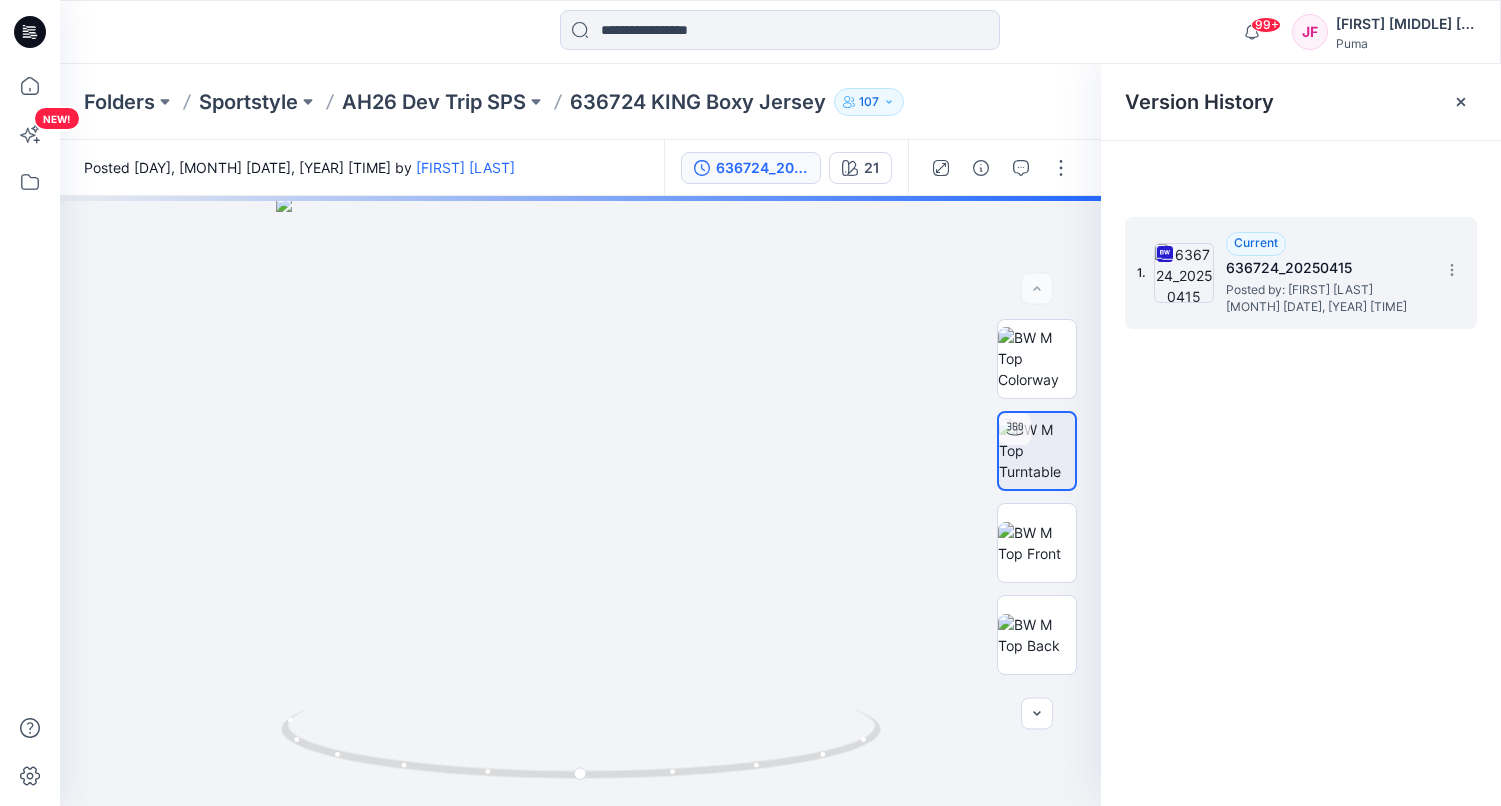 click on "1.   Current 636724_20250415 Posted by: Mandy Li May 02, 2025 10:54" at bounding box center (1287, 273) 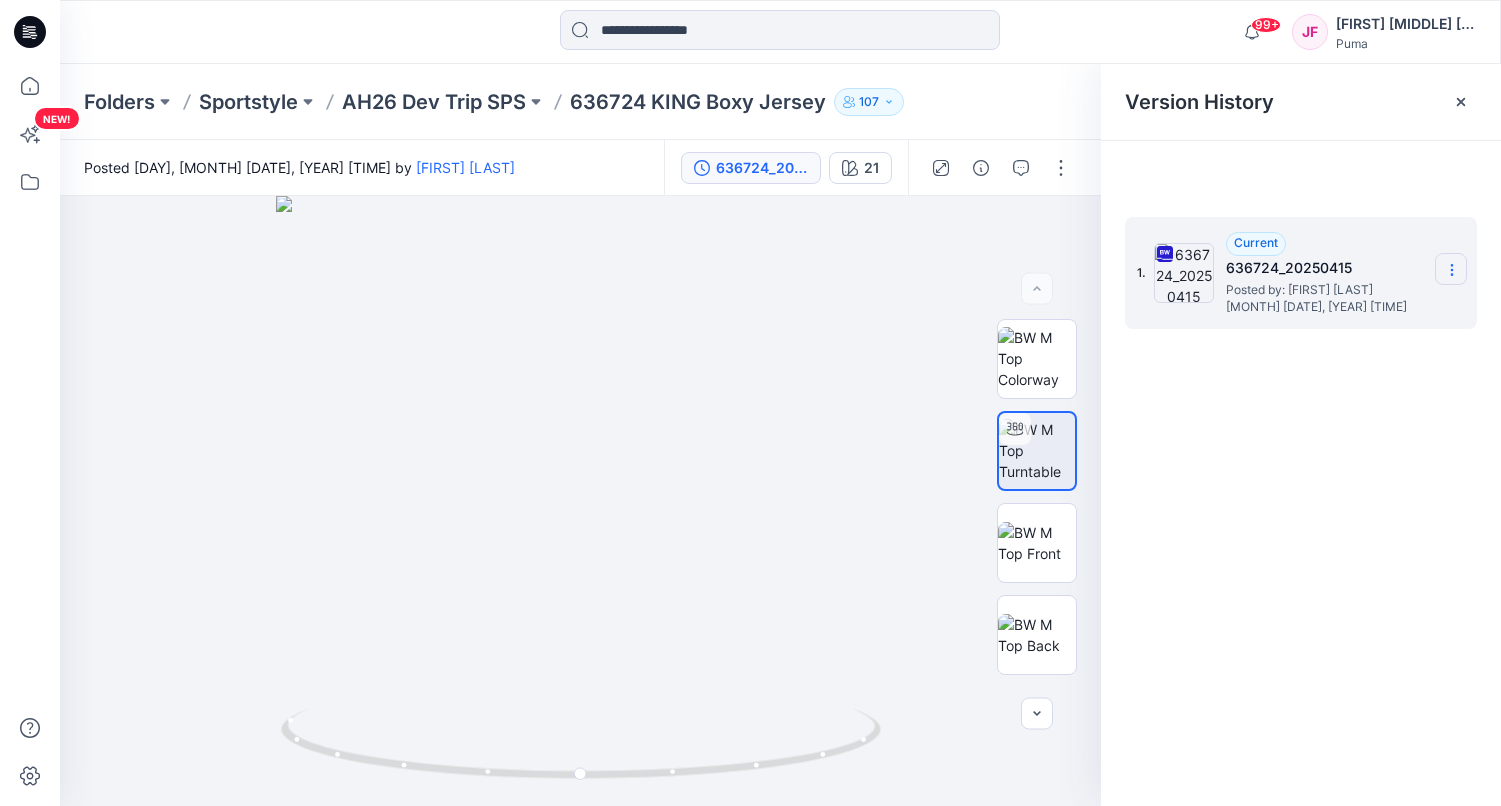 click 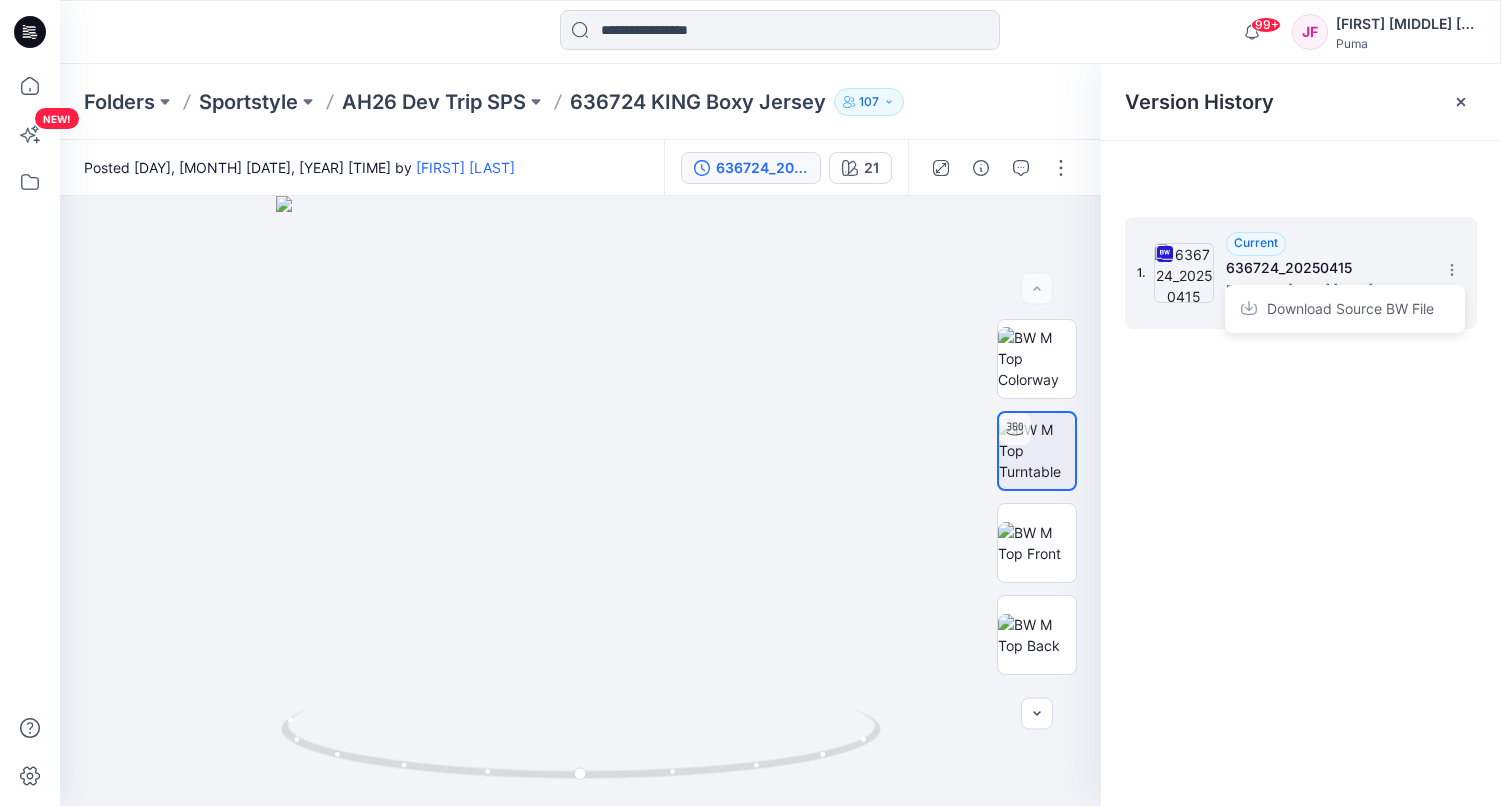 click on "Download Source BW File" at bounding box center (1350, 309) 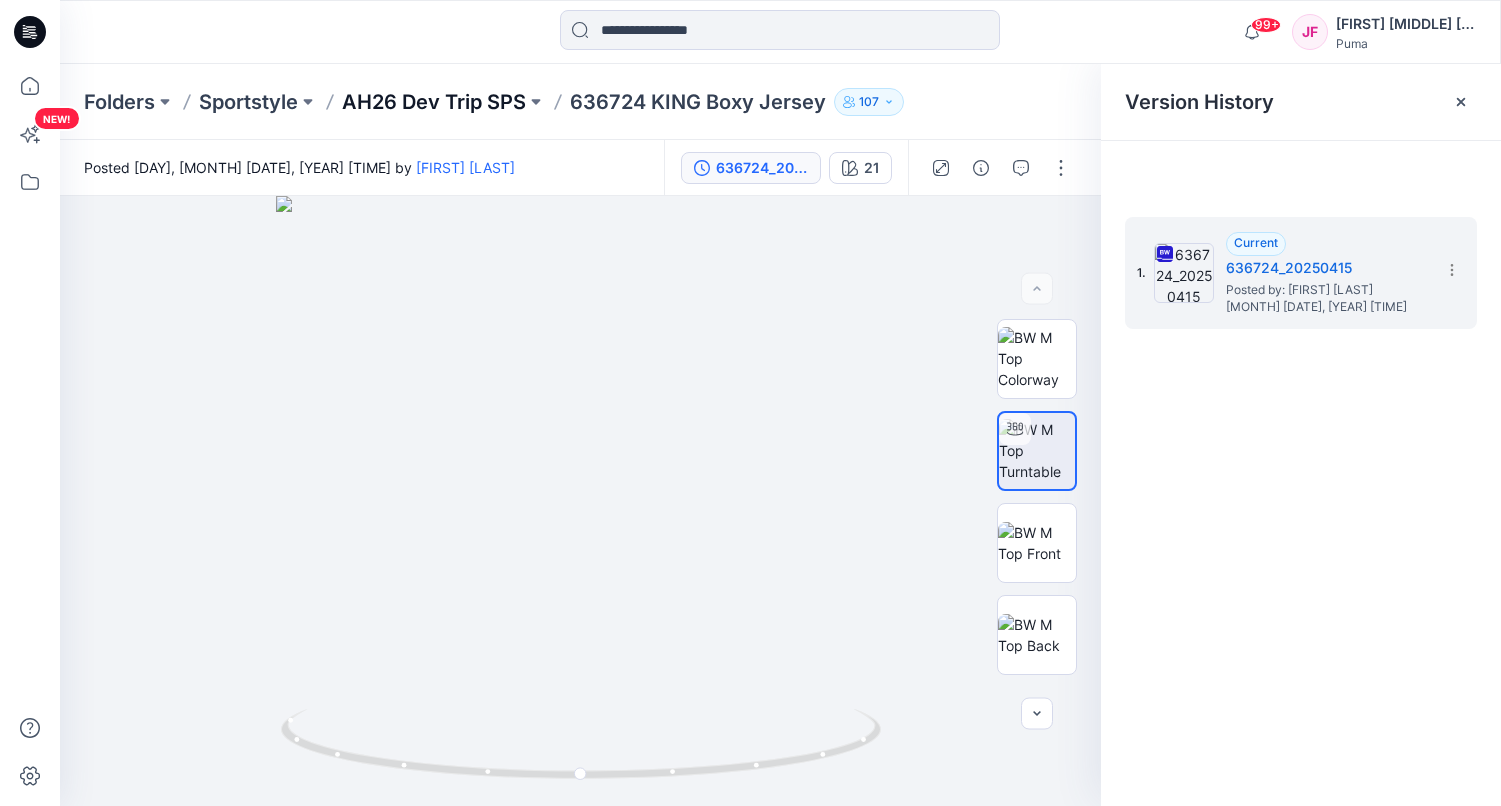 click on "AH26 Dev Trip SPS" at bounding box center (434, 102) 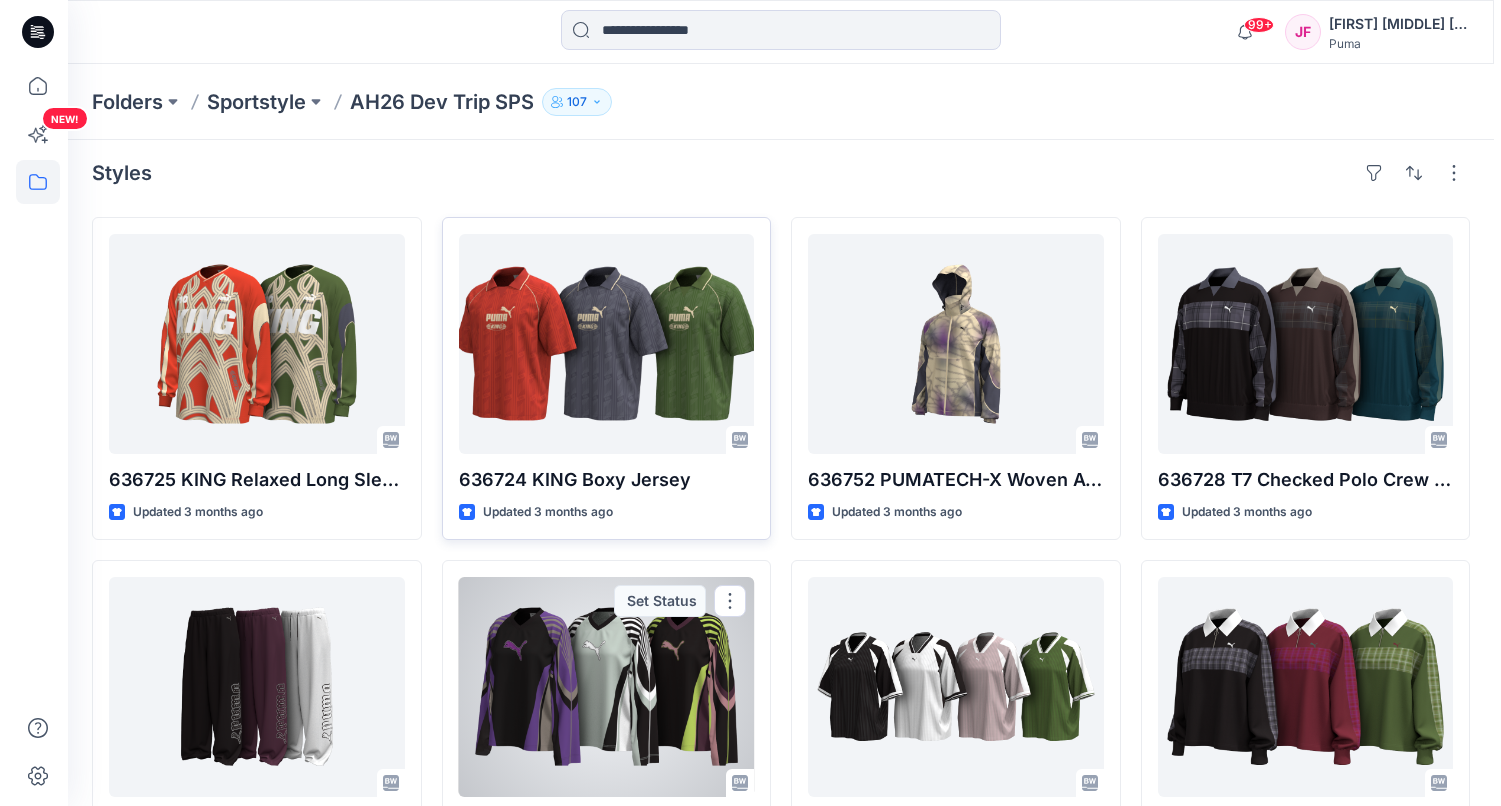 scroll, scrollTop: 0, scrollLeft: 0, axis: both 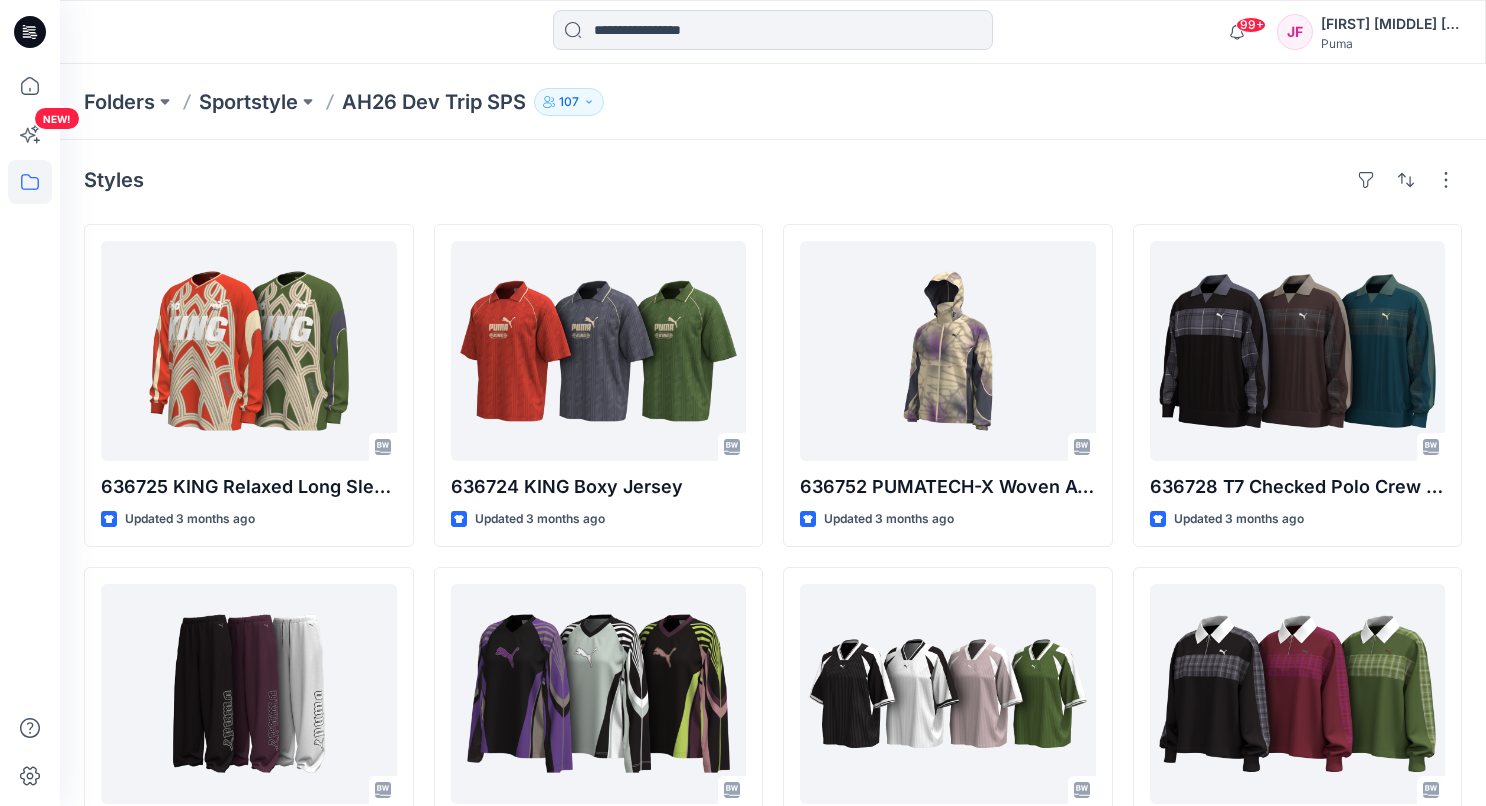 click on "Sportstyle" at bounding box center (248, 102) 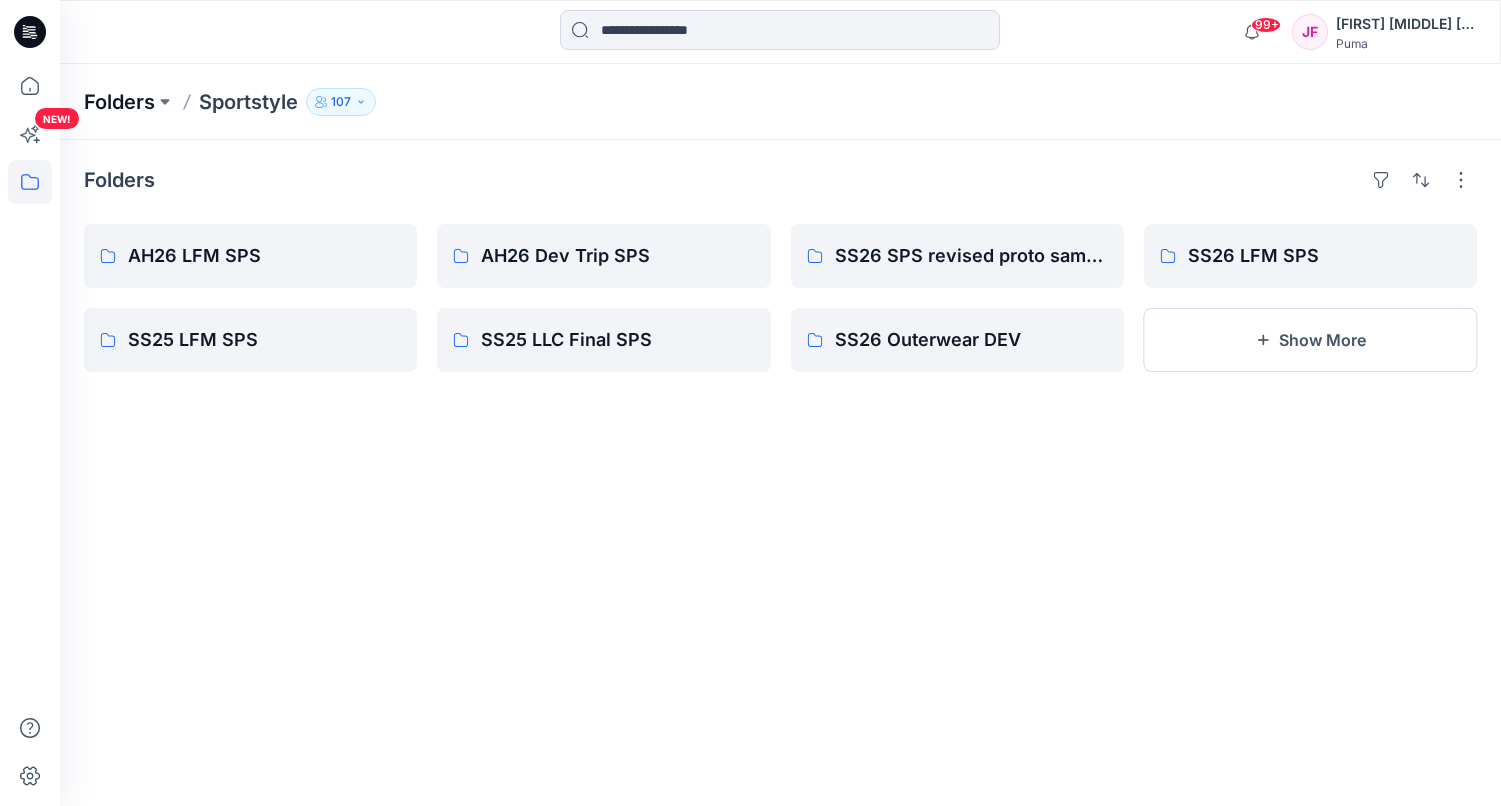 click on "Folders" at bounding box center [119, 102] 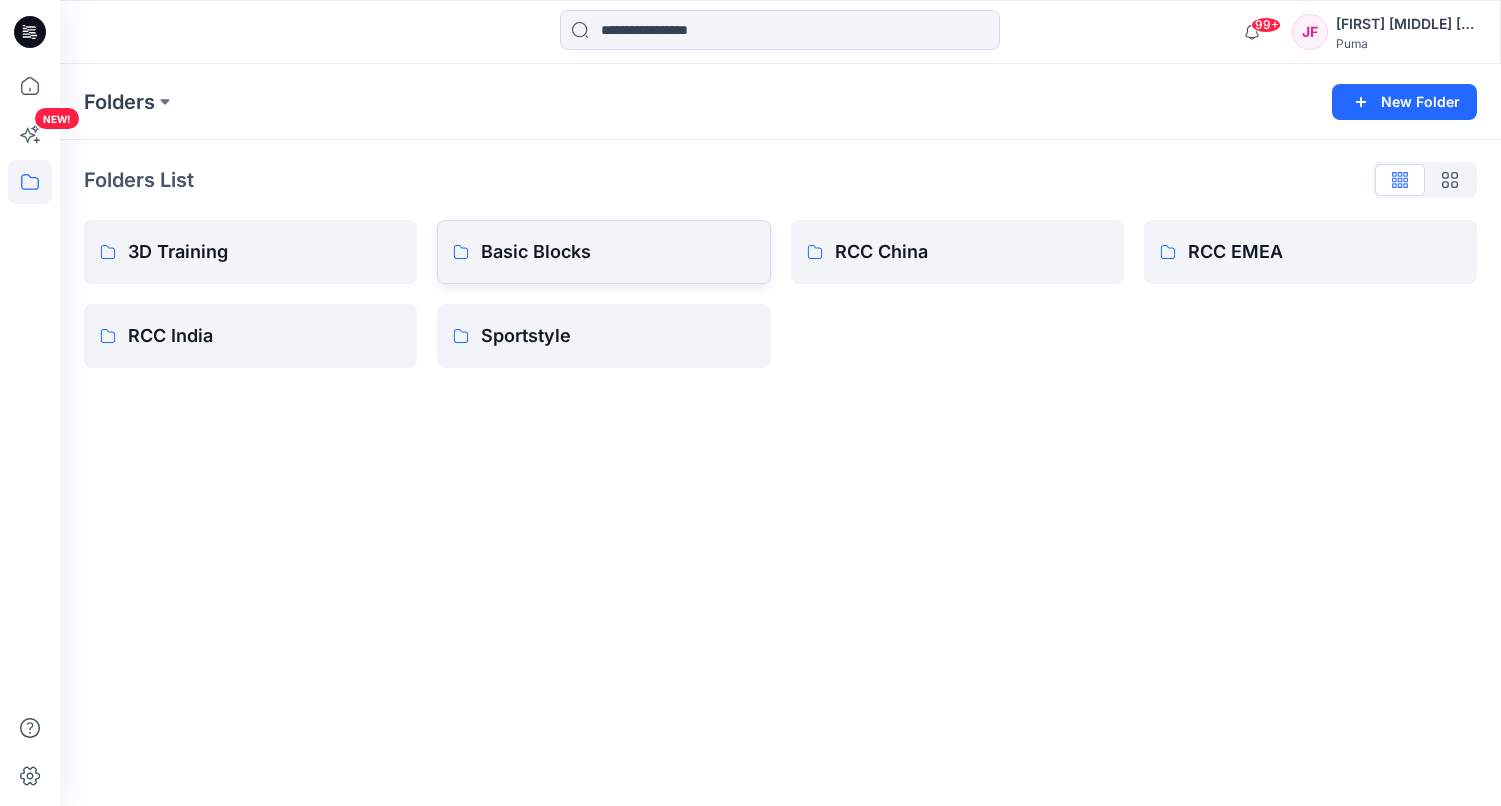 click on "Basic Blocks" at bounding box center [617, 252] 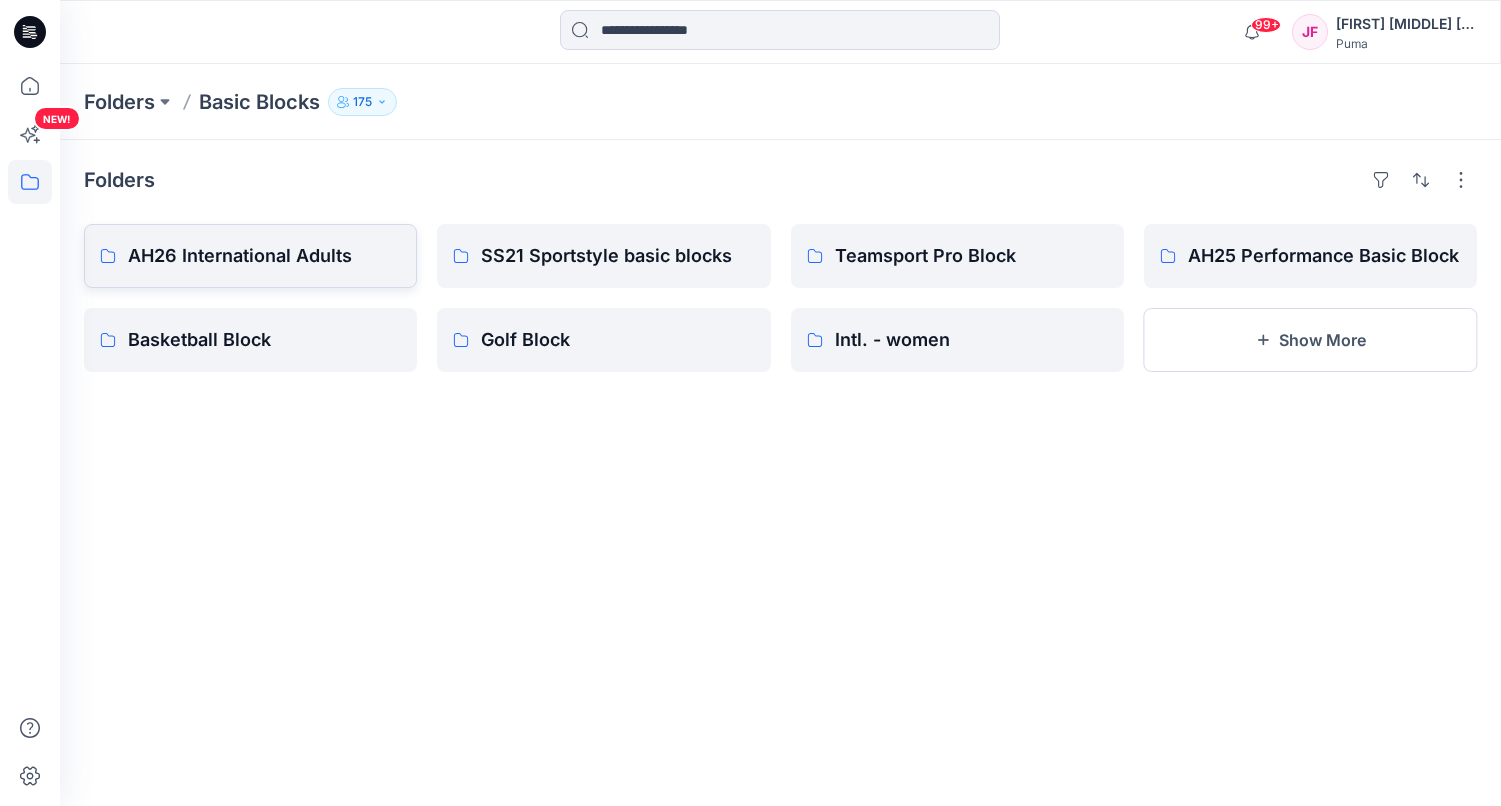 click on "AH26 International Adults" at bounding box center [264, 256] 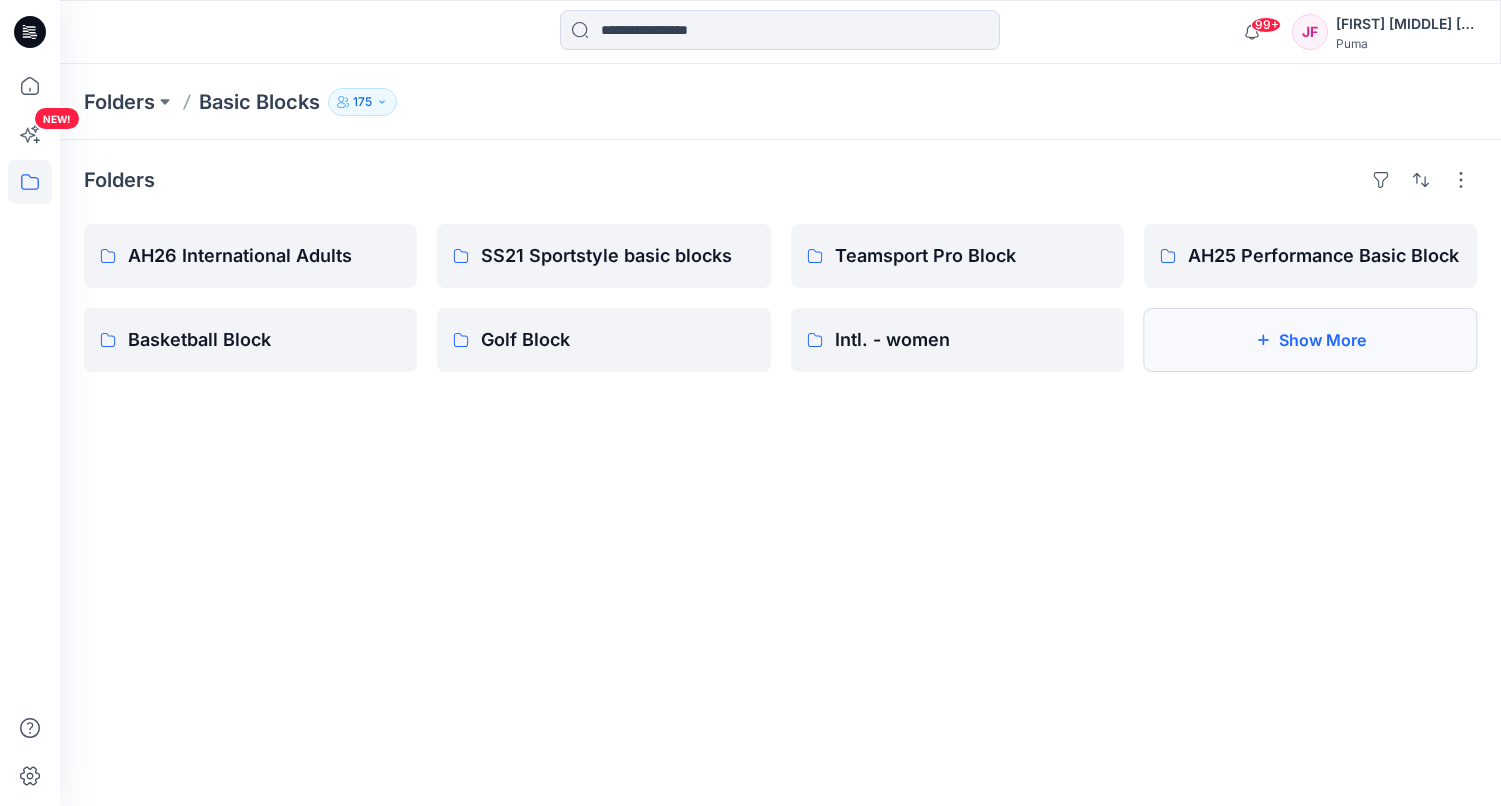 click on "Show More" at bounding box center [1310, 340] 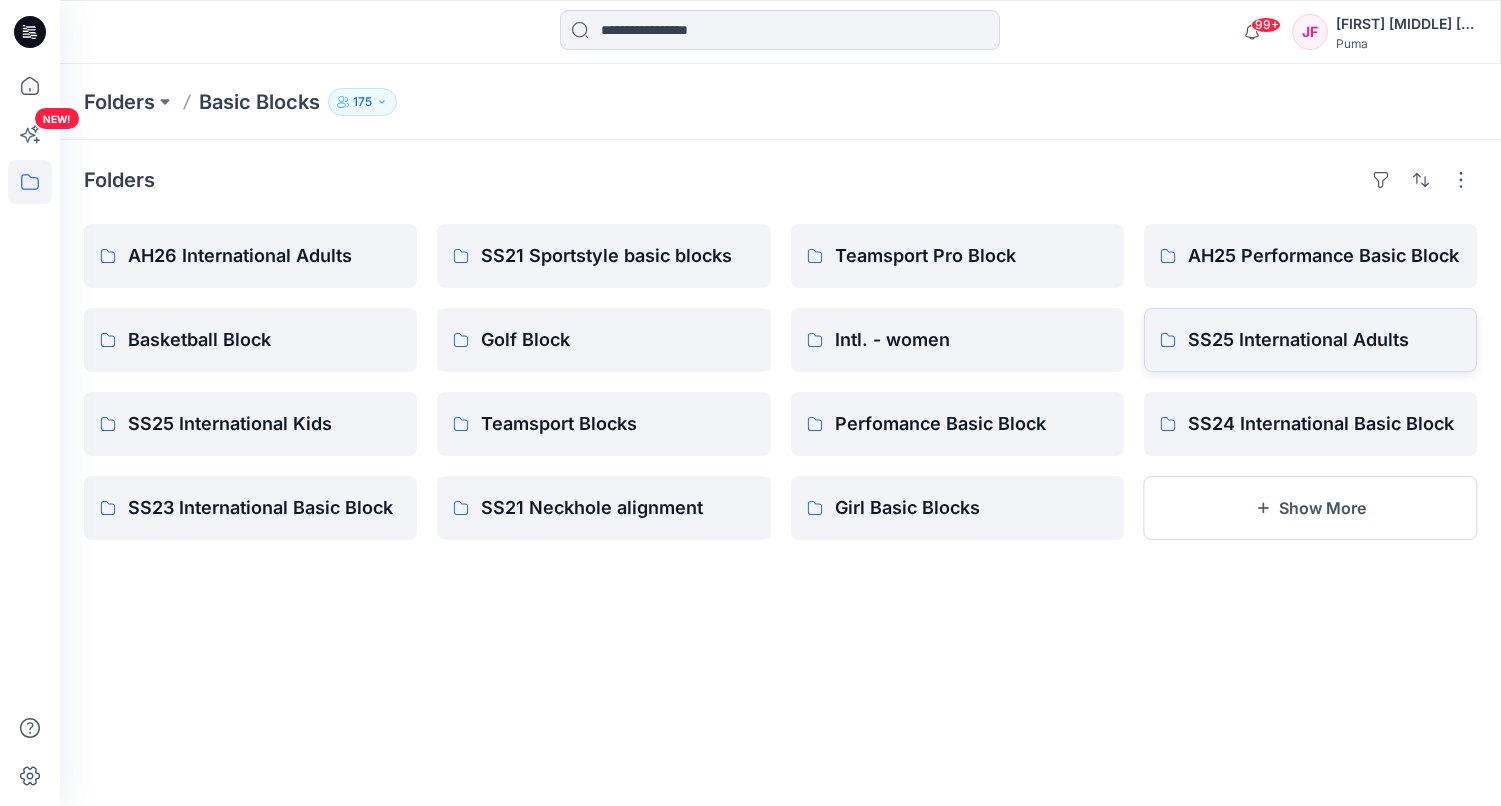 drag, startPoint x: 1268, startPoint y: 345, endPoint x: 1301, endPoint y: 353, distance: 33.955853 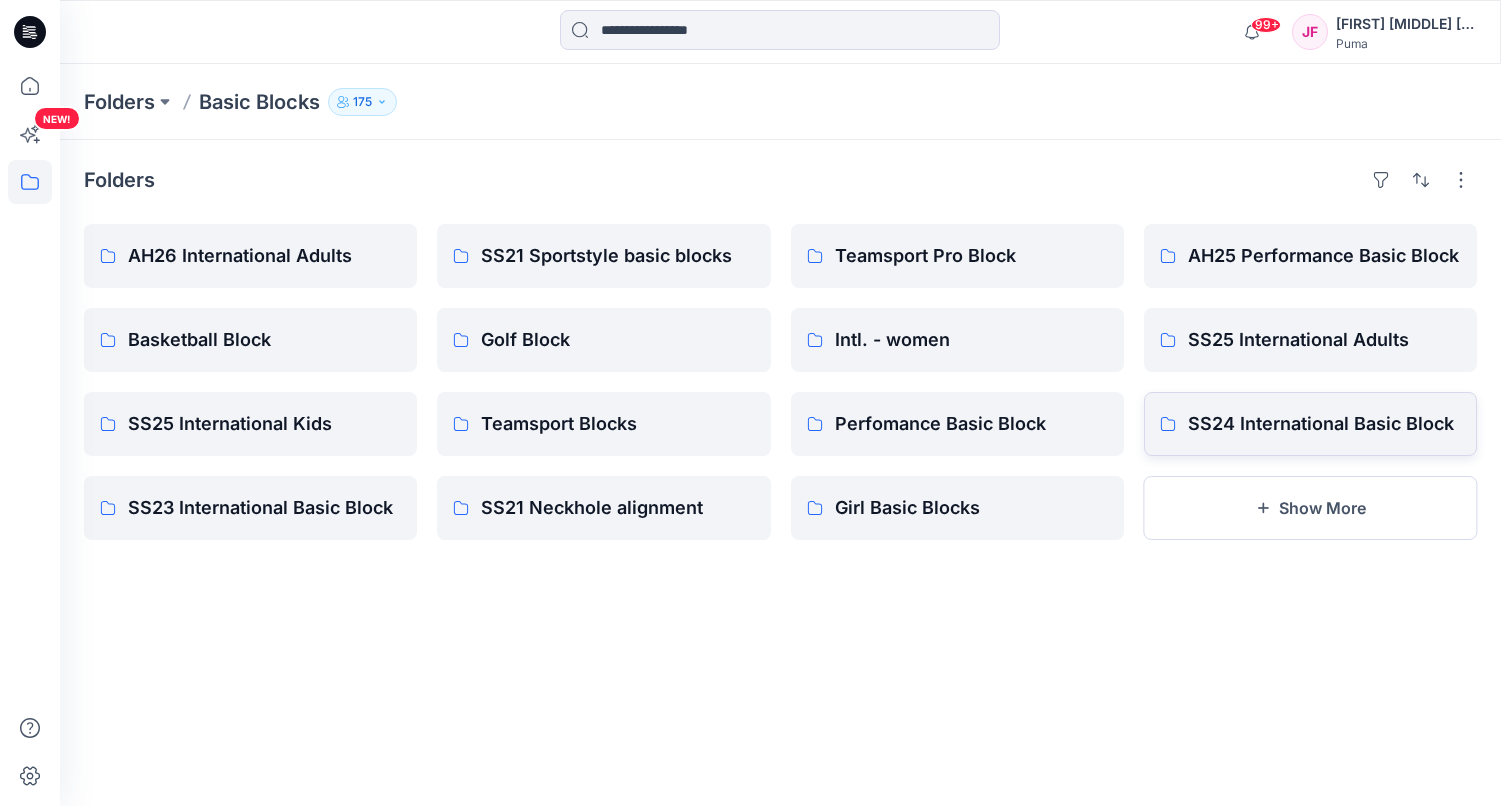 drag, startPoint x: 1254, startPoint y: 424, endPoint x: 1256, endPoint y: 414, distance: 10.198039 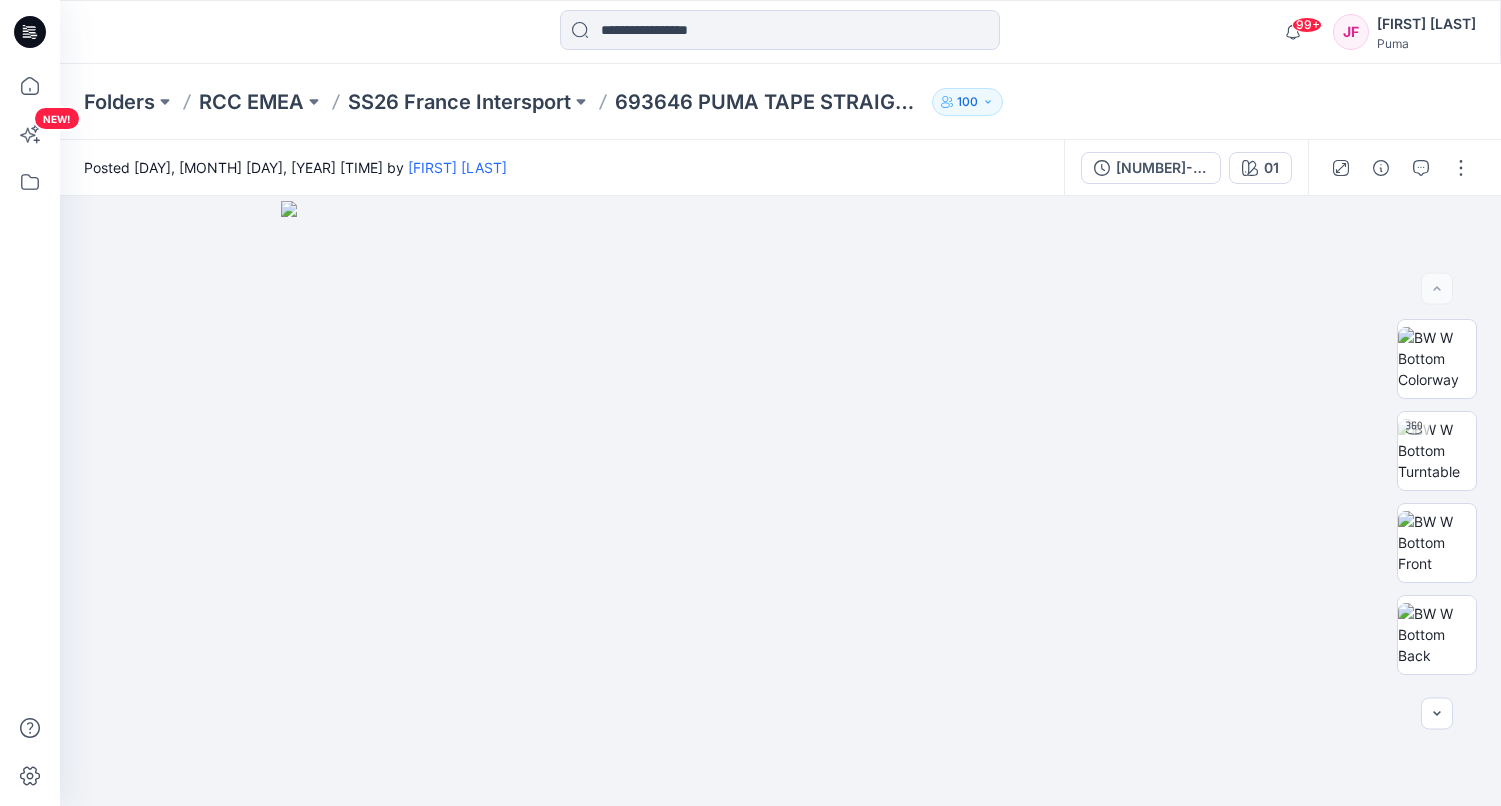 scroll, scrollTop: 0, scrollLeft: 0, axis: both 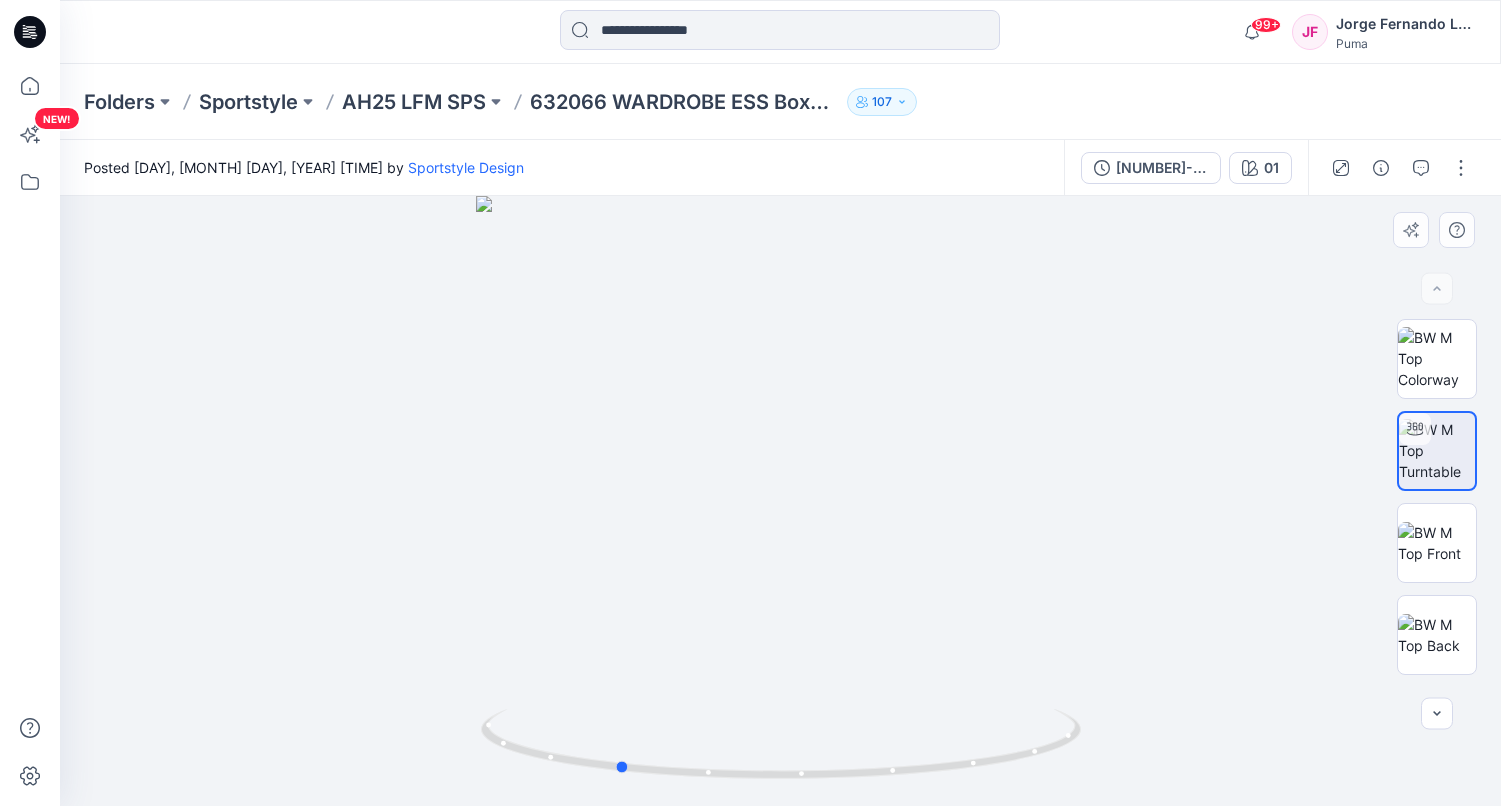 drag, startPoint x: 802, startPoint y: 572, endPoint x: 698, endPoint y: 455, distance: 156.54073 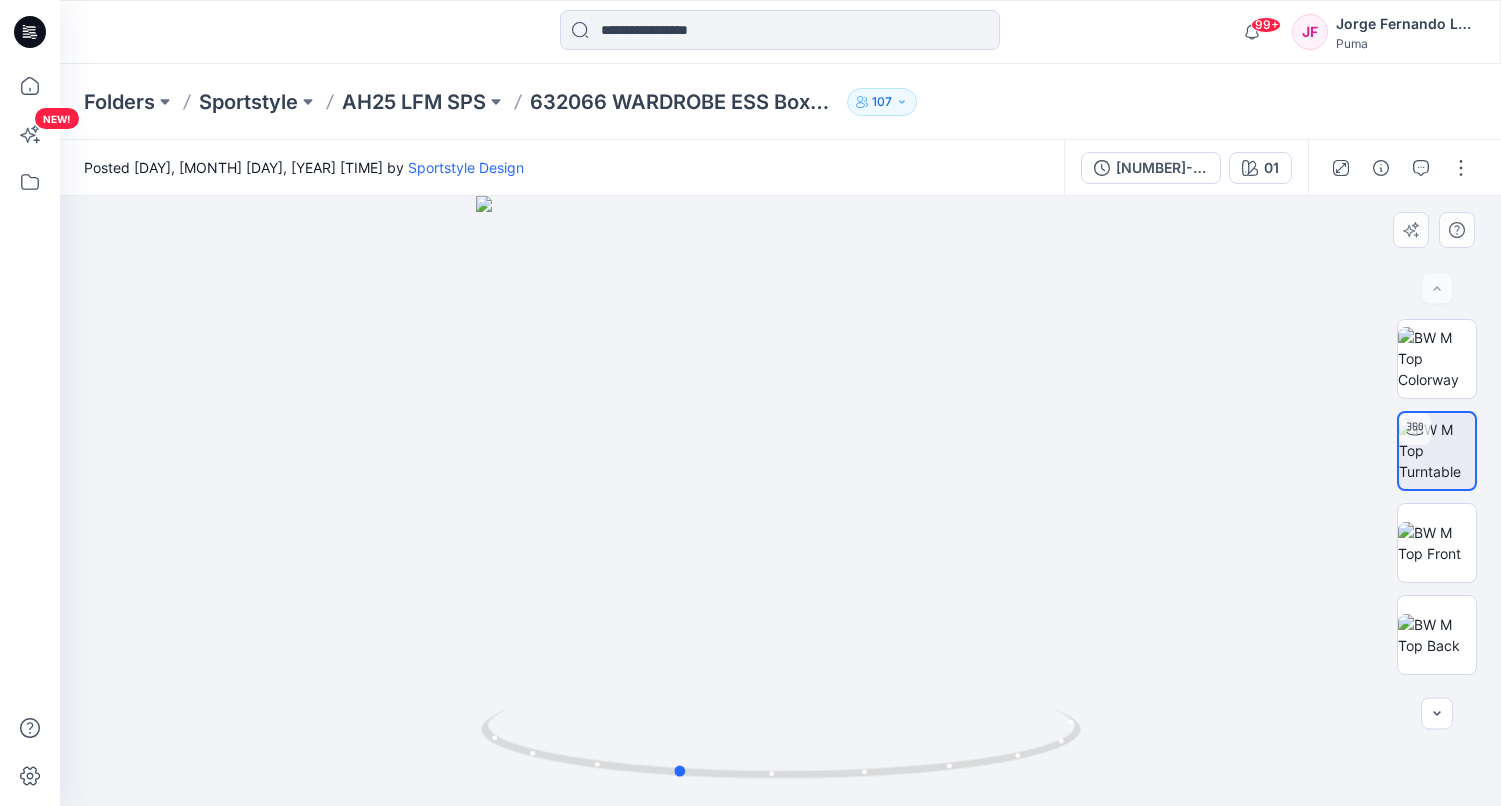 drag, startPoint x: 877, startPoint y: 564, endPoint x: 960, endPoint y: 536, distance: 87.595665 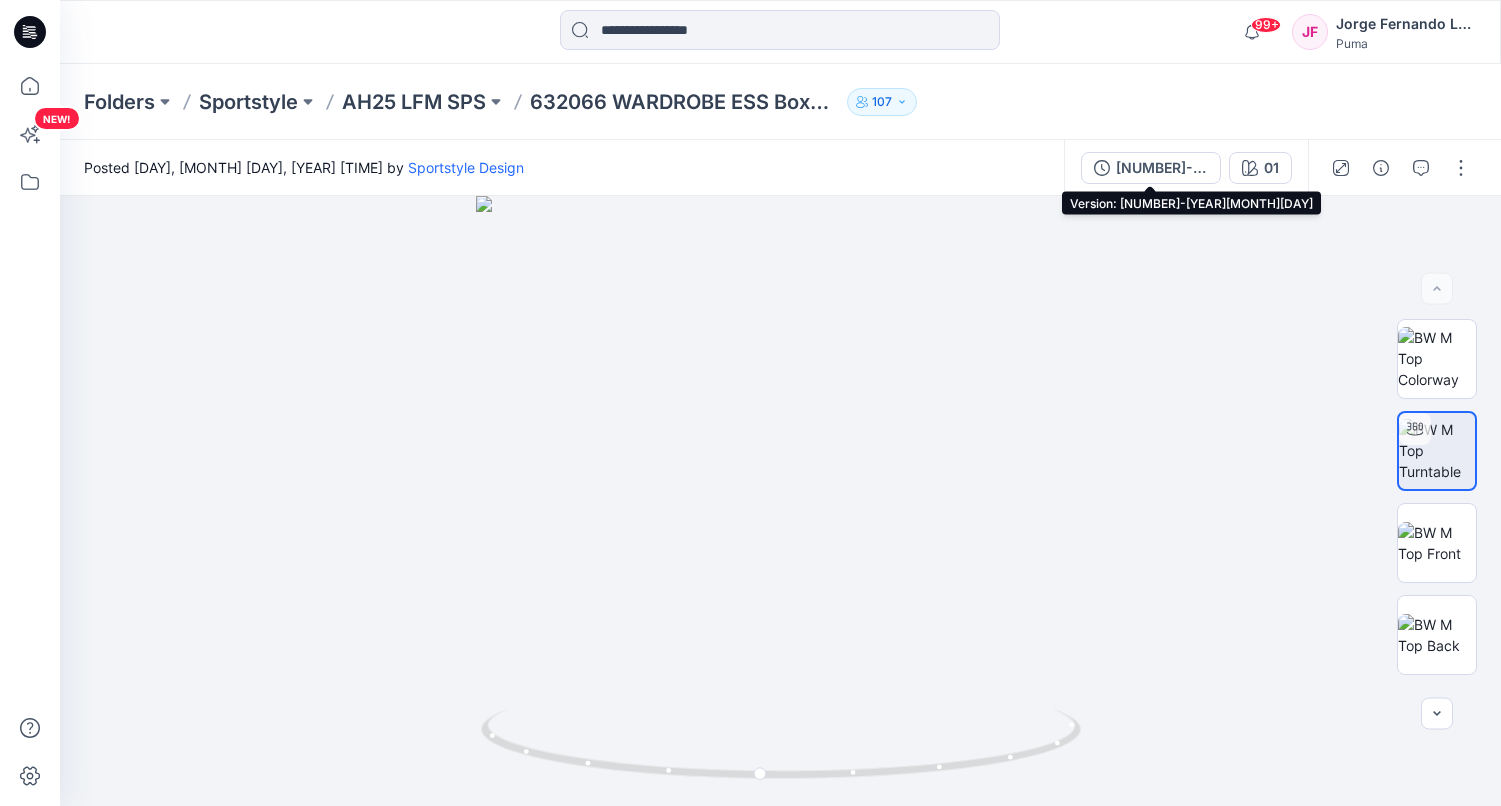drag, startPoint x: 1149, startPoint y: 167, endPoint x: 1182, endPoint y: 177, distance: 34.48188 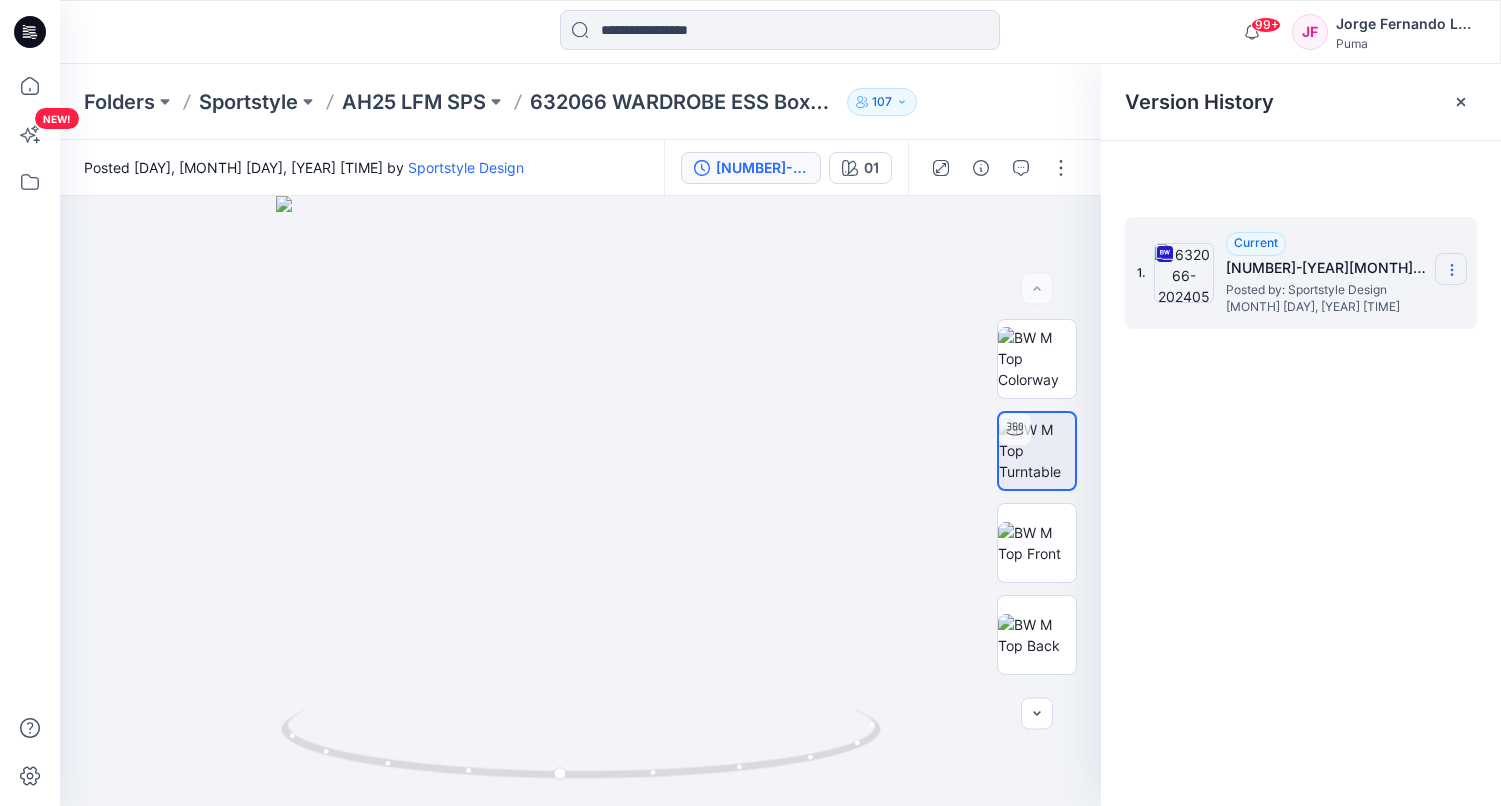 click 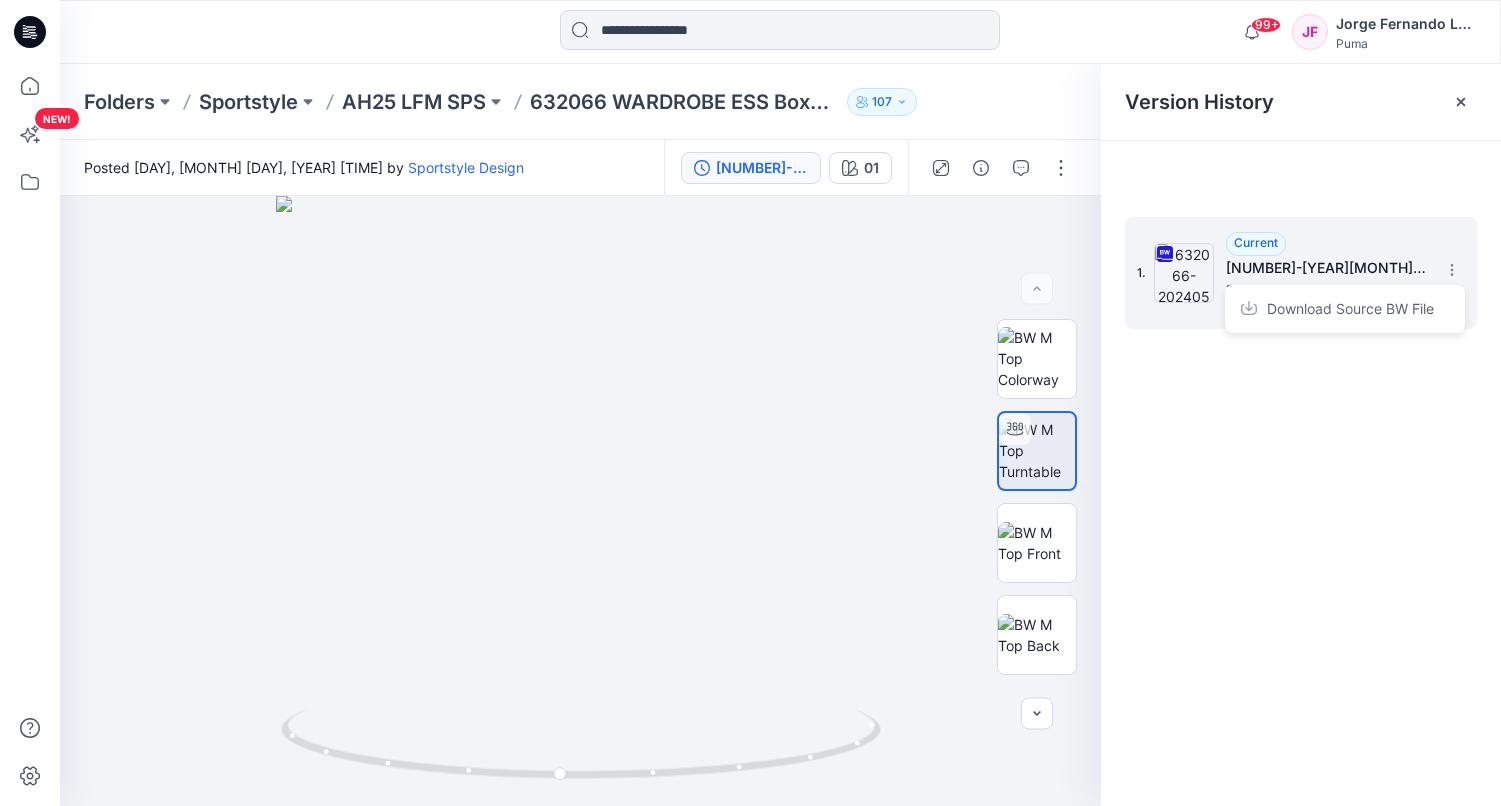 click on "Download Source BW File" at bounding box center [1350, 309] 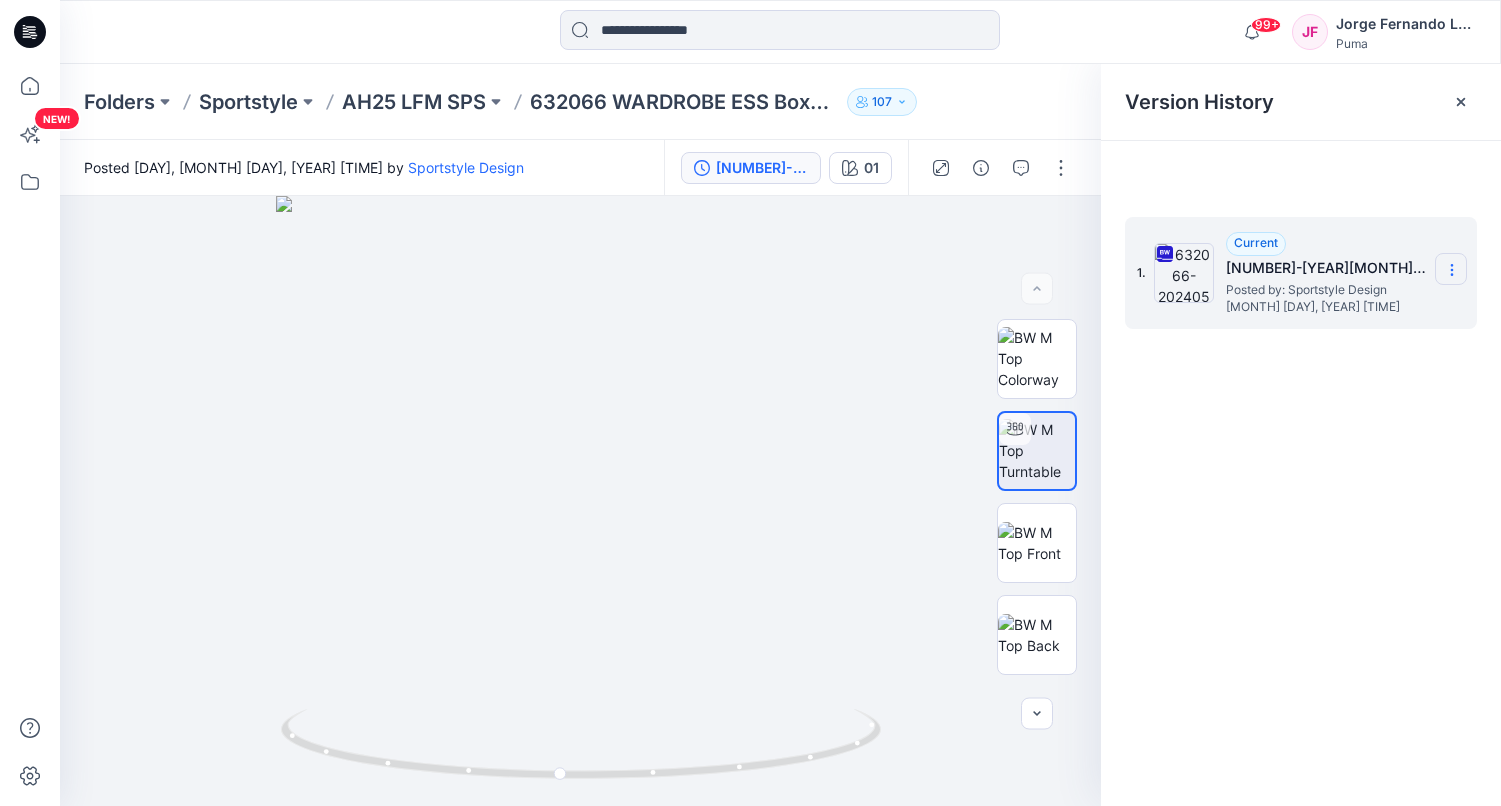 drag, startPoint x: 1448, startPoint y: 266, endPoint x: 1447, endPoint y: 280, distance: 14.035668 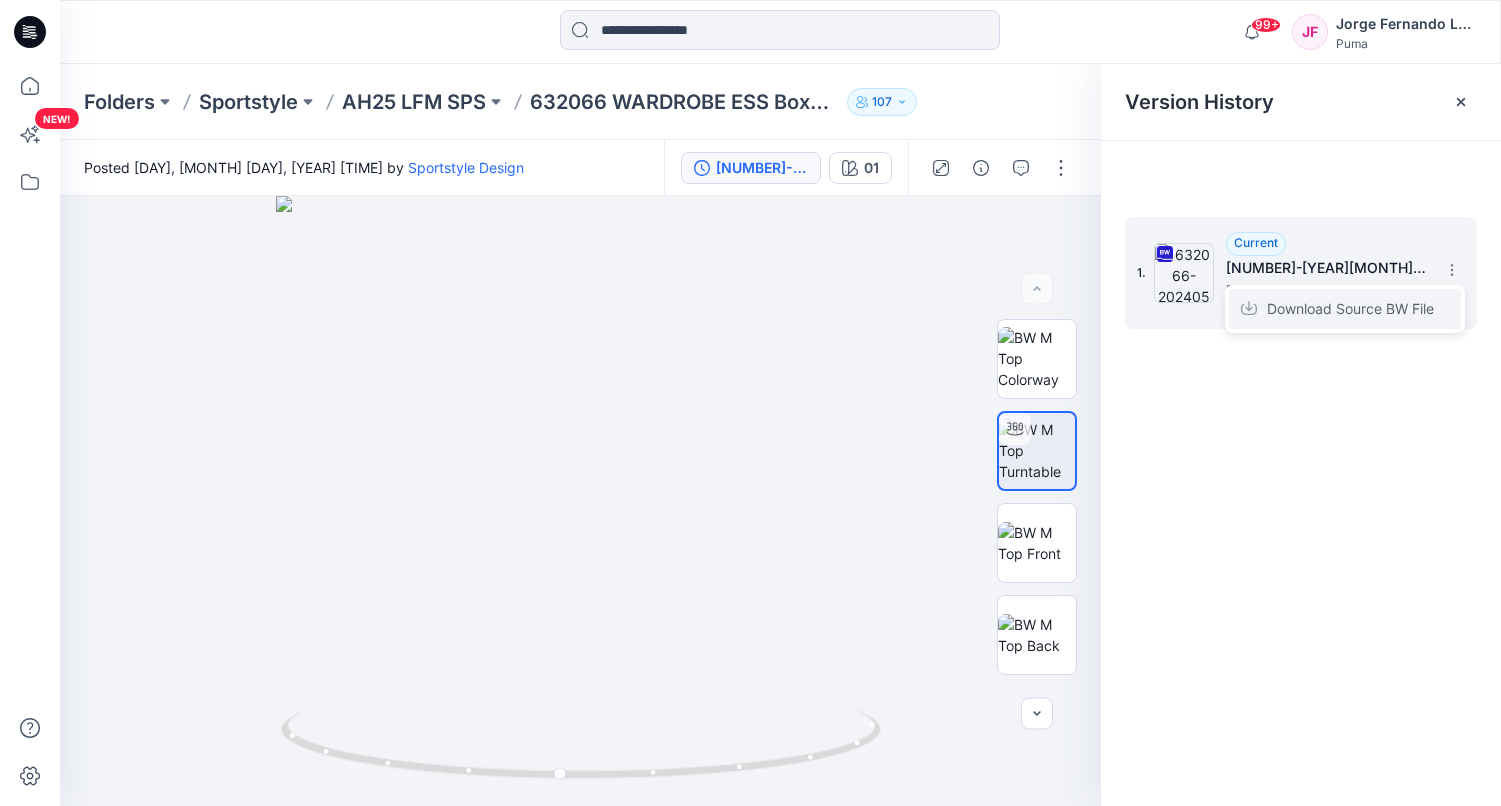 click on "Download Source BW File" at bounding box center (1350, 309) 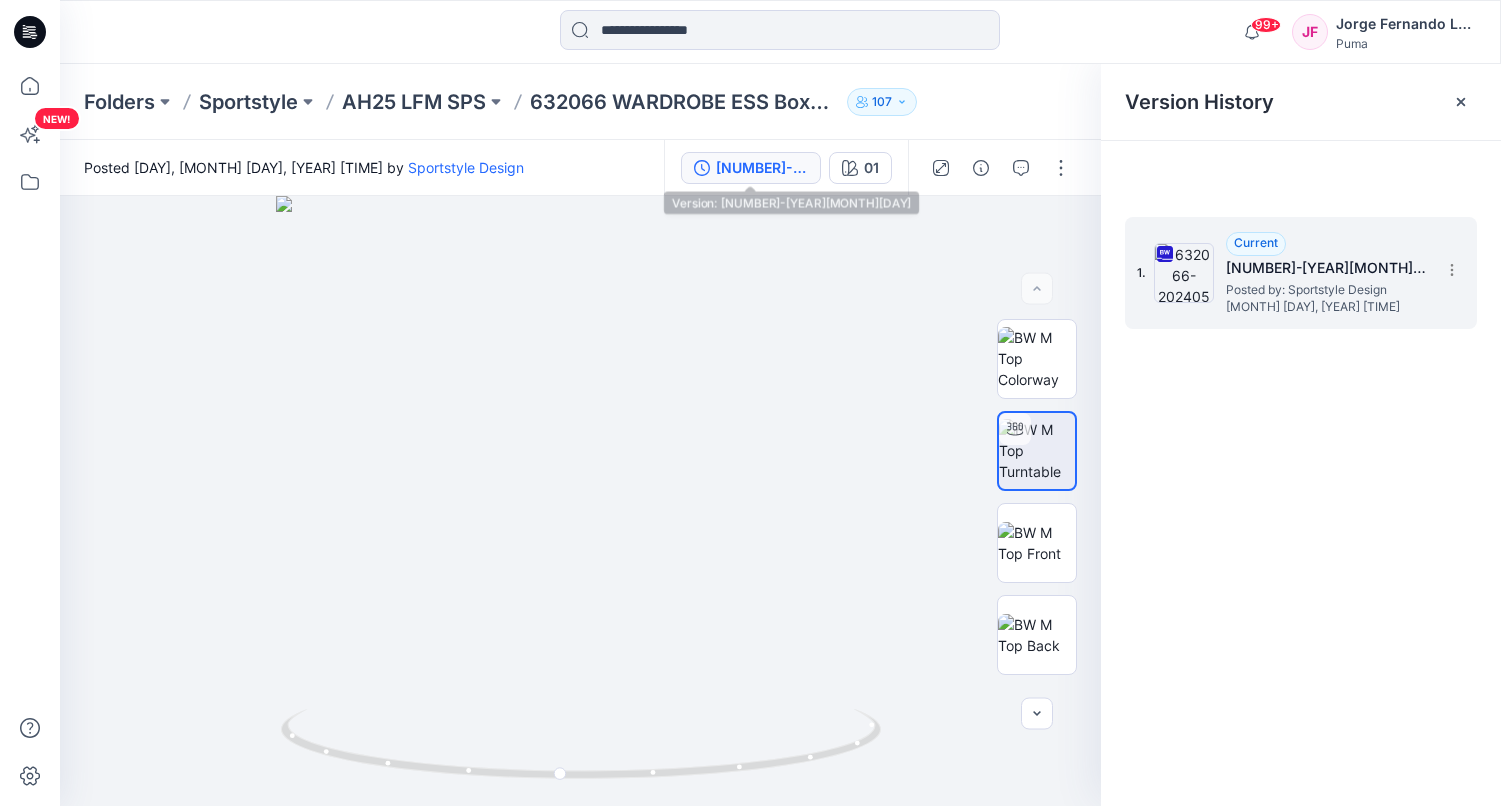 click on "632066-20240531" at bounding box center (762, 168) 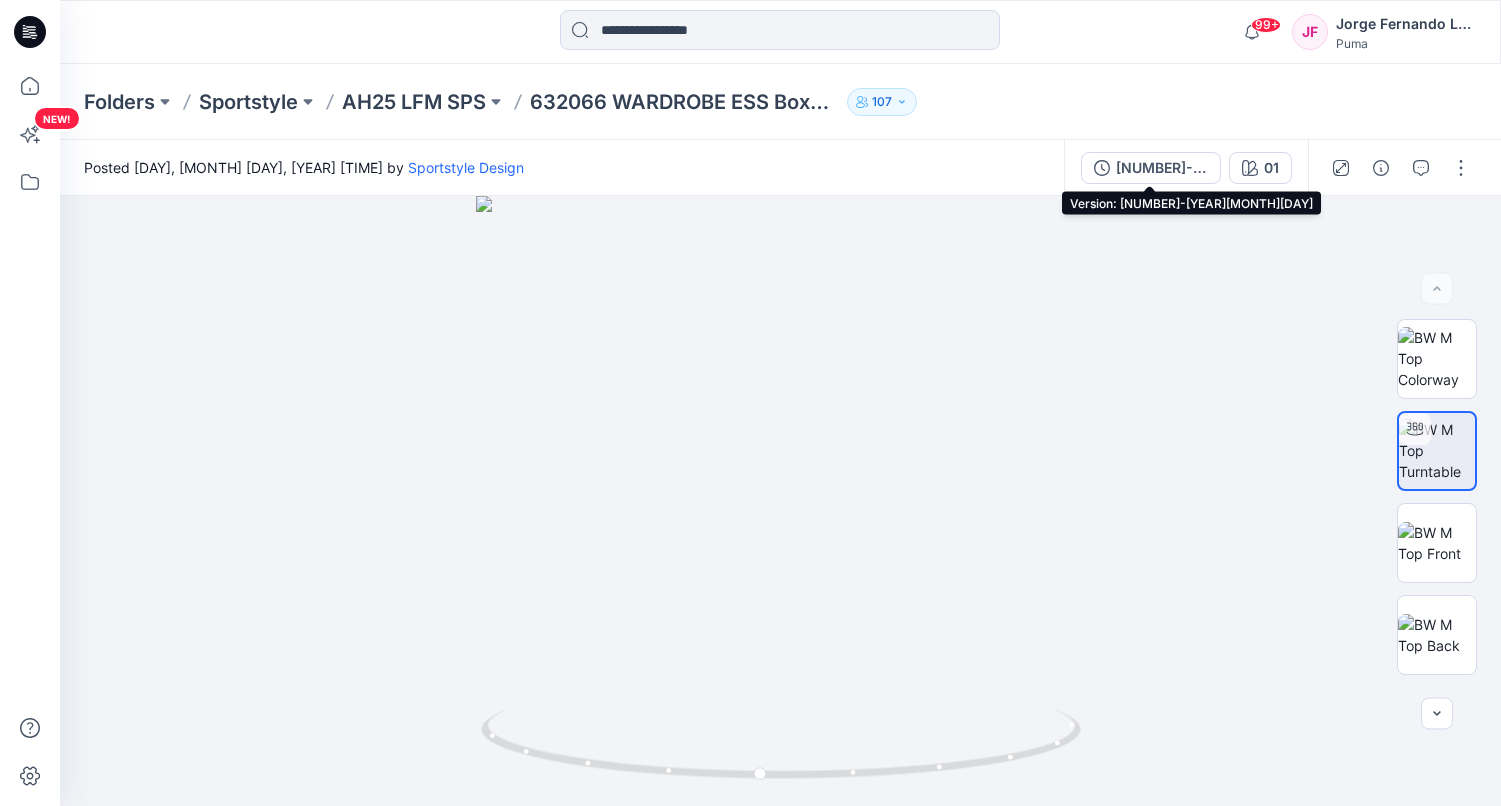 drag, startPoint x: 1159, startPoint y: 169, endPoint x: 1143, endPoint y: 169, distance: 16 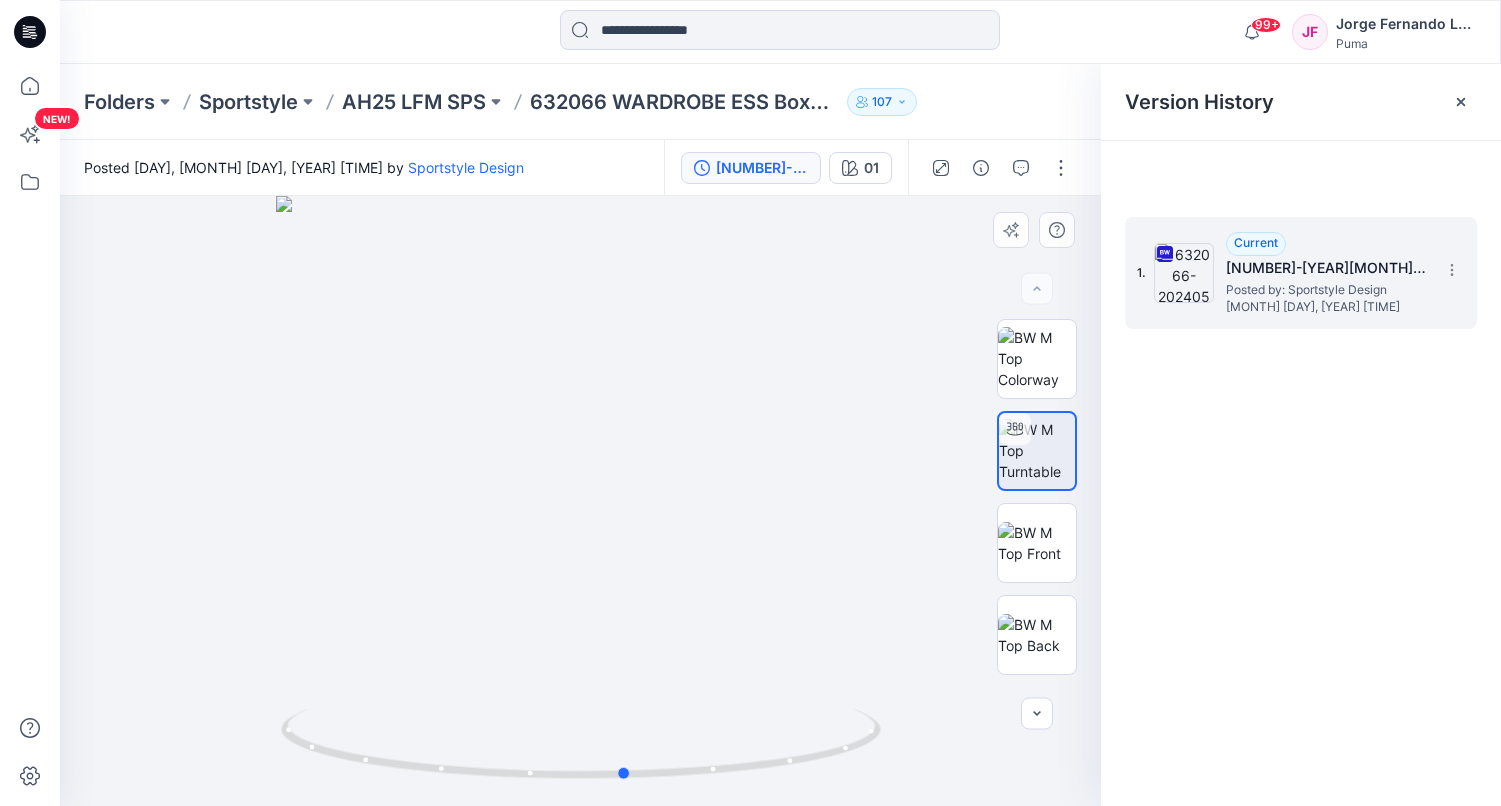 drag, startPoint x: 594, startPoint y: 518, endPoint x: 661, endPoint y: 540, distance: 70.5195 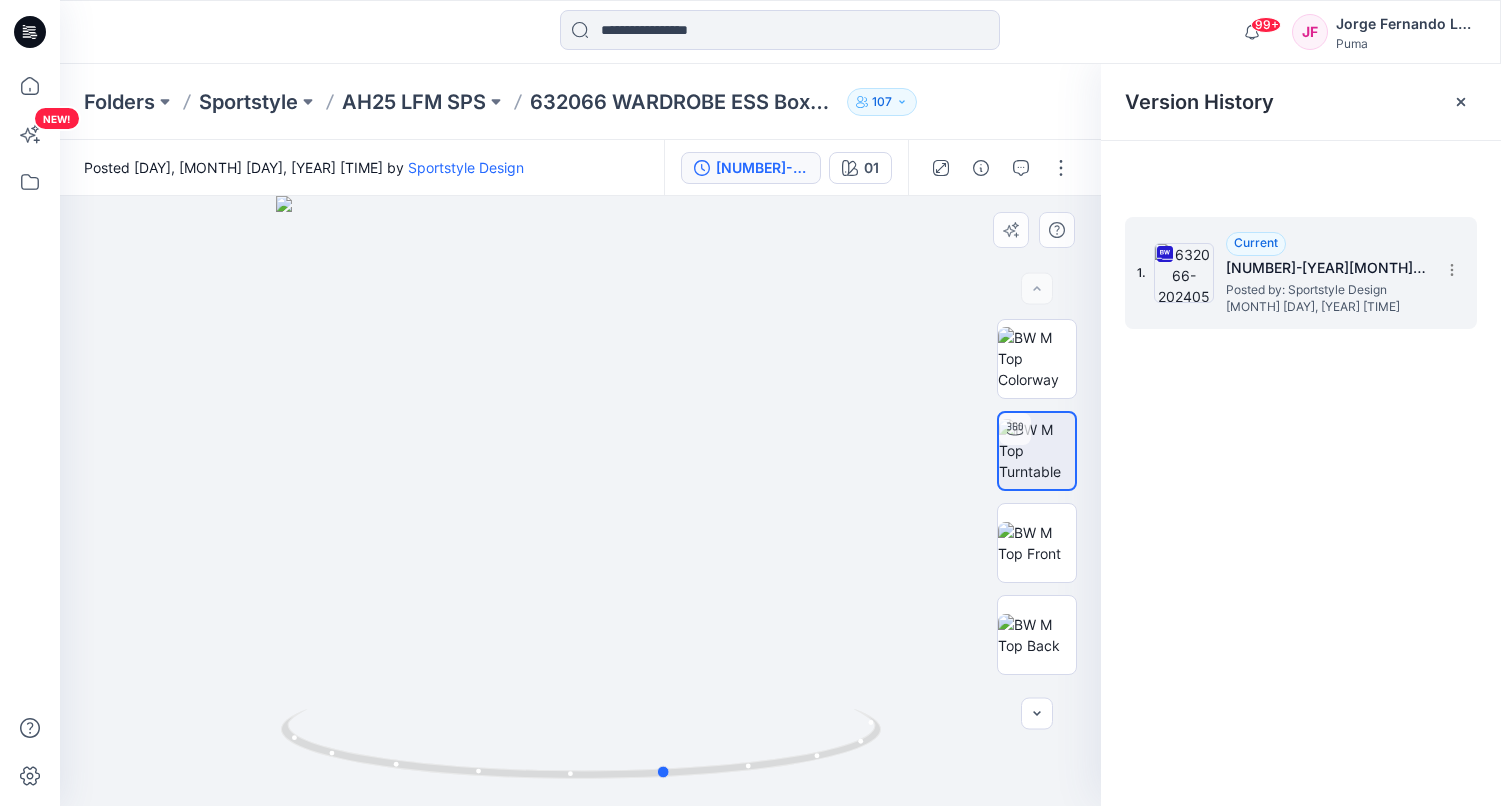 drag, startPoint x: 551, startPoint y: 682, endPoint x: 418, endPoint y: 652, distance: 136.34148 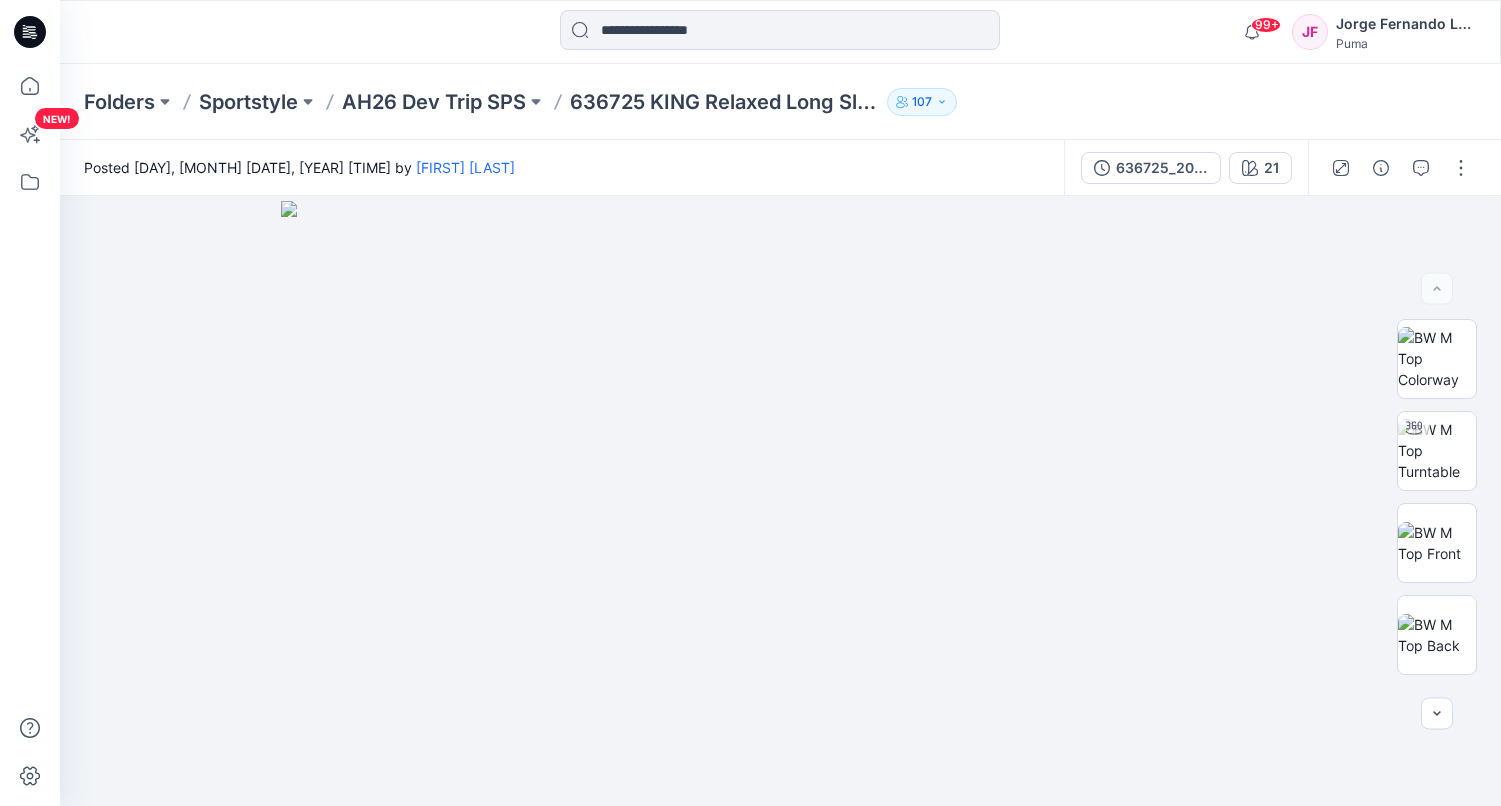 scroll, scrollTop: 0, scrollLeft: 0, axis: both 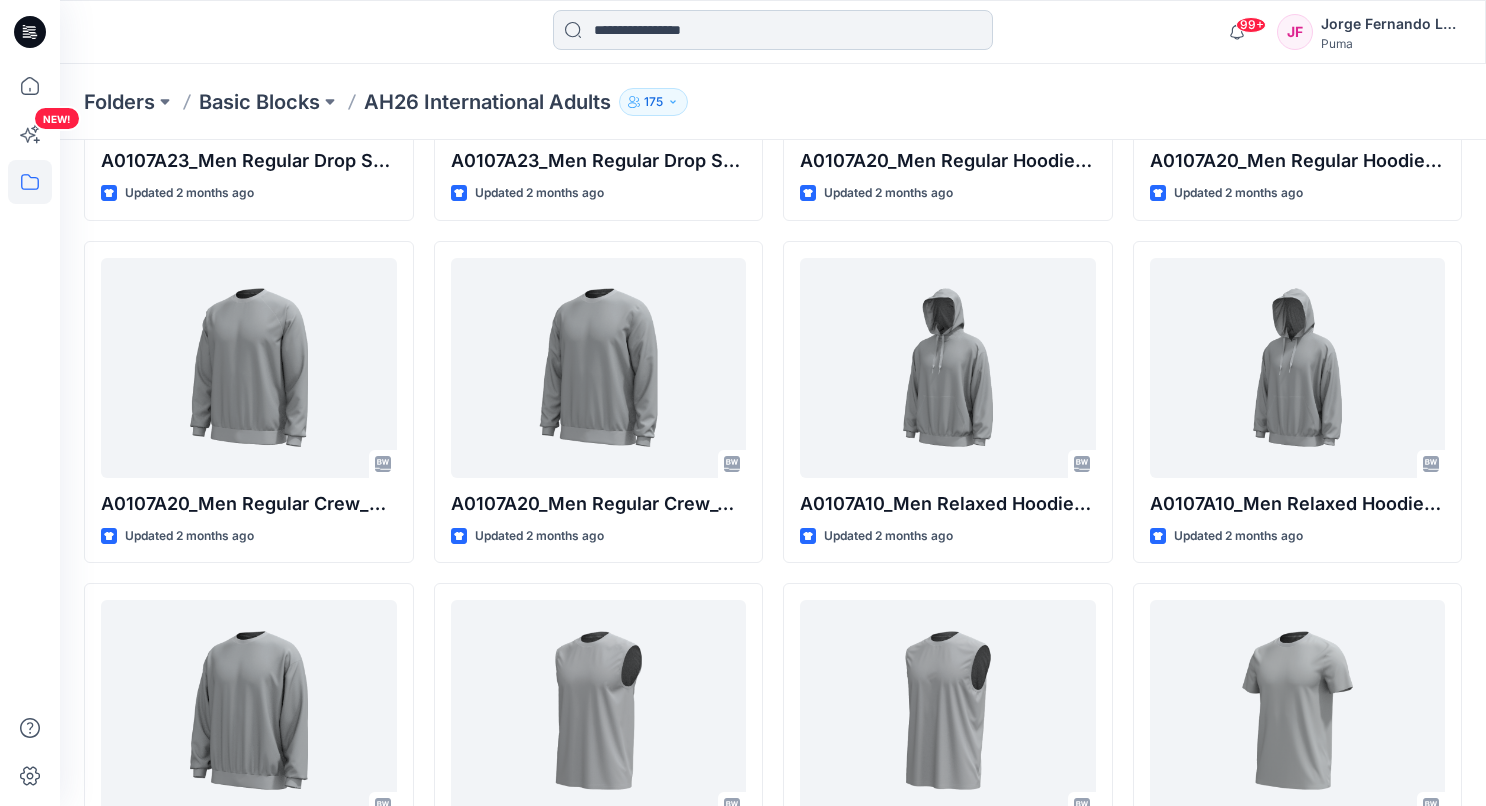 click at bounding box center [773, 30] 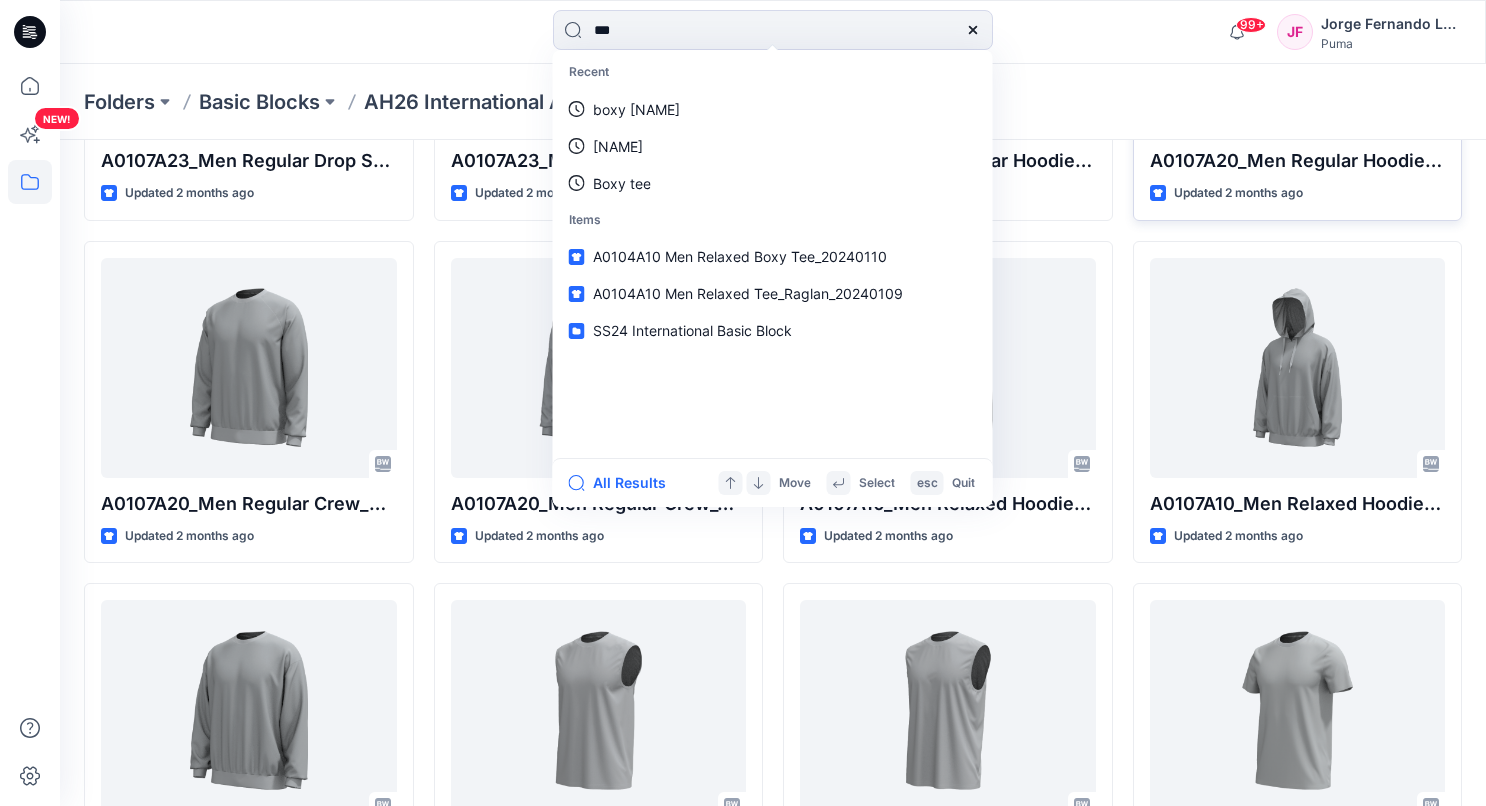 type on "****" 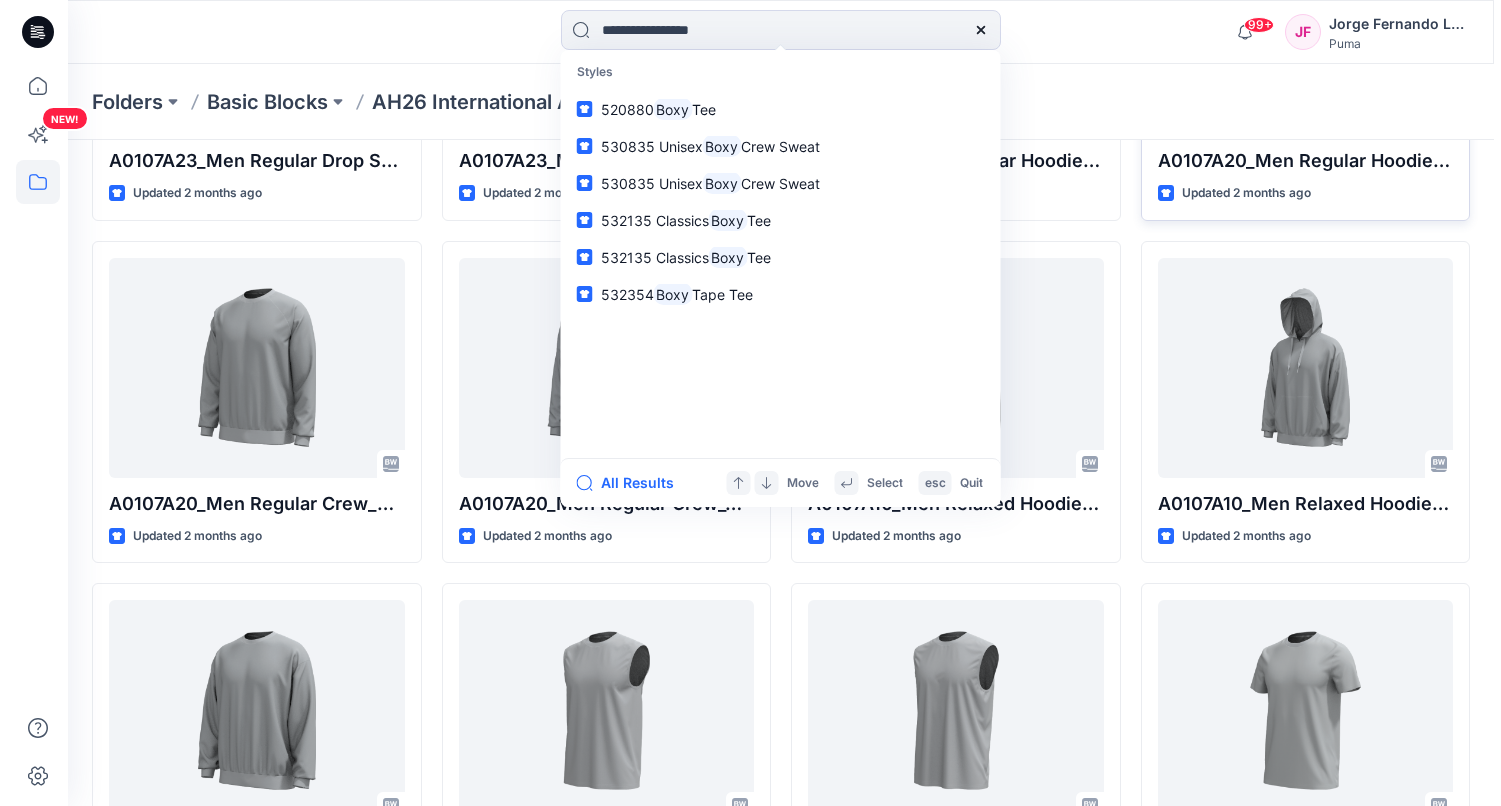 scroll, scrollTop: 0, scrollLeft: 0, axis: both 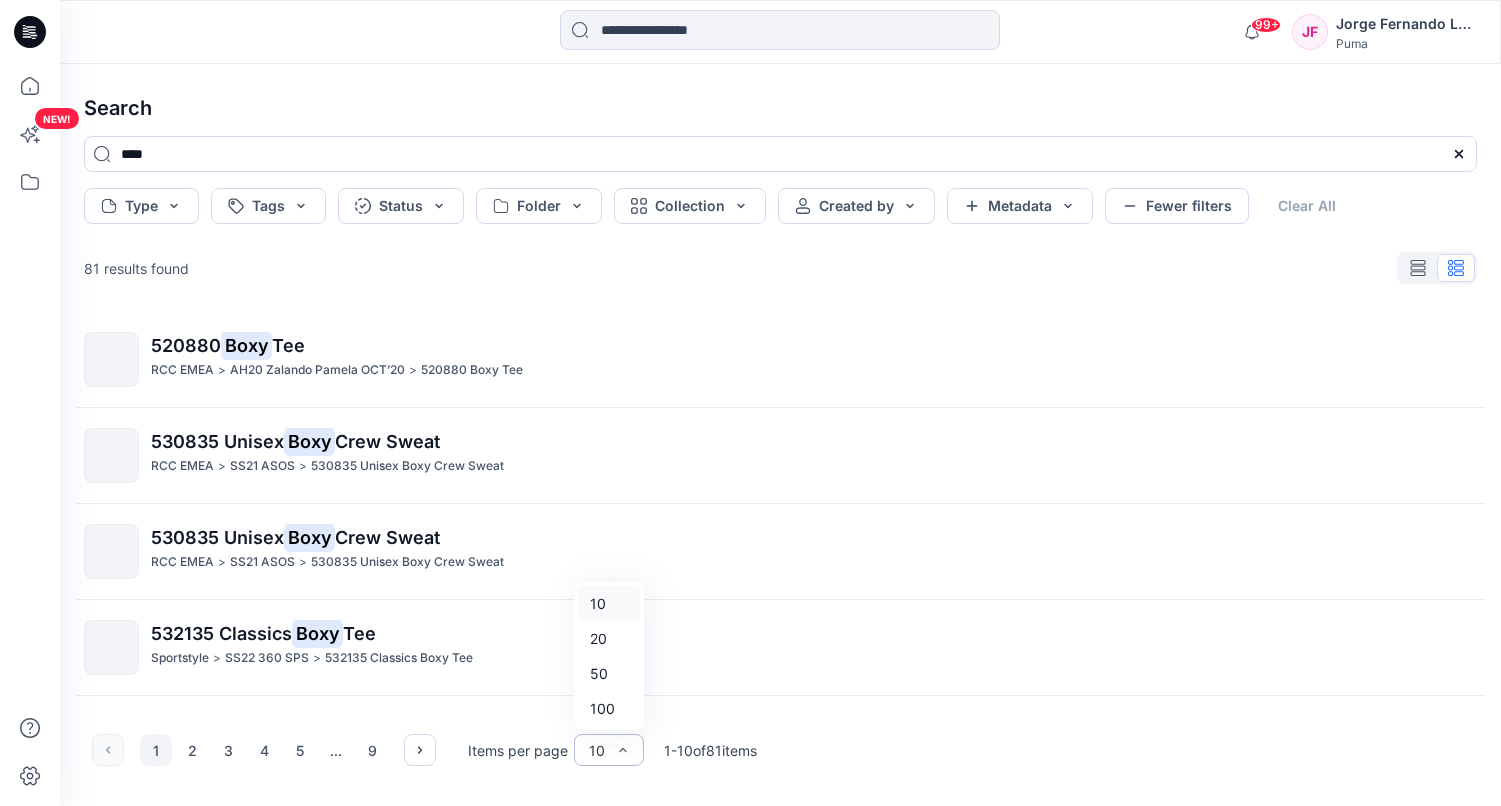 drag, startPoint x: 610, startPoint y: 758, endPoint x: 616, endPoint y: 745, distance: 14.3178215 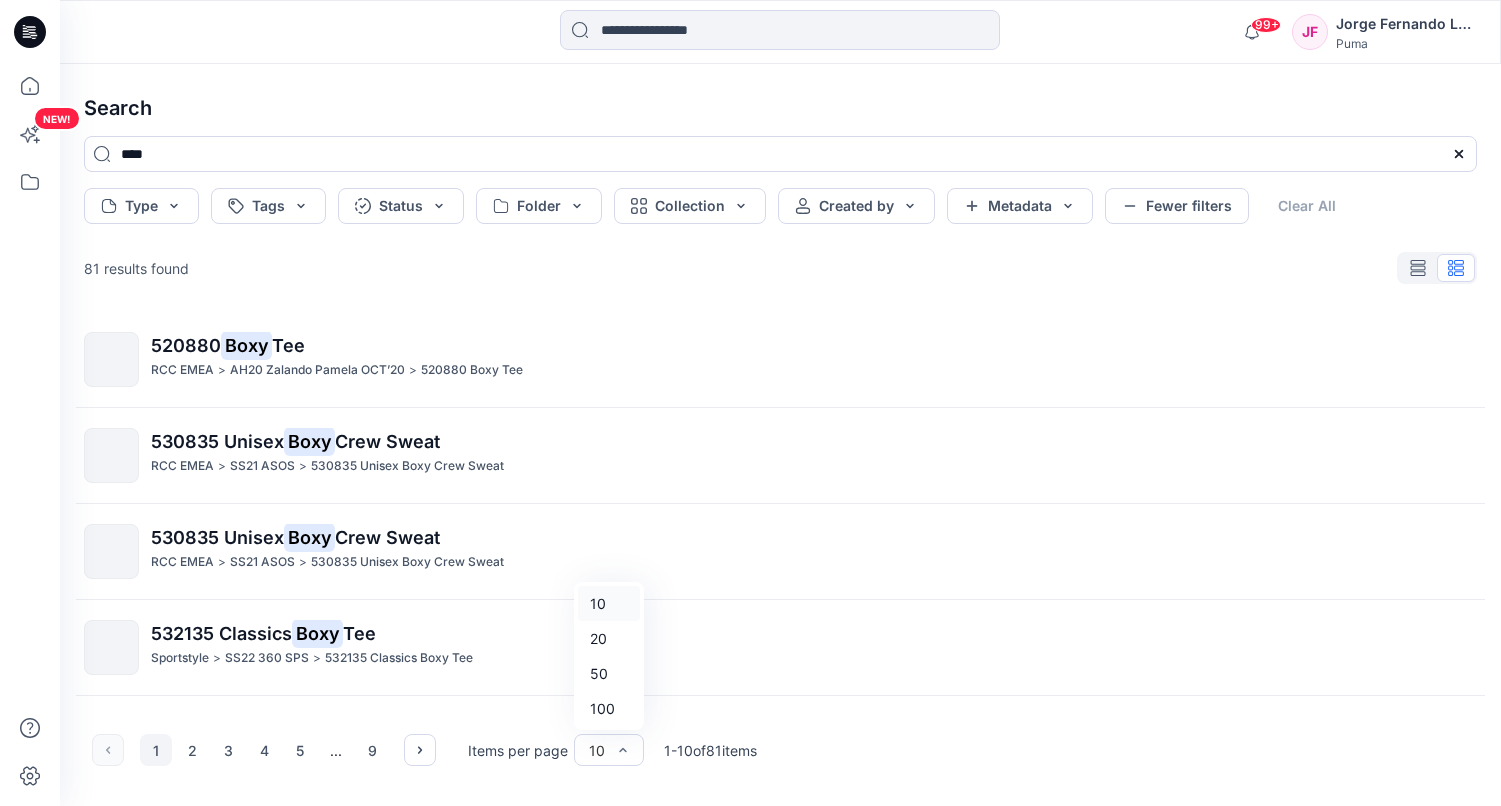click on "100" at bounding box center (609, 708) 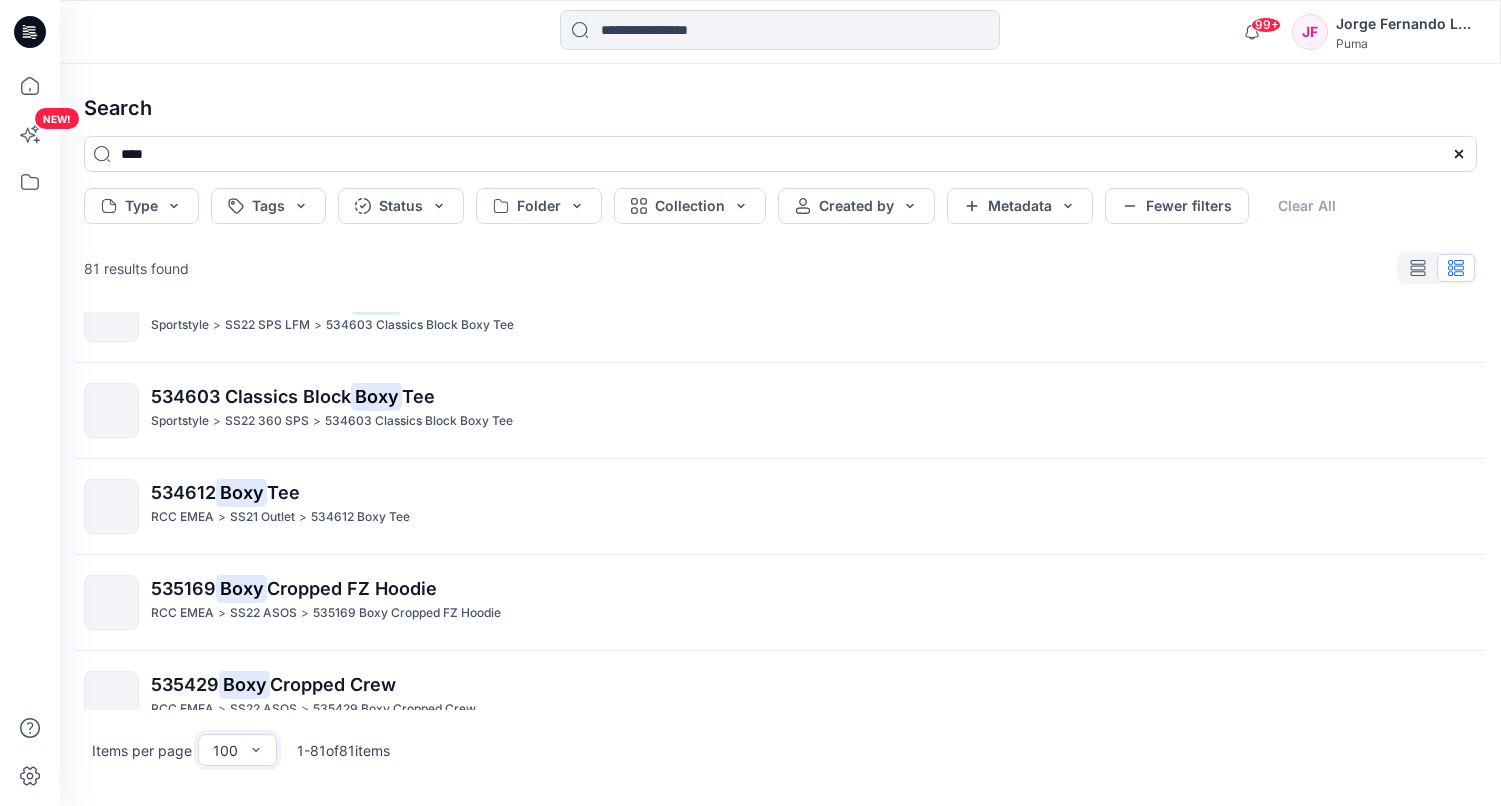 scroll, scrollTop: 940, scrollLeft: 0, axis: vertical 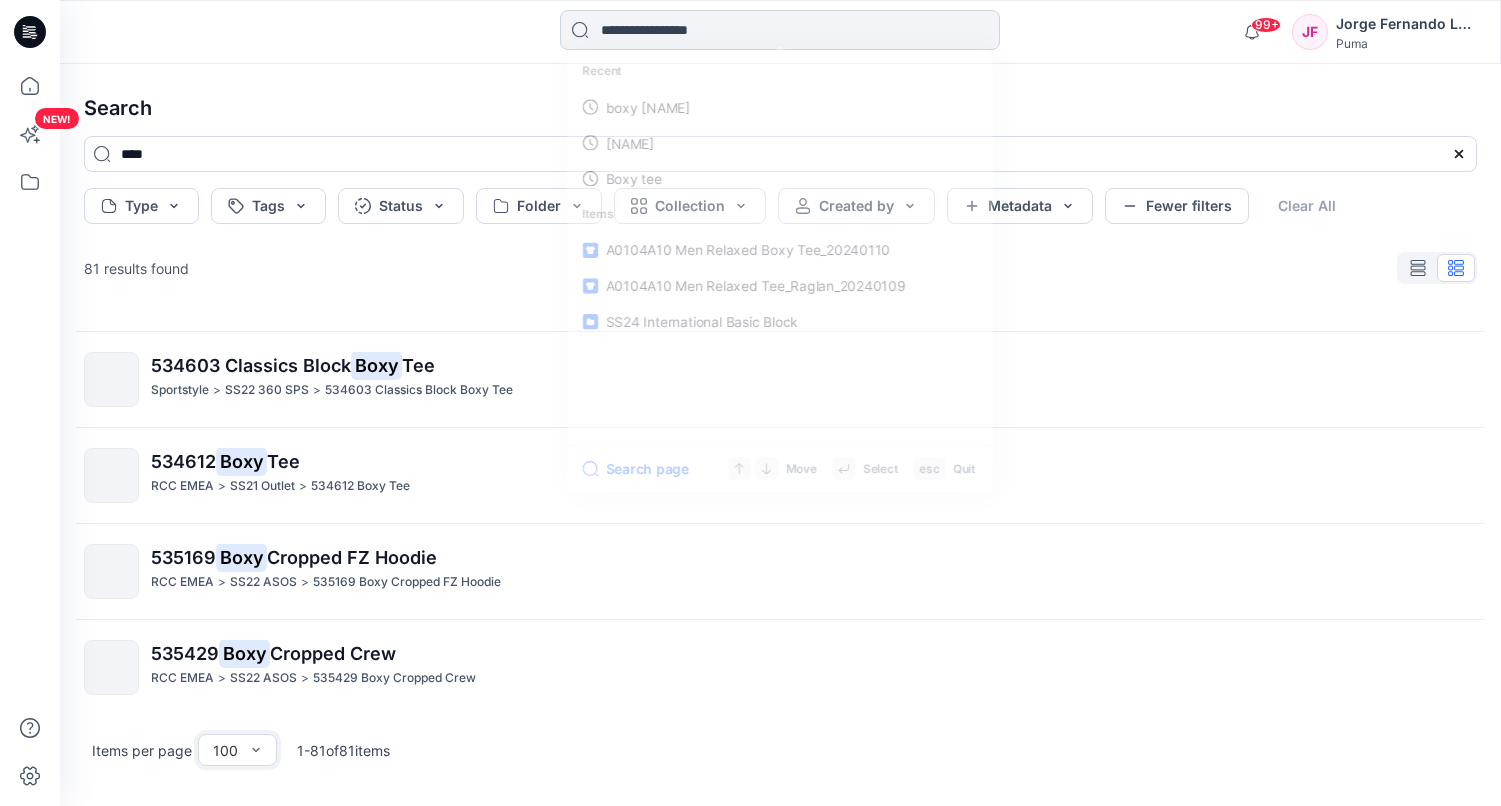 drag, startPoint x: 671, startPoint y: 33, endPoint x: 660, endPoint y: 46, distance: 17.029387 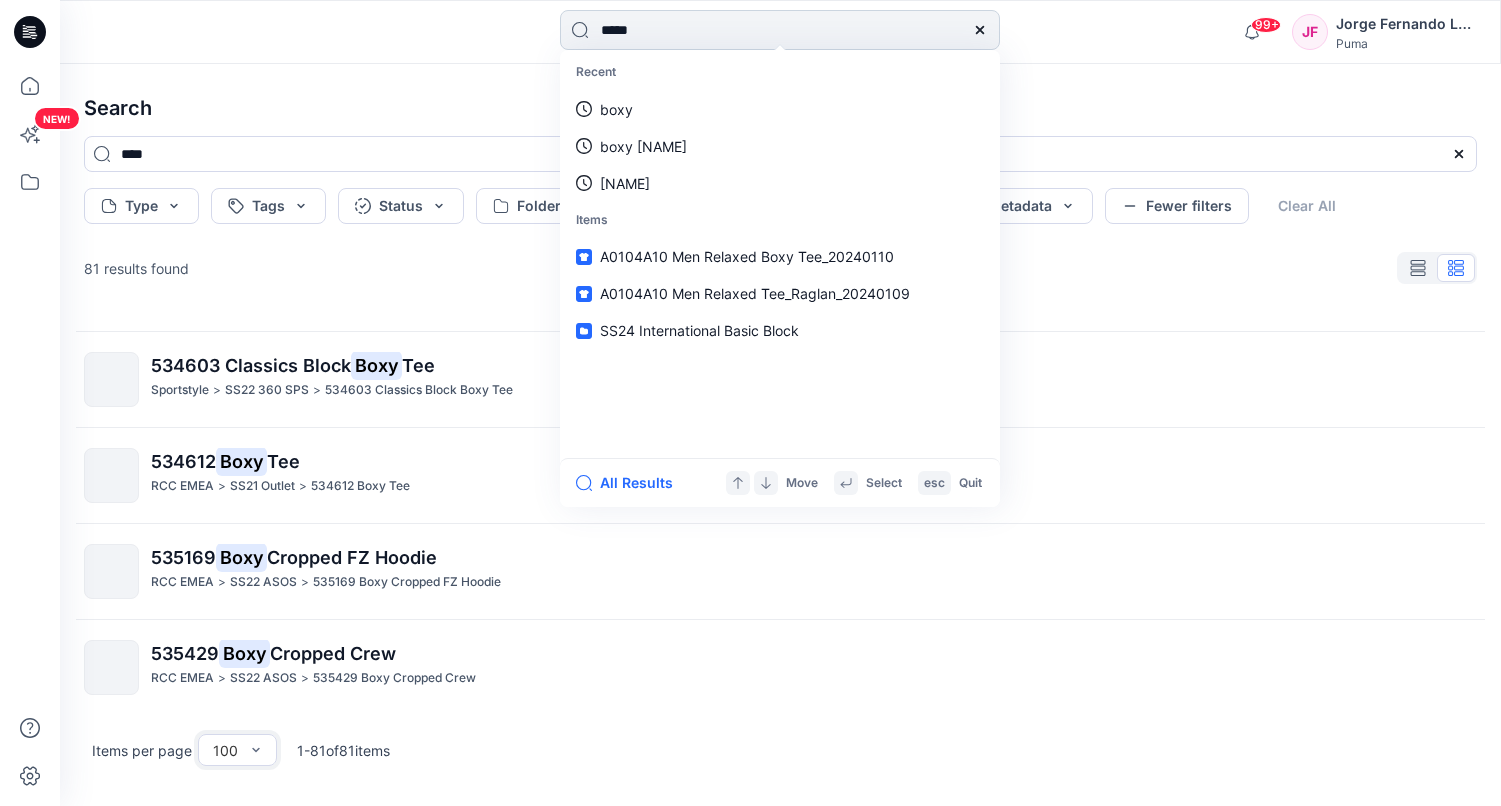 type on "******" 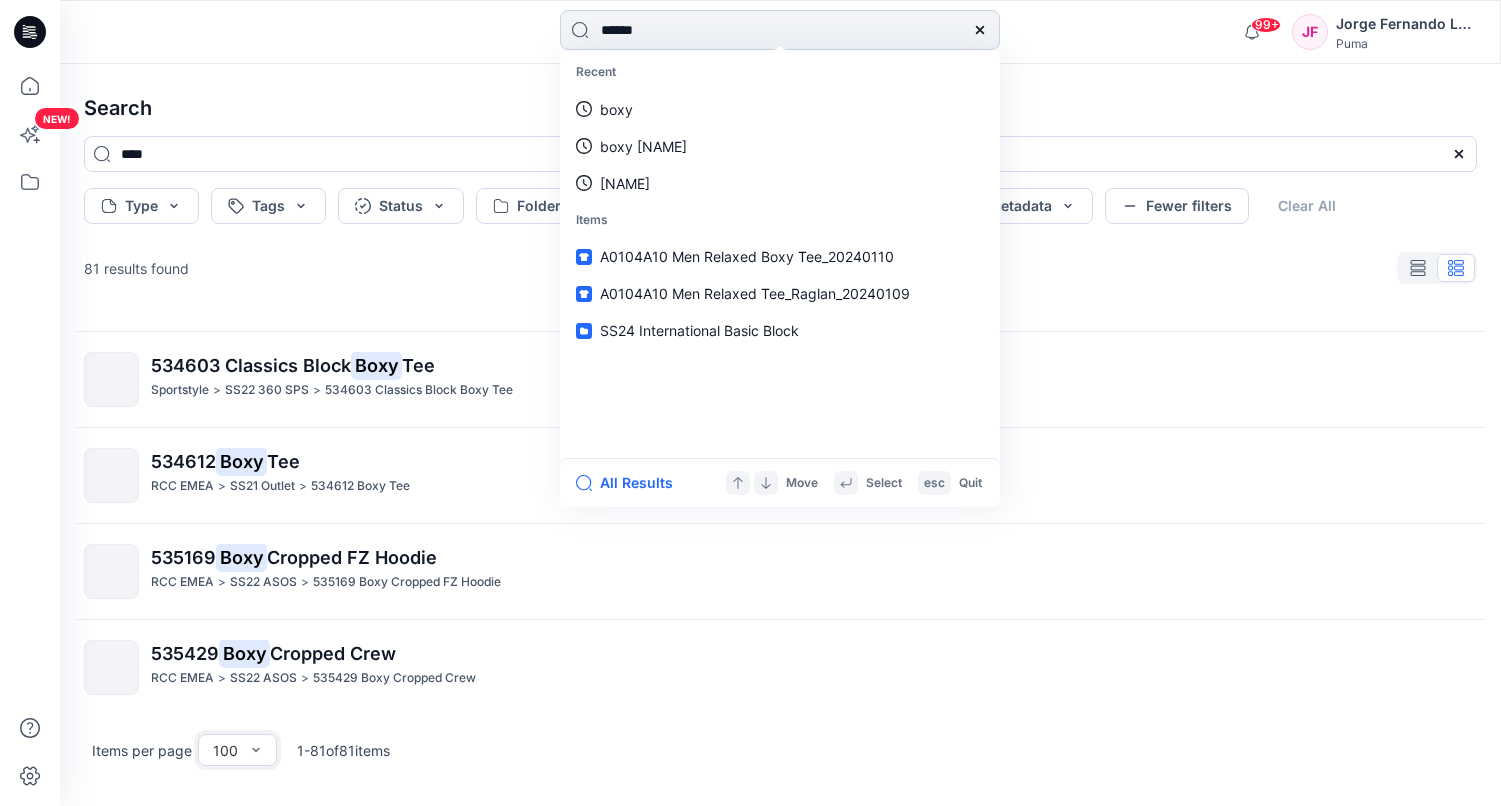 type 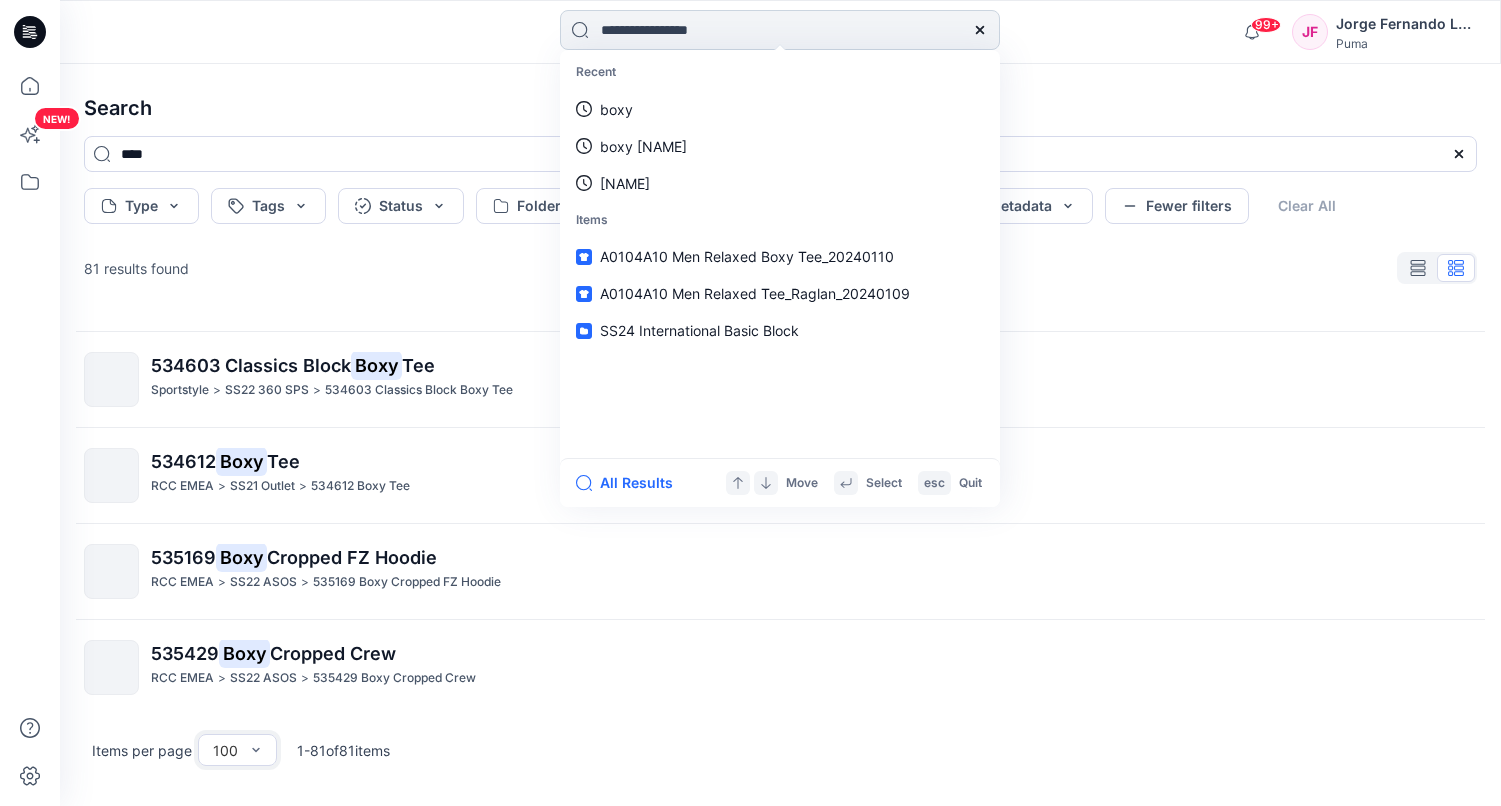 type on "******" 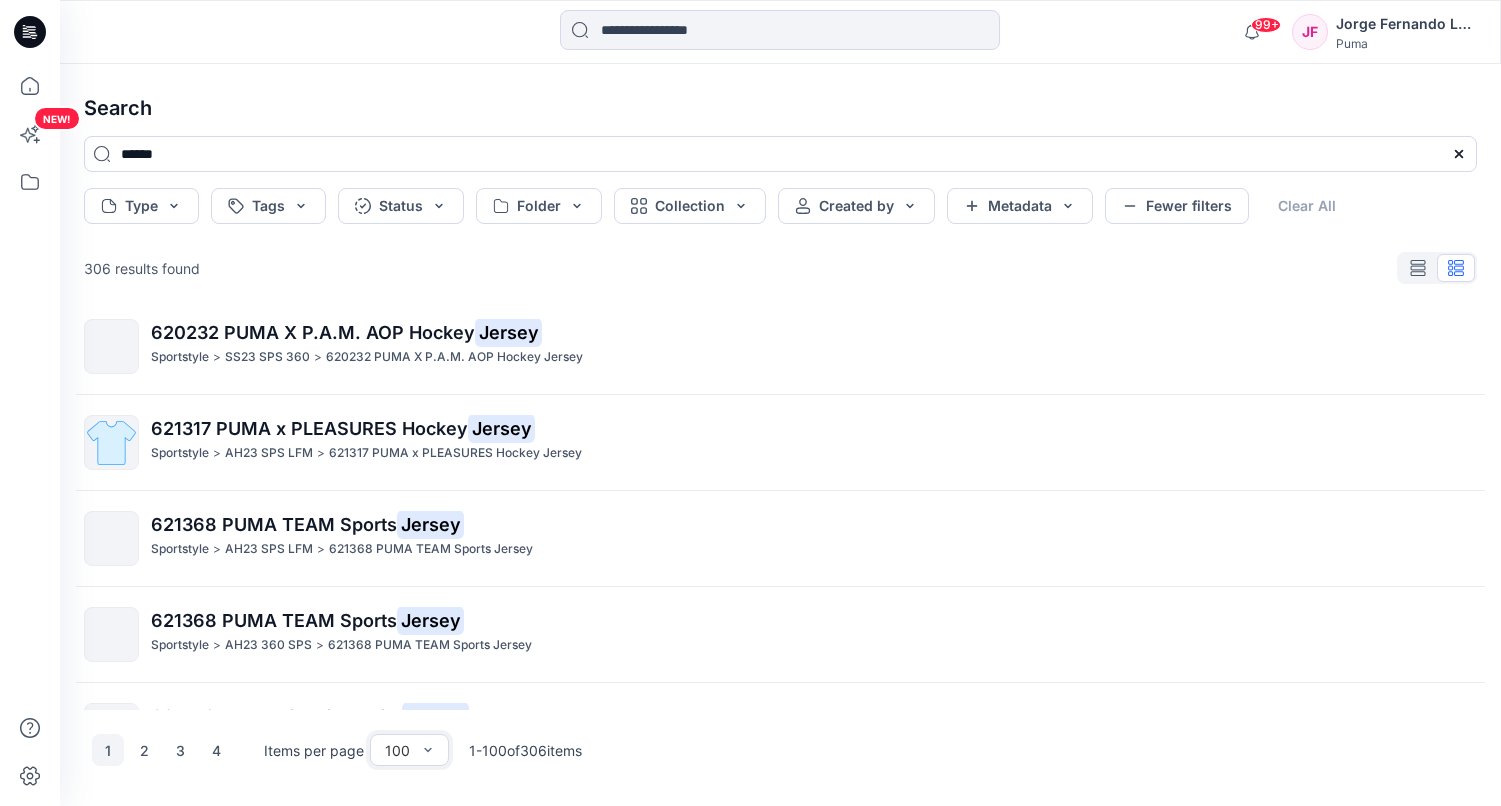 scroll, scrollTop: 3892, scrollLeft: 0, axis: vertical 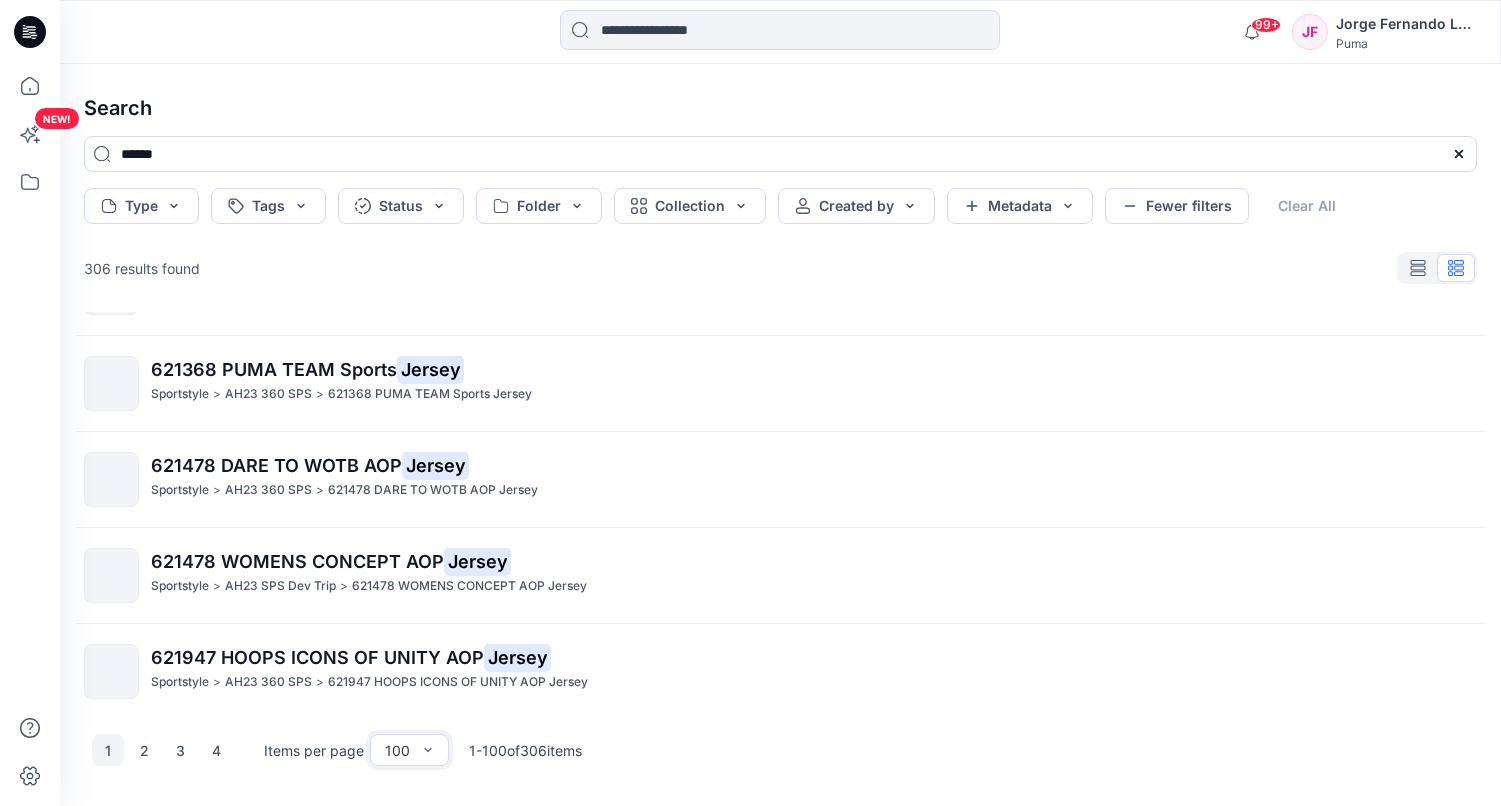 click on "NEW!" at bounding box center (30, 435) 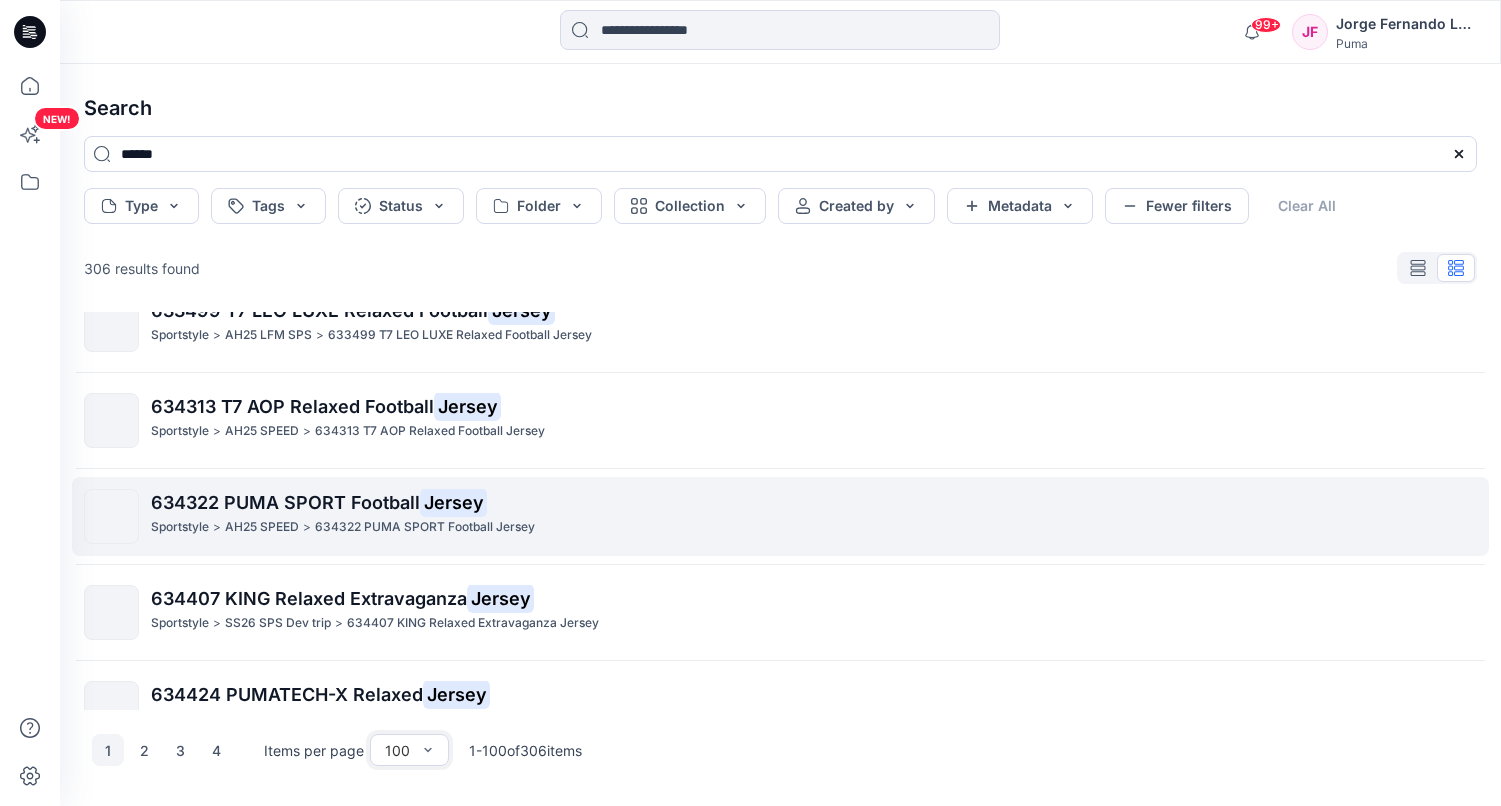 scroll, scrollTop: 7237, scrollLeft: 0, axis: vertical 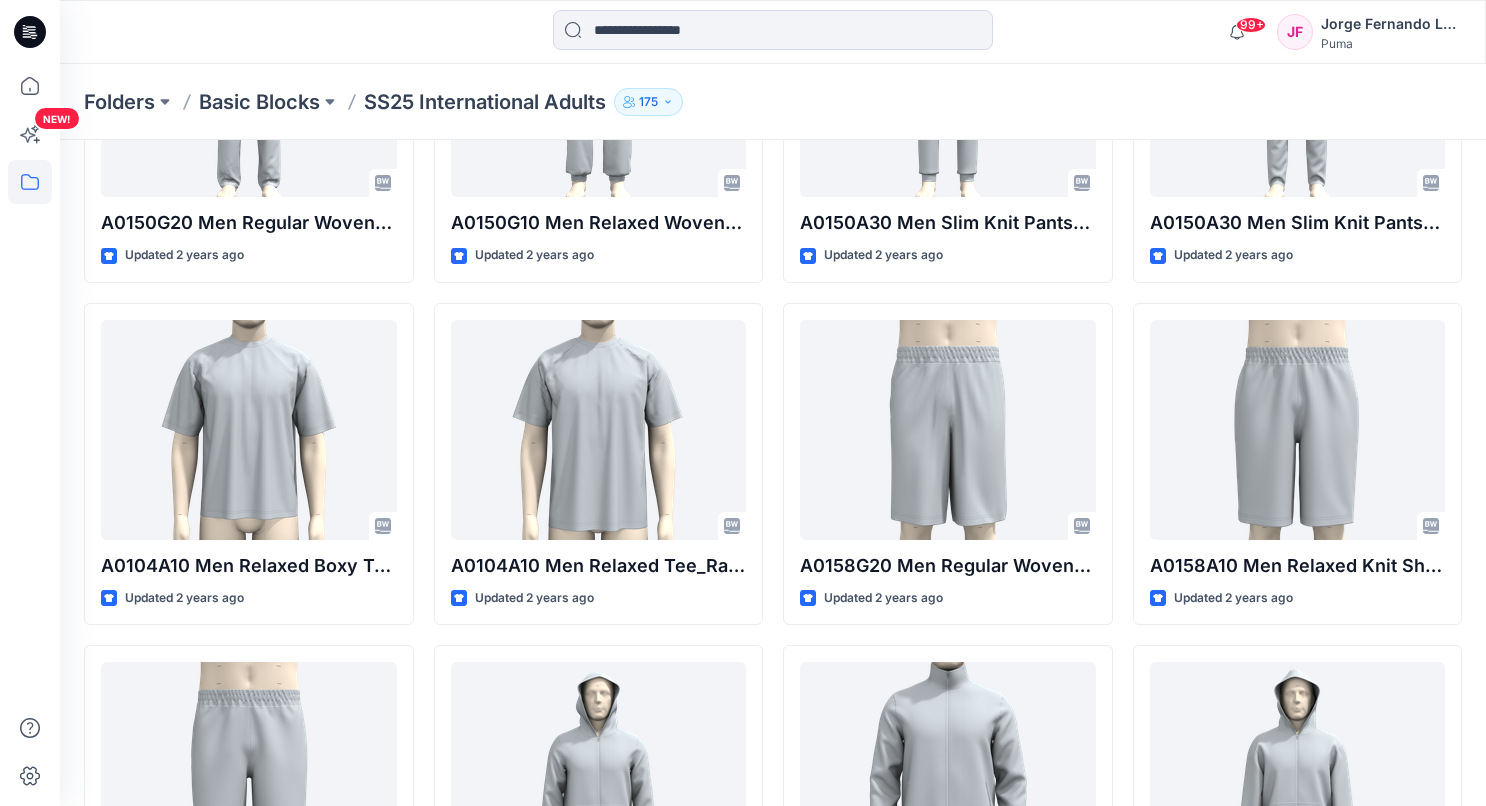 click on "A0107A20 Men Regular Hoodie_Overlap_20240104 Updated a year ago A0107A10 Men Relaxed Hoodie_Overlap_20240103 Updated a year ago A0250A20 Womens Regular Knit Pants_High Waist_Straight Leg_Open Hem_20240201 Updated 2 years ago A0220G04 Women Oversized Windbreaker_20240117 Updated 2 years ago A0258A20 Womens Regular Knit Shorts_High Waist_20240116 Updated 2 years ago A0258B52 Womens Biker Shorts_Mid Rise_20220801 Updated 2 years ago A0250A30 Womens Slim Knit Pants_Mid Waist_Open Hem_20240116 Updated 2 years ago A0250A25 Womens Regular Comfort Knit Pants_Mid Waist_Closed cuff_20240115 Updated 2 years ago A0250A10 Womens Relaxed Knit Pants_Open Hem_20240115 Updated 2 years ago A0220A20 Womens Regular Hooded Jacket_20240114 Updated 2 years ago A0207A25 Womens Regular Comfort Hoodie_Overlapped_20240114 Updated 2 years ago A0207A20 Womens Regular Hoodie_Overlapped_20240114 Updated 2 years ago A0207A10 Womens Relaxed Hoodie_20240112 Updated 2 years ago A0201B52 Womens Tight Tank_20220803 Updated 2 years ago" at bounding box center [773, -2448] 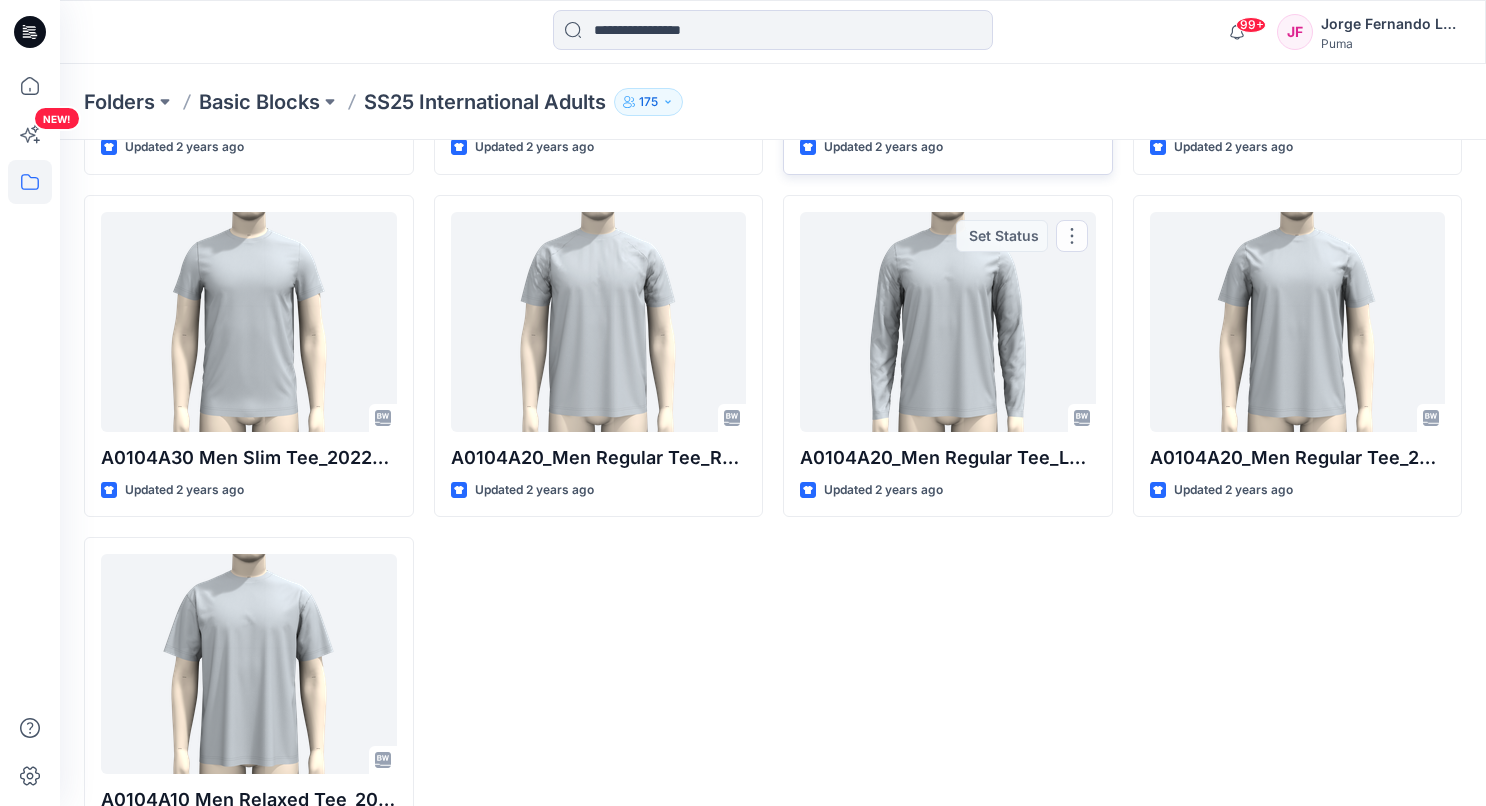 scroll, scrollTop: 9356, scrollLeft: 0, axis: vertical 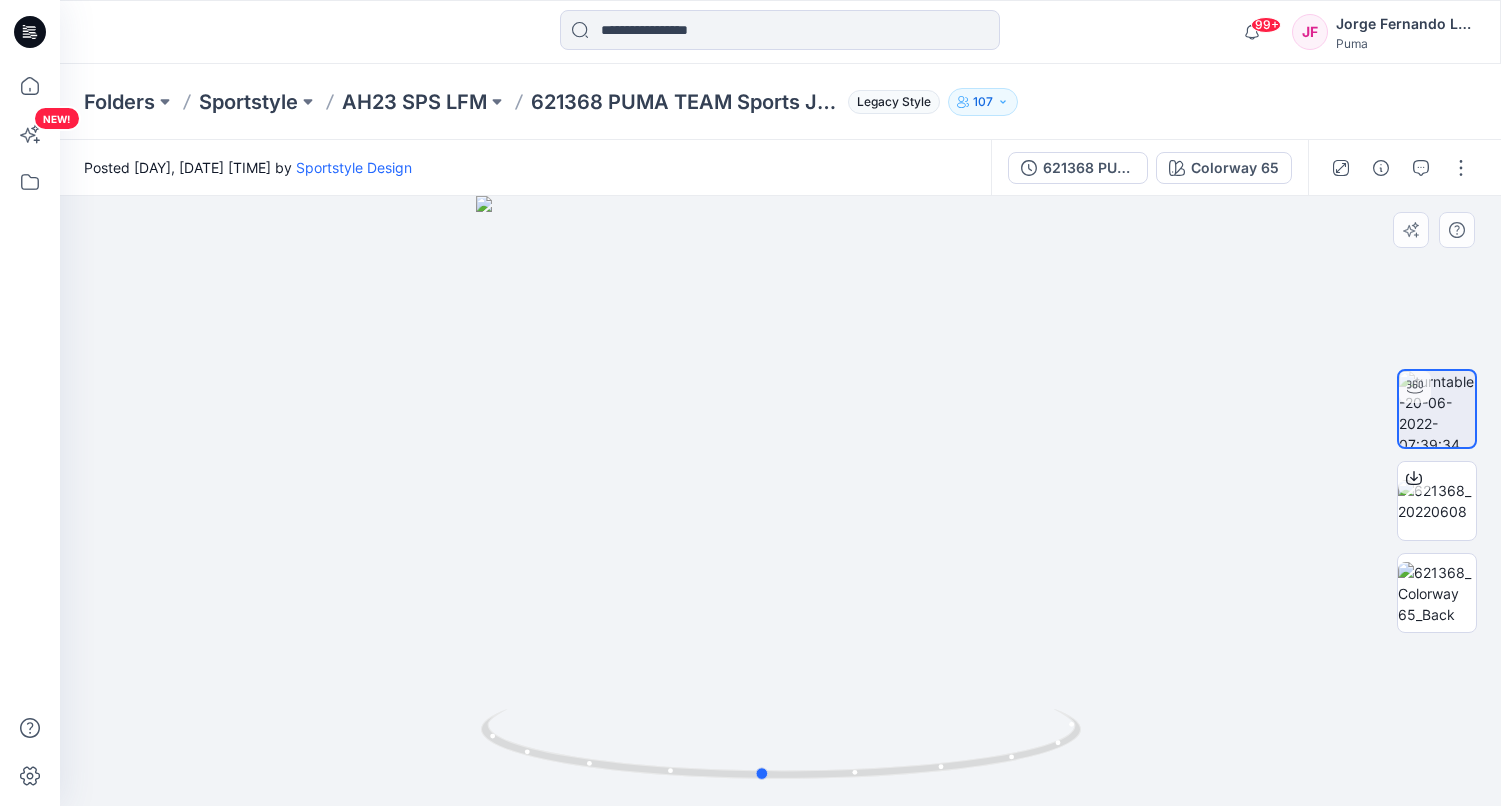 drag, startPoint x: 756, startPoint y: 424, endPoint x: 913, endPoint y: 422, distance: 157.01274 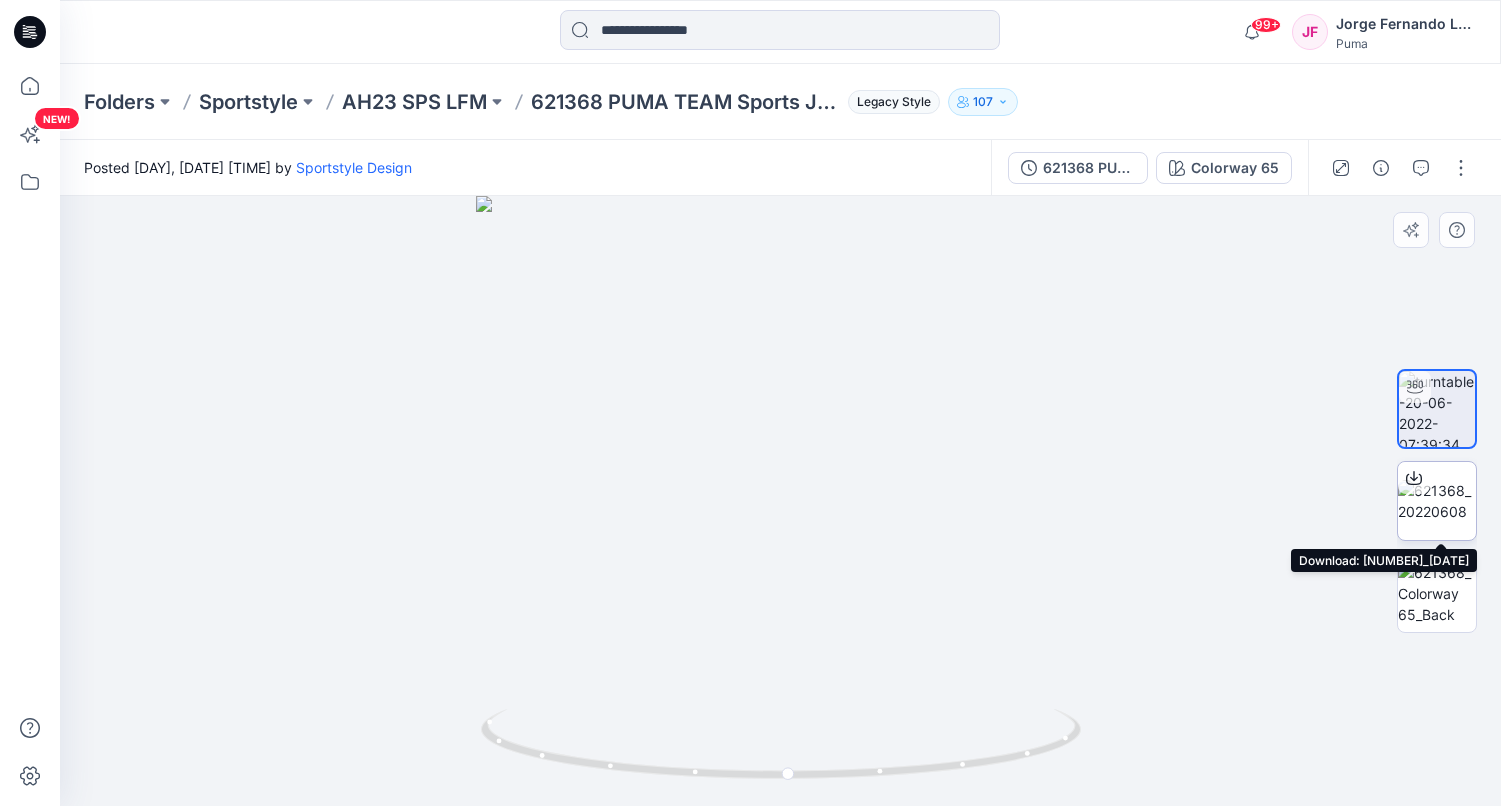 click at bounding box center (1437, 501) 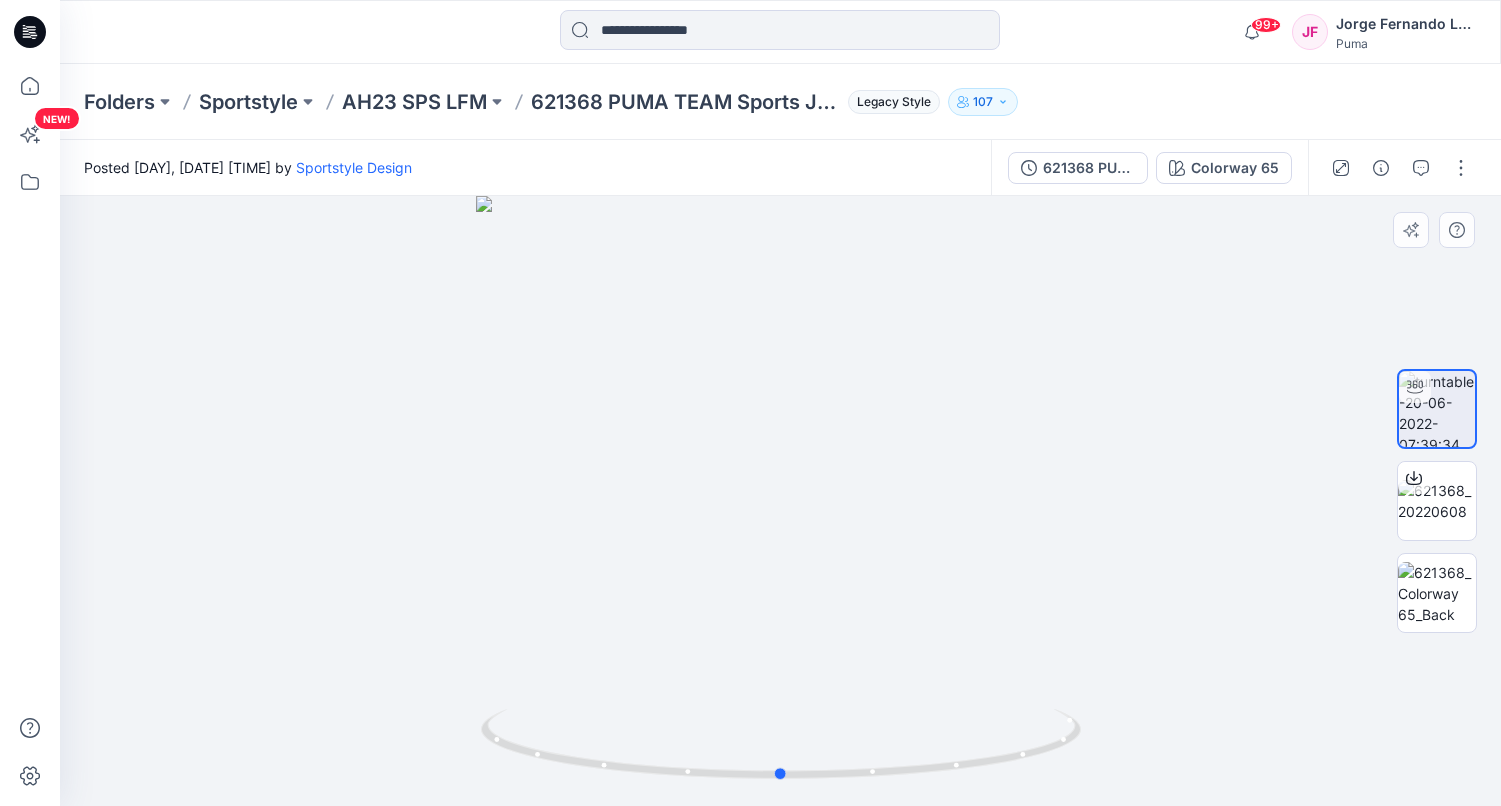 drag, startPoint x: 773, startPoint y: 538, endPoint x: 694, endPoint y: 529, distance: 79.51101 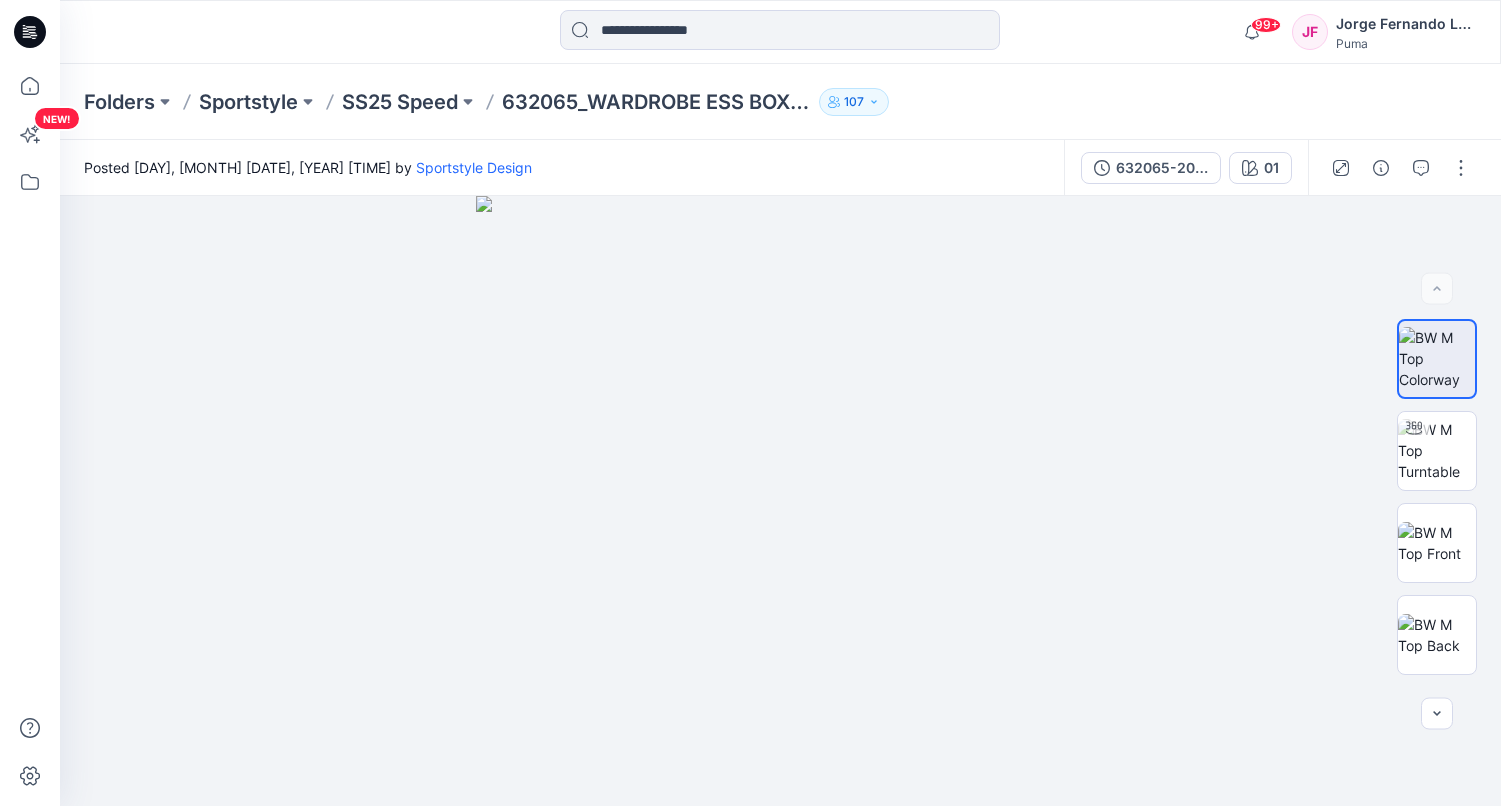 scroll, scrollTop: 0, scrollLeft: 0, axis: both 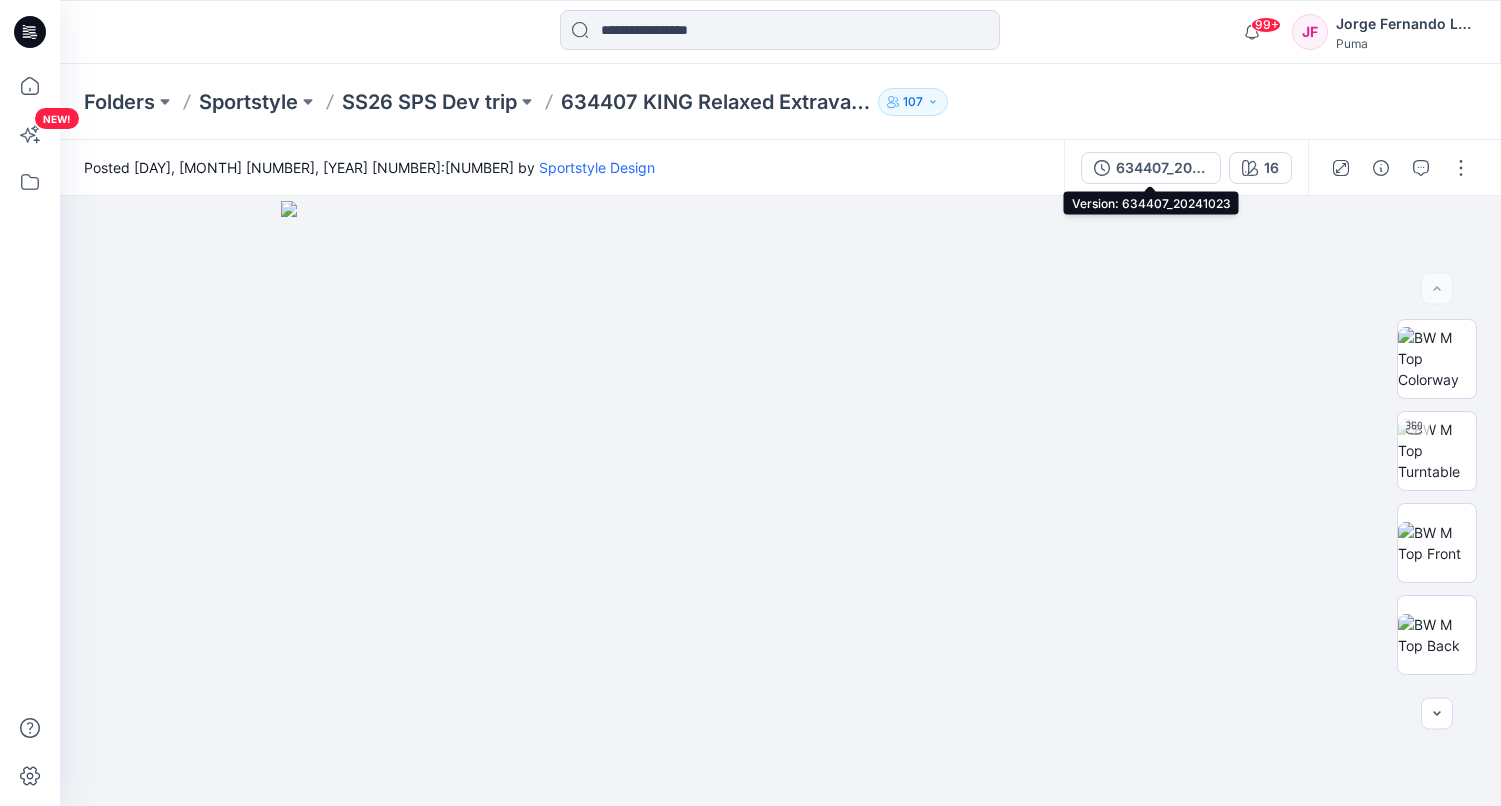 click on "634407_20241023" at bounding box center [1162, 168] 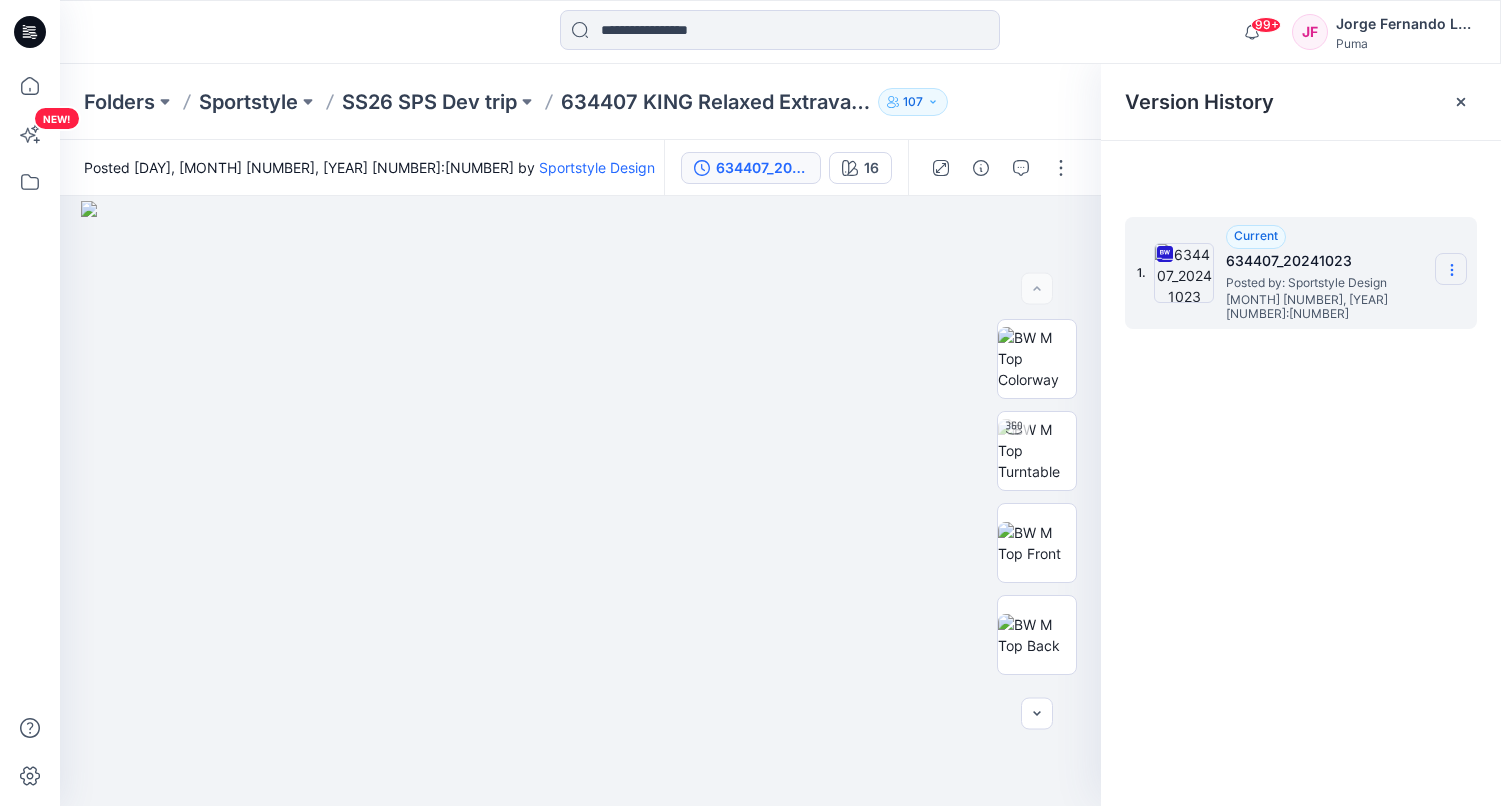 click 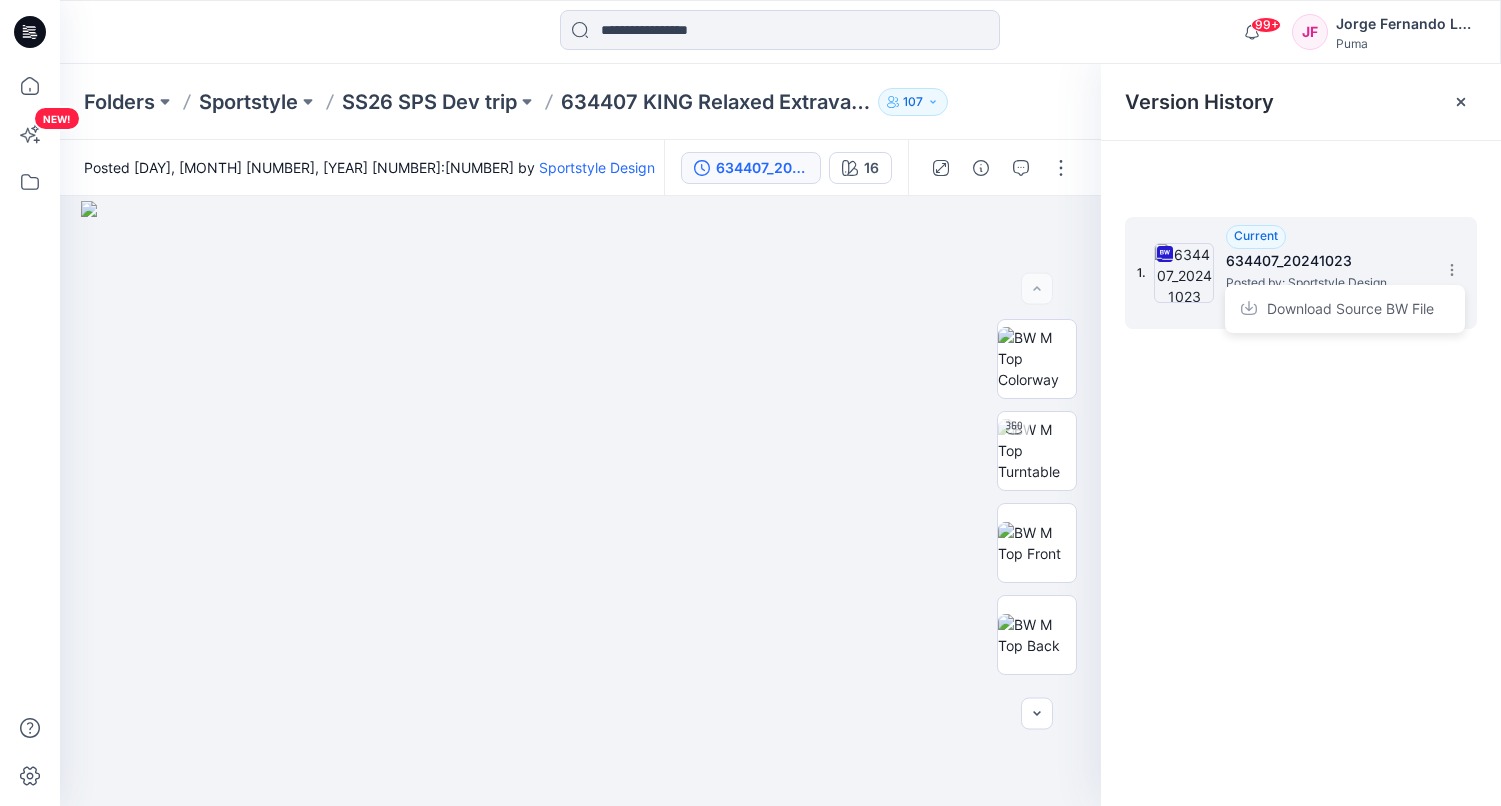 click on "Download Source BW File" at bounding box center (1350, 309) 